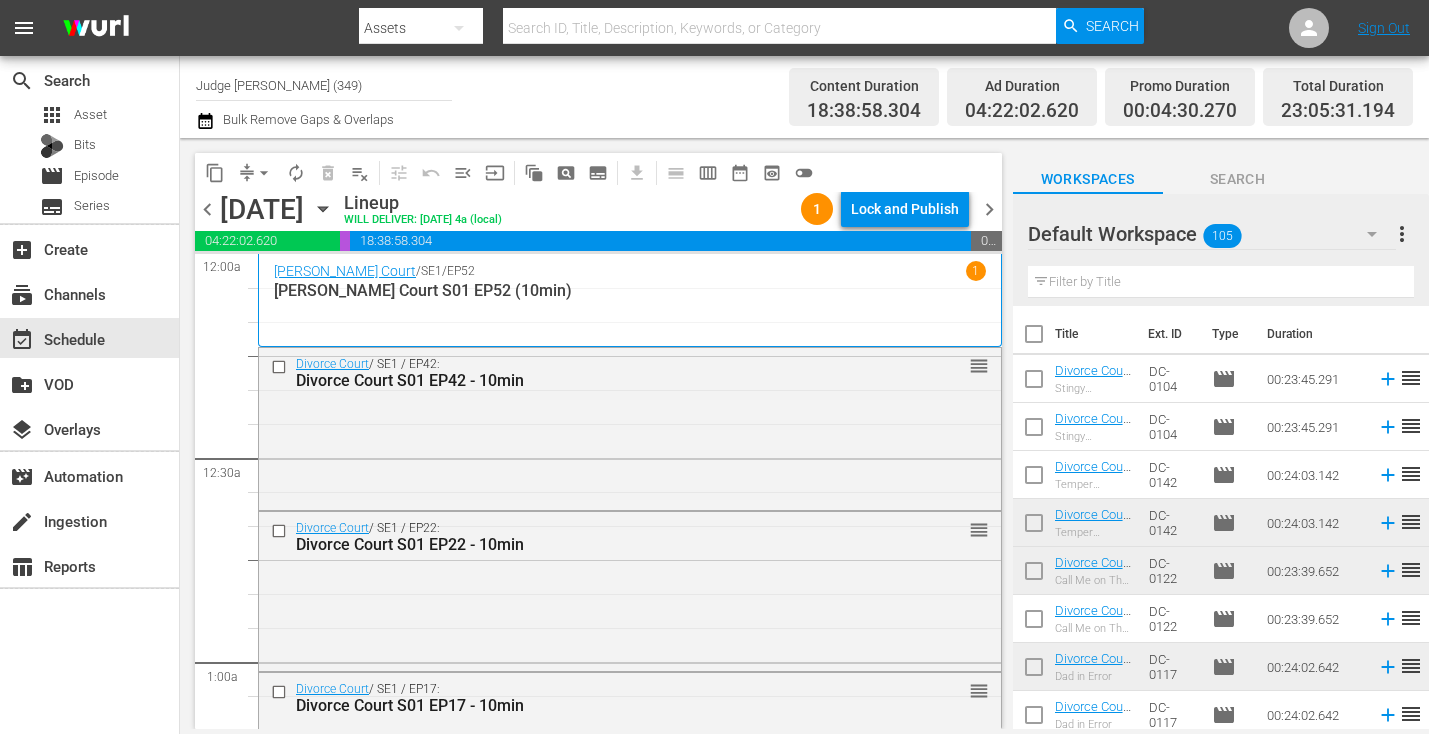 scroll, scrollTop: 0, scrollLeft: 0, axis: both 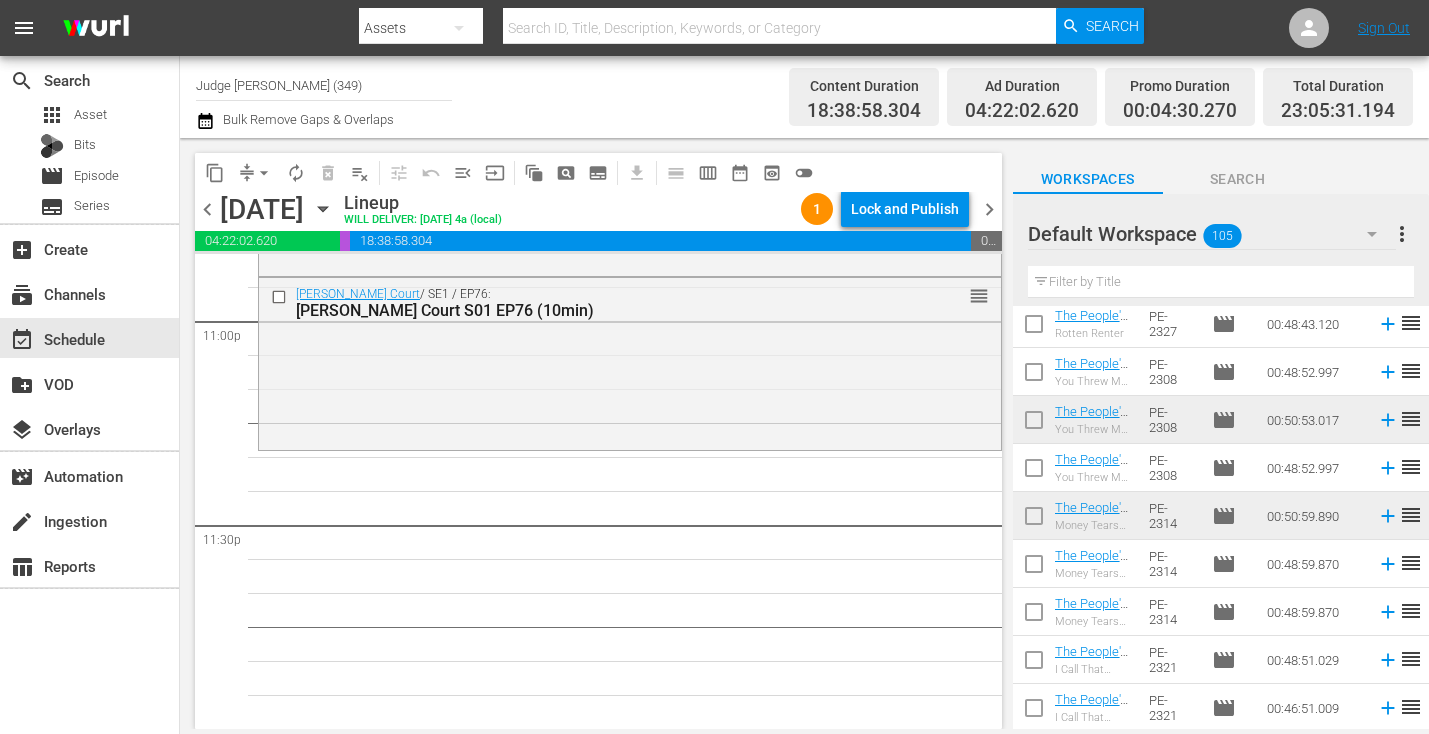 click at bounding box center [1221, 282] 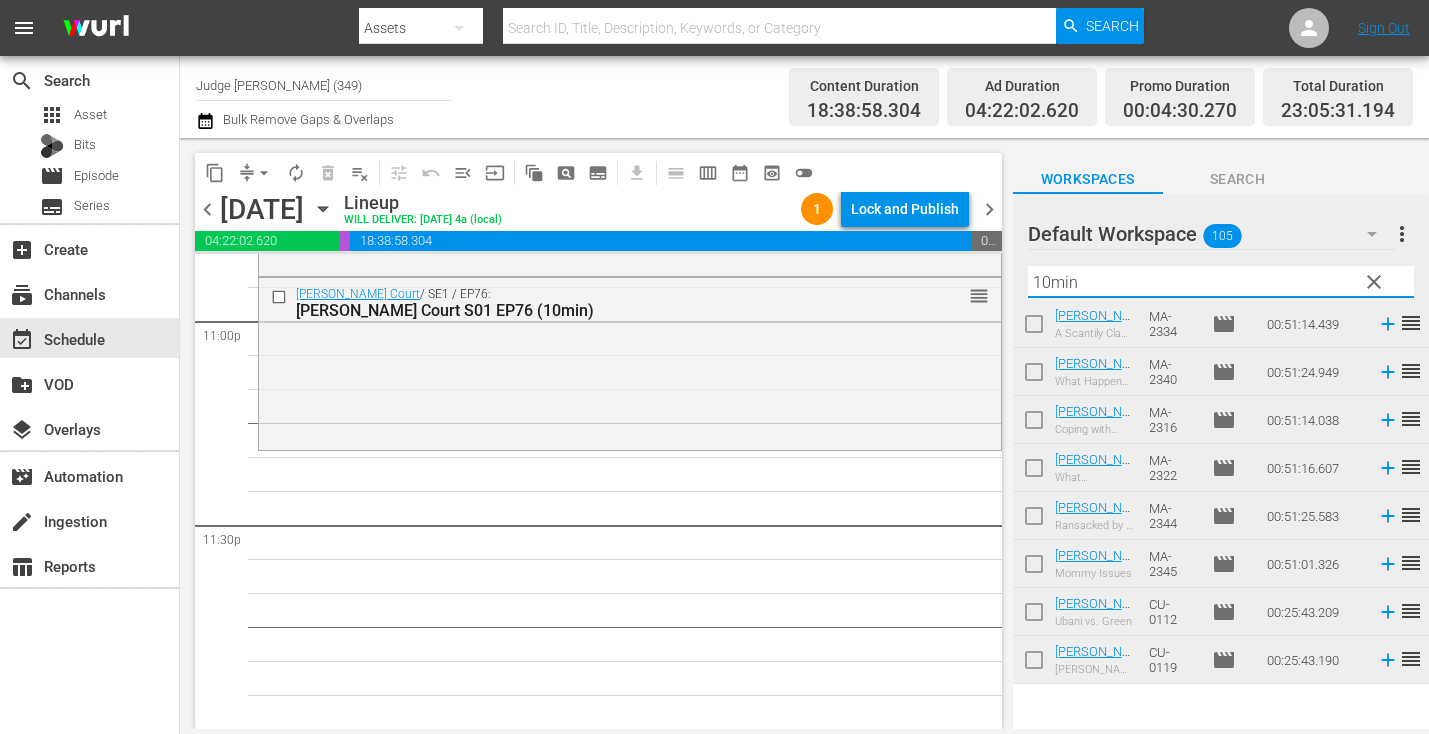 scroll, scrollTop: 1927, scrollLeft: 0, axis: vertical 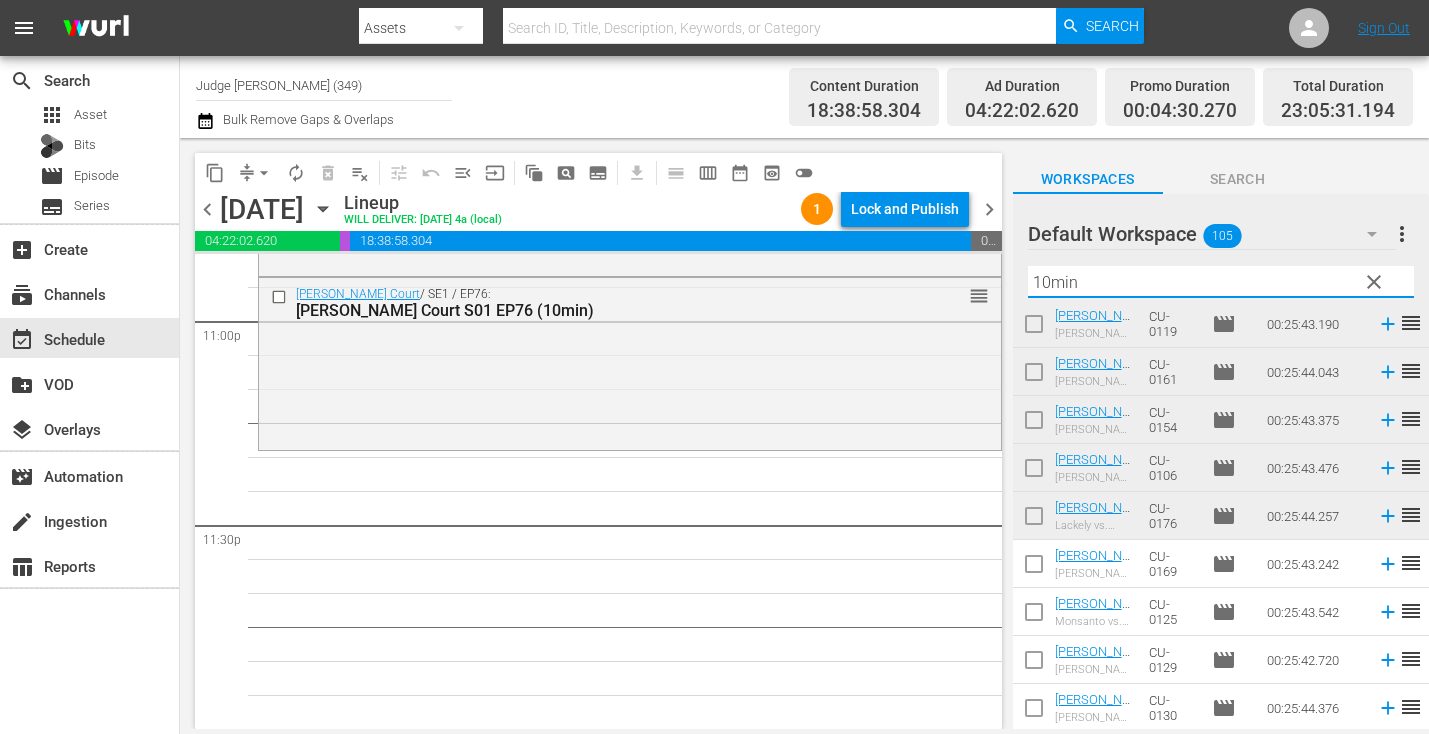 type on "10min" 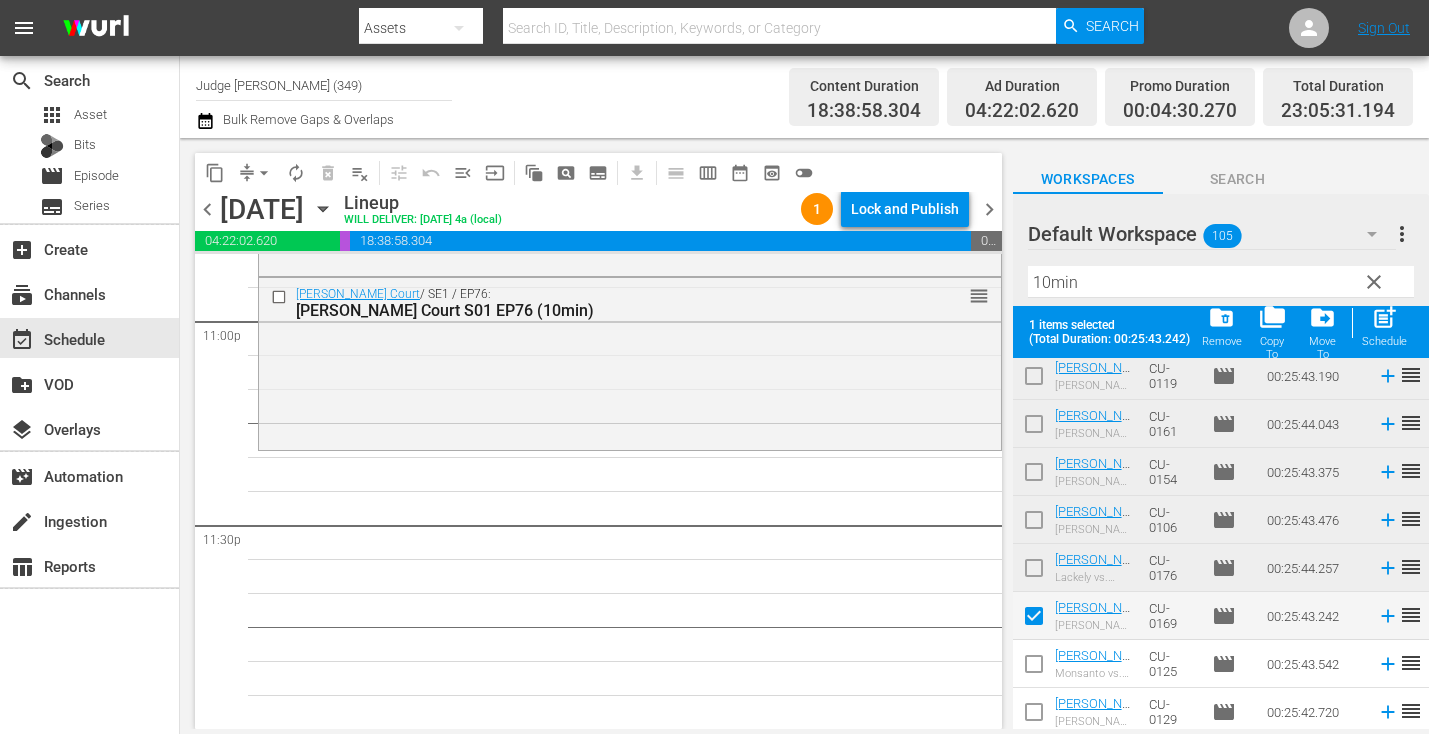 click at bounding box center [1034, 716] 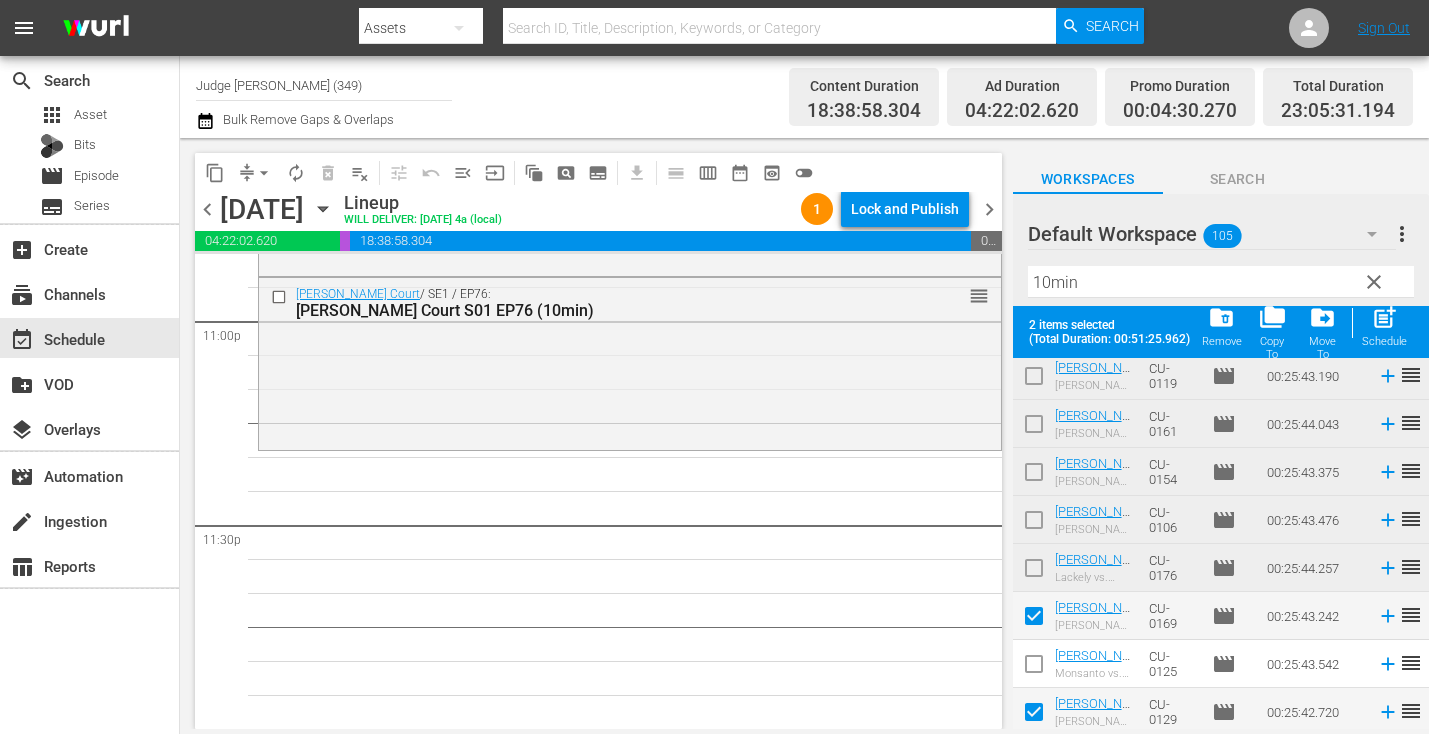 click at bounding box center [1034, 668] 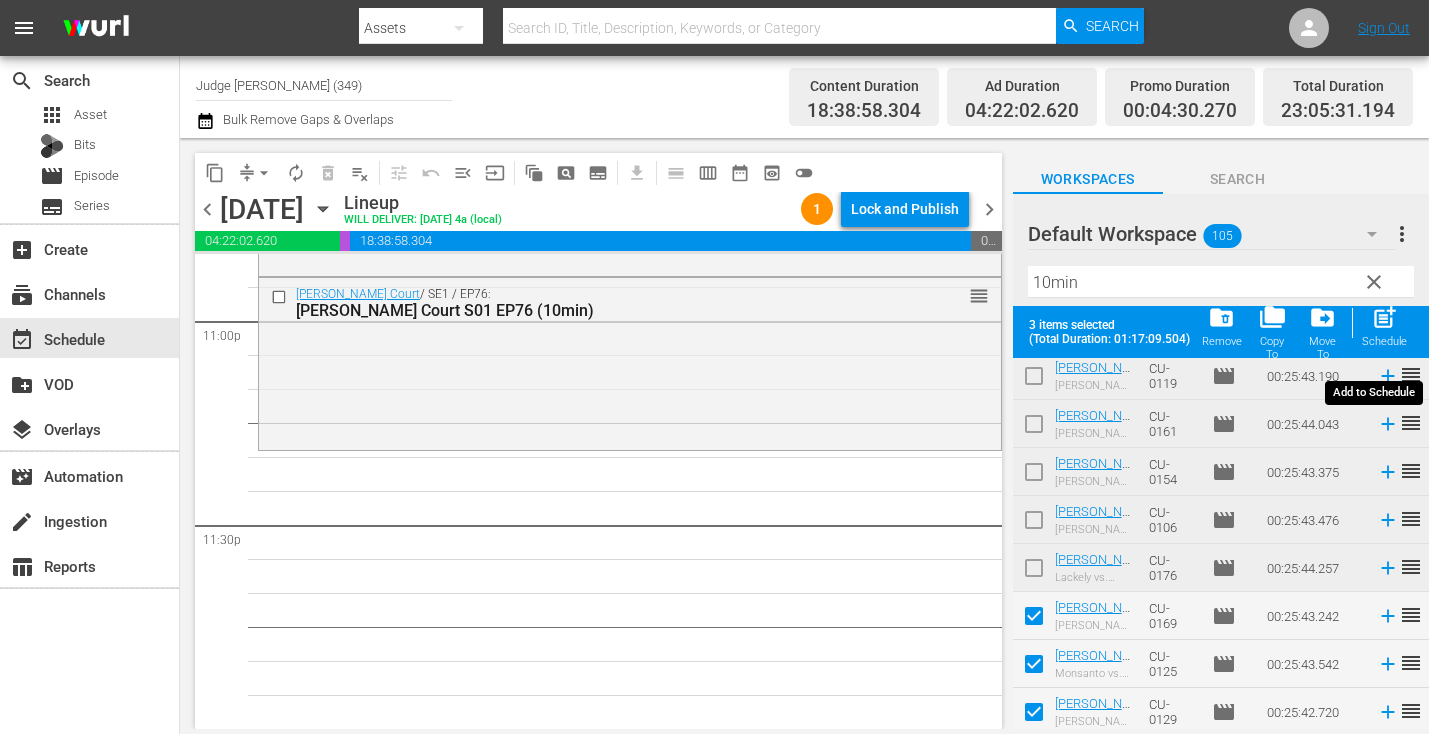 drag, startPoint x: 1388, startPoint y: 329, endPoint x: 1321, endPoint y: 336, distance: 67.36468 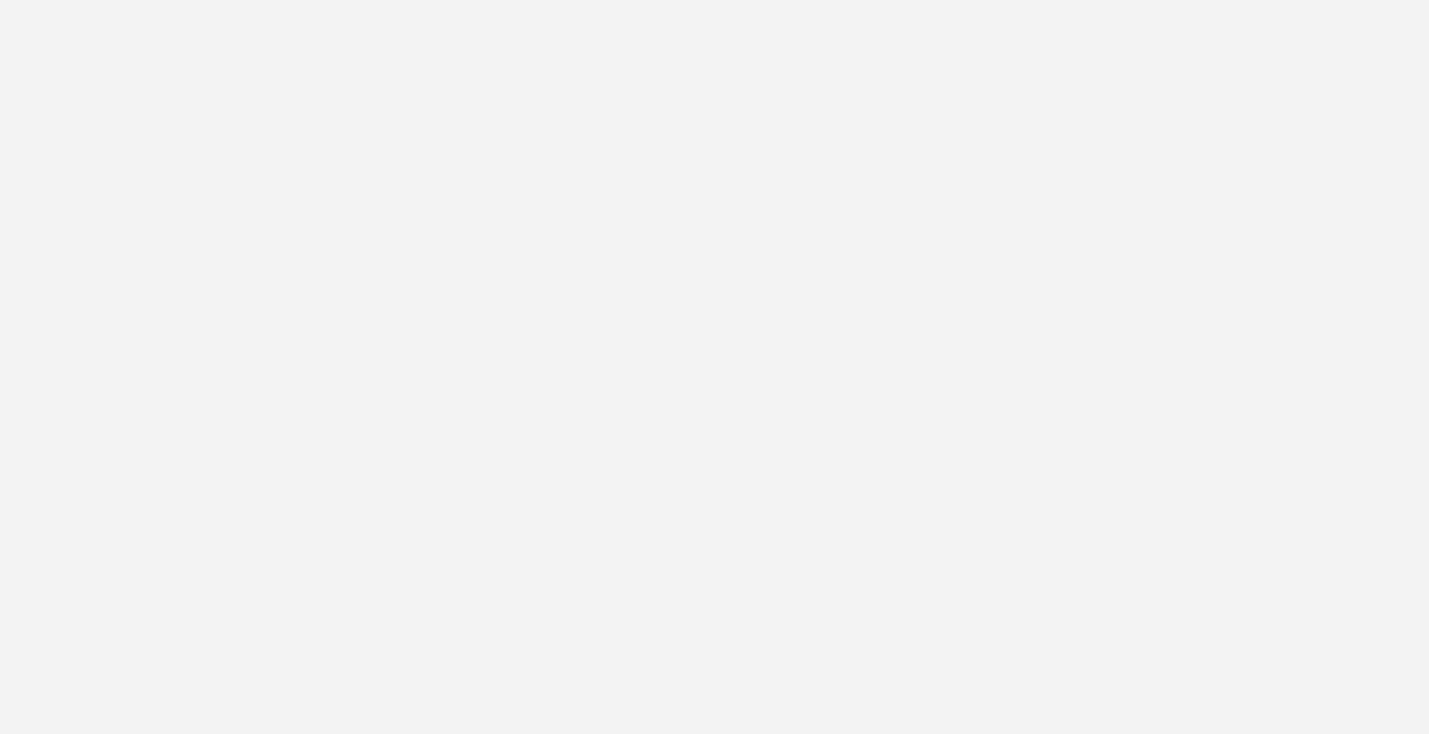 scroll, scrollTop: 0, scrollLeft: 0, axis: both 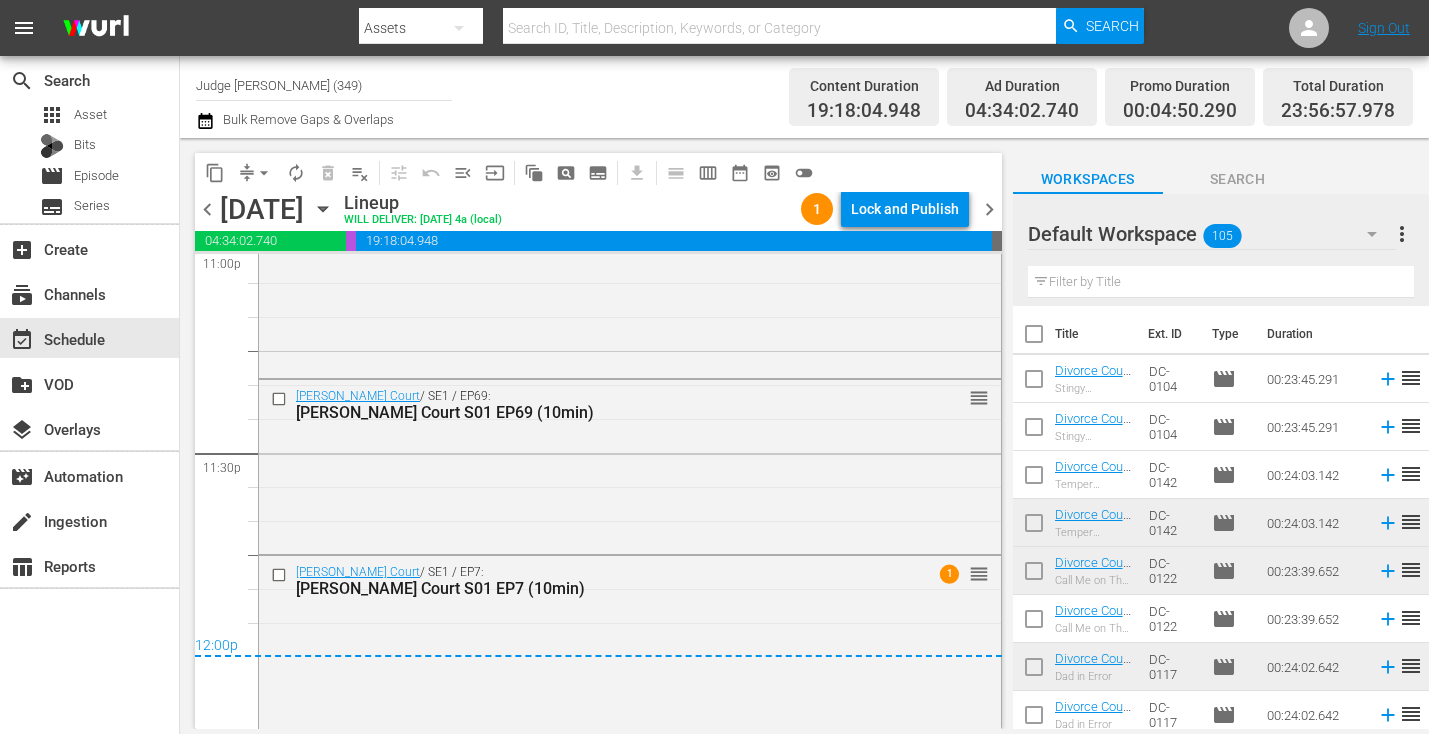 click on "chevron_right" at bounding box center [989, 209] 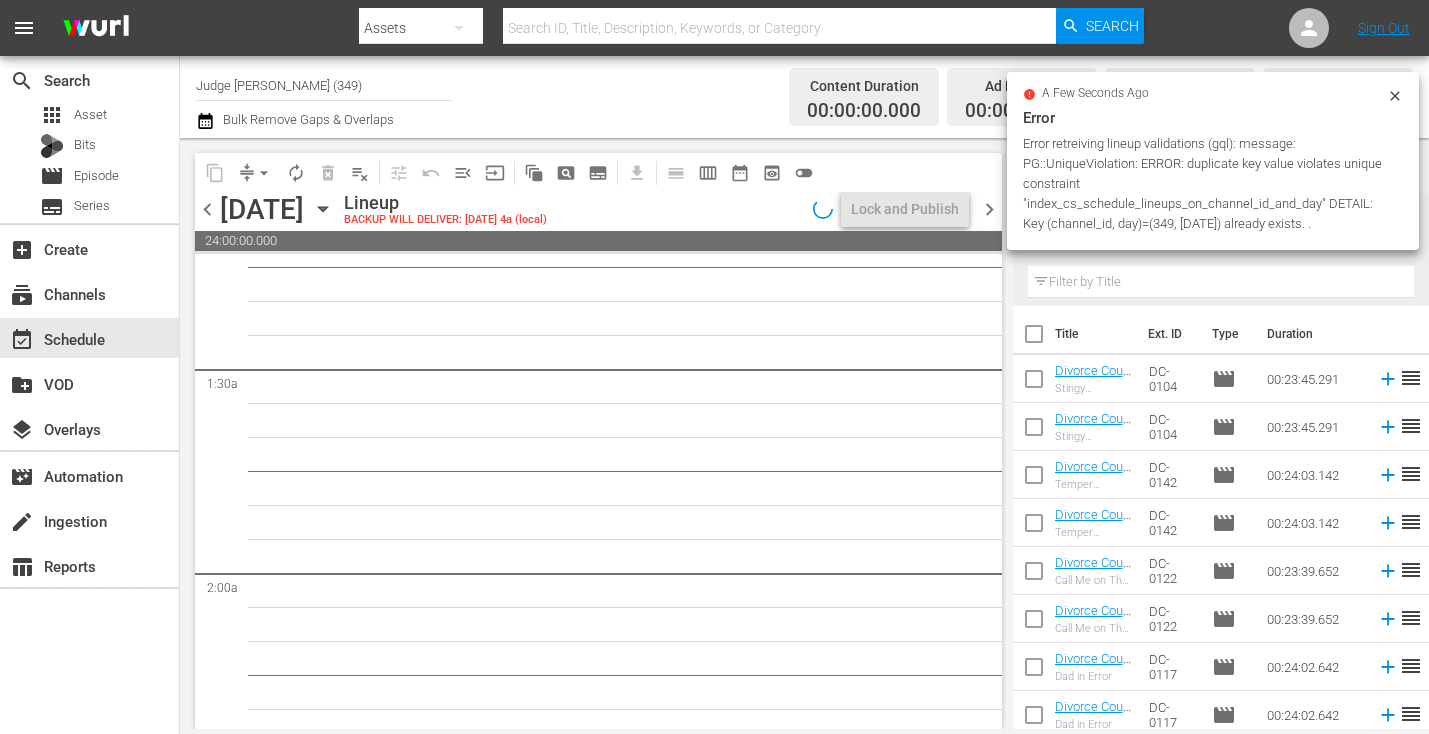 scroll, scrollTop: 0, scrollLeft: 0, axis: both 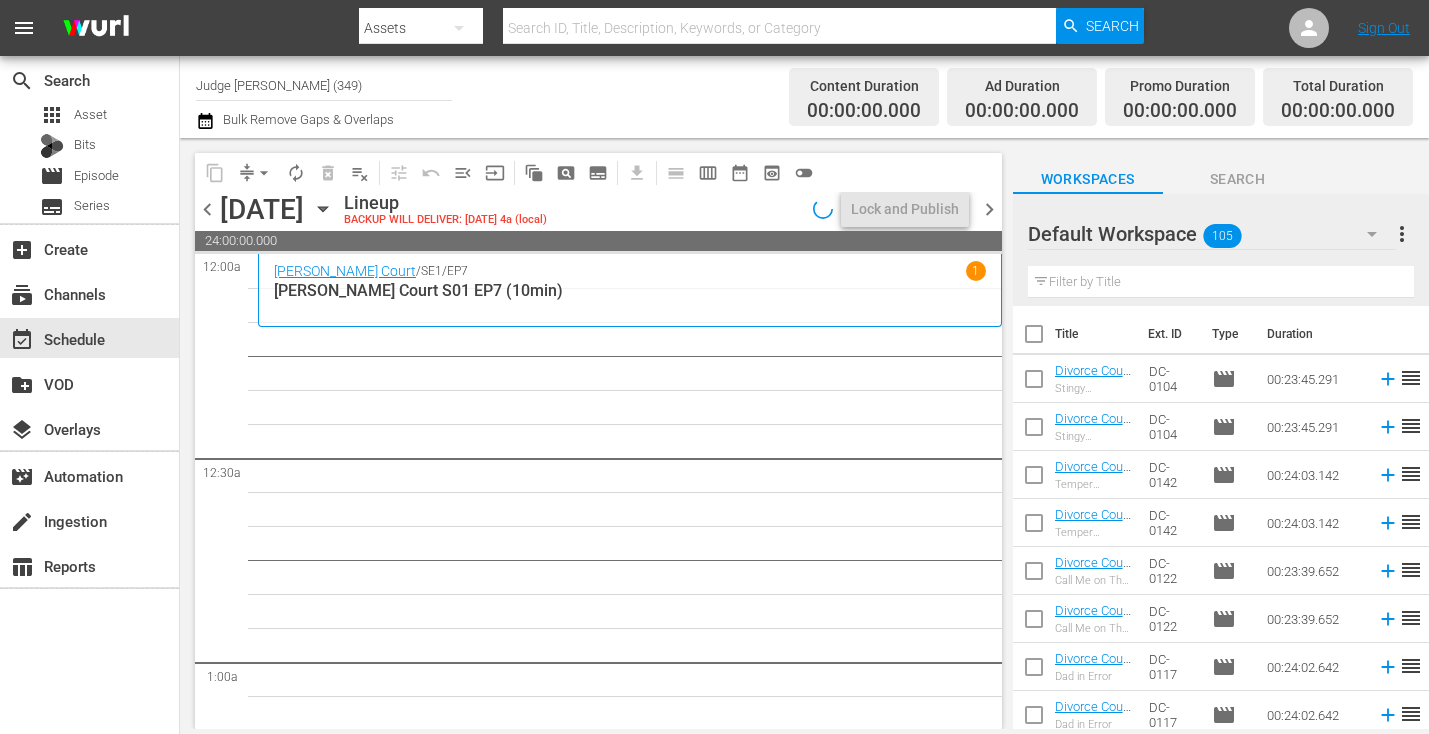 click on "chevron_left" at bounding box center (207, 209) 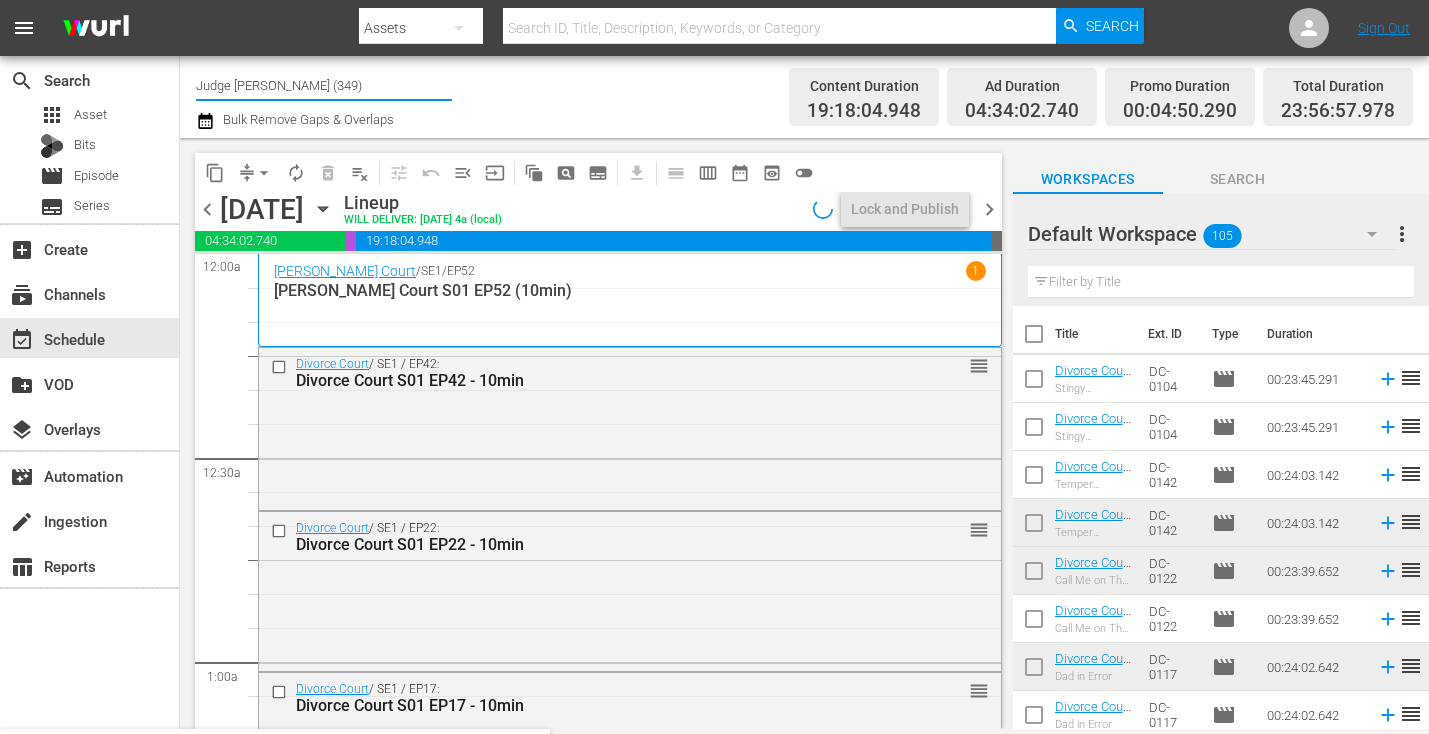 drag, startPoint x: 305, startPoint y: 85, endPoint x: 349, endPoint y: 86, distance: 44.011364 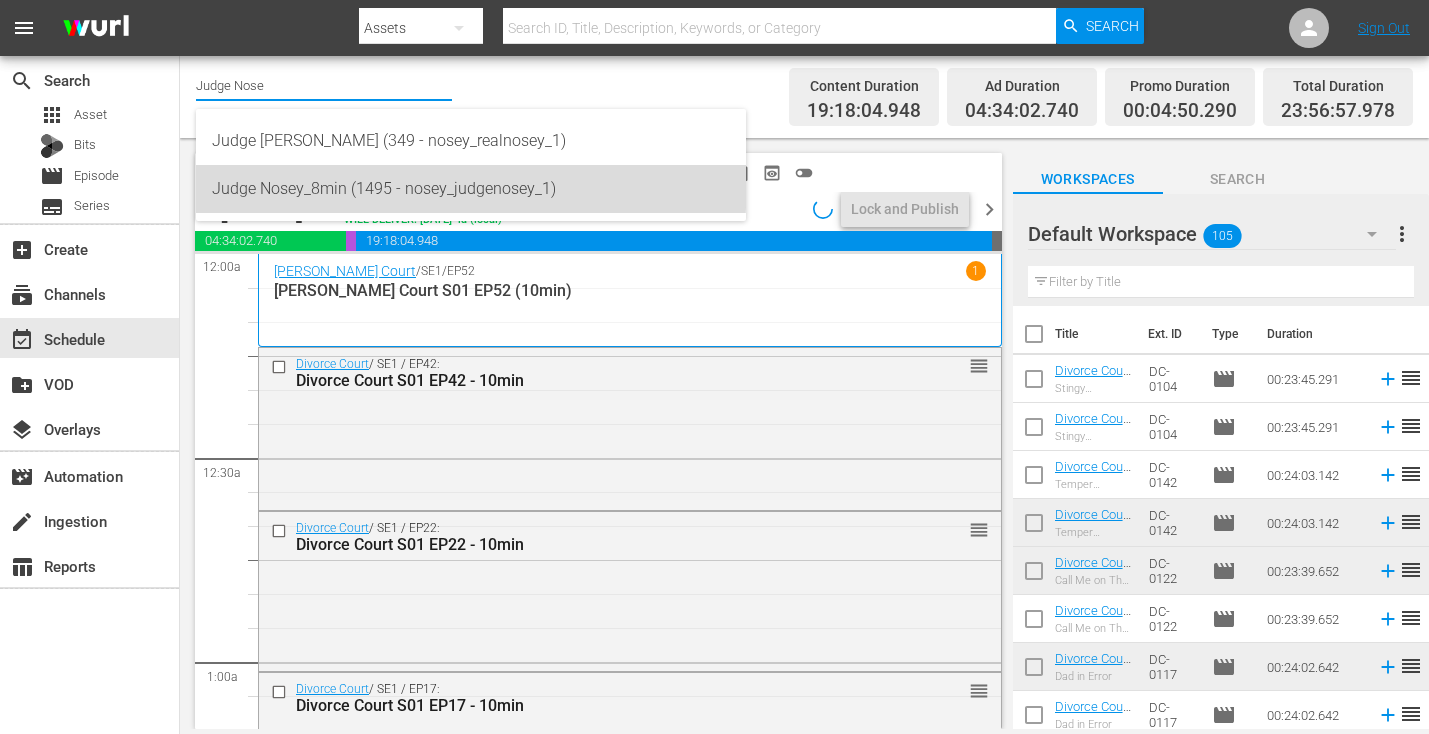 click on "Judge Nosey_8min (1495 - nosey_judgenosey_1)" at bounding box center (471, 189) 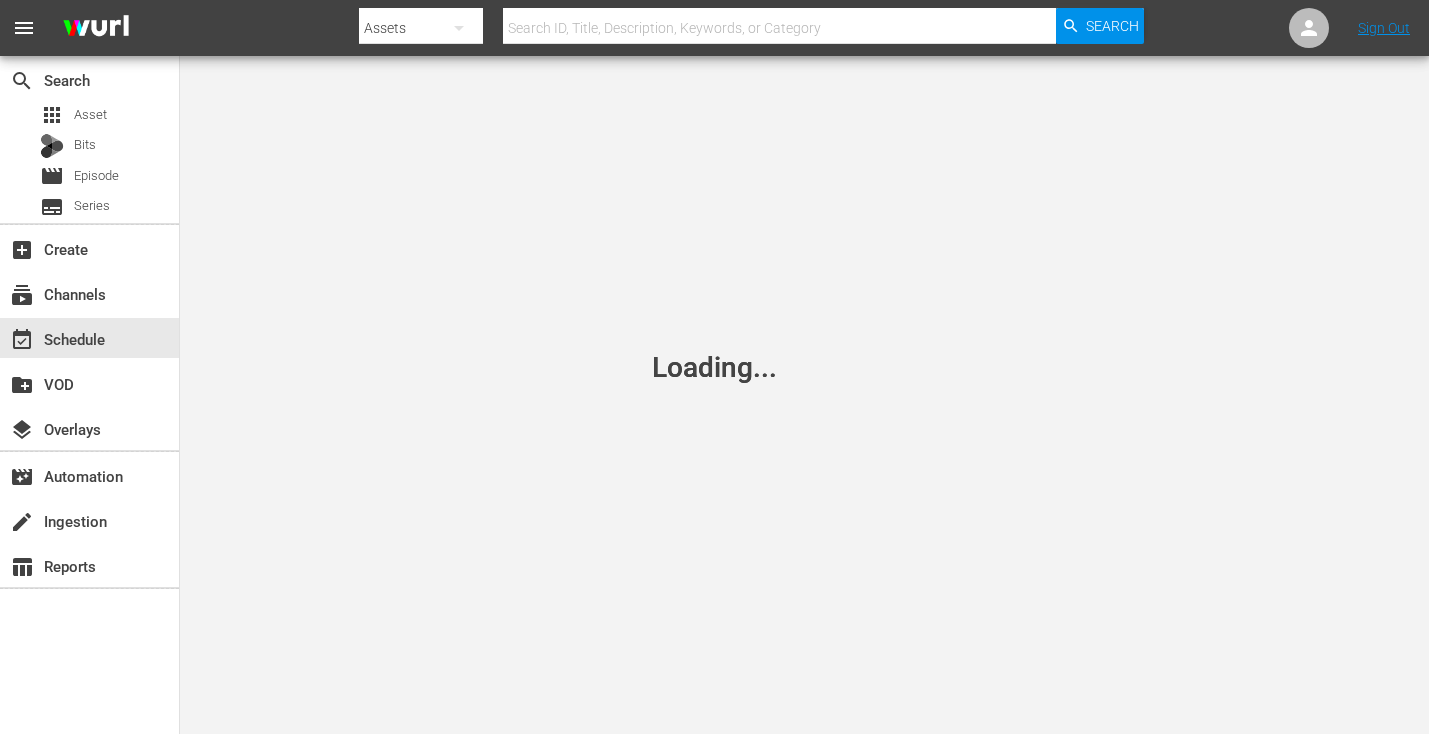 scroll, scrollTop: 0, scrollLeft: 0, axis: both 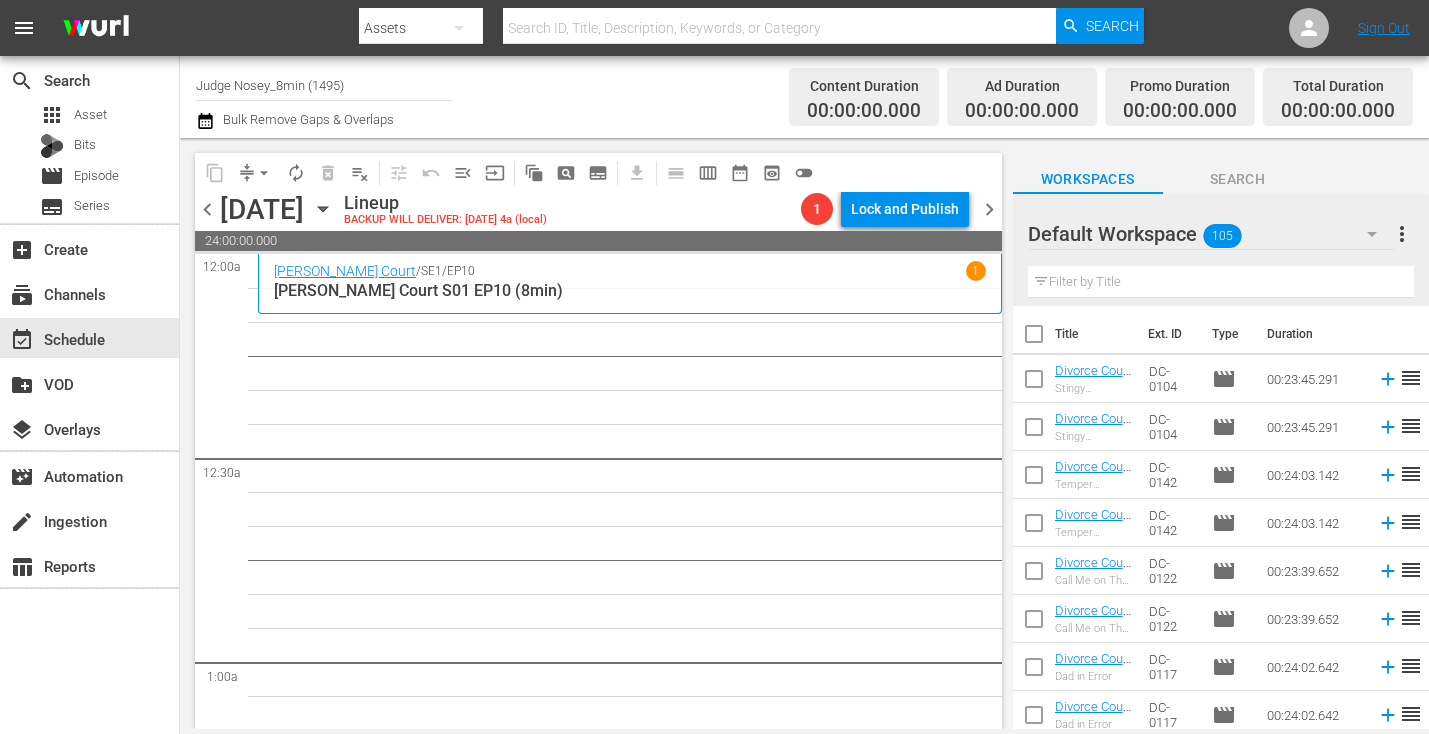click at bounding box center [1221, 282] 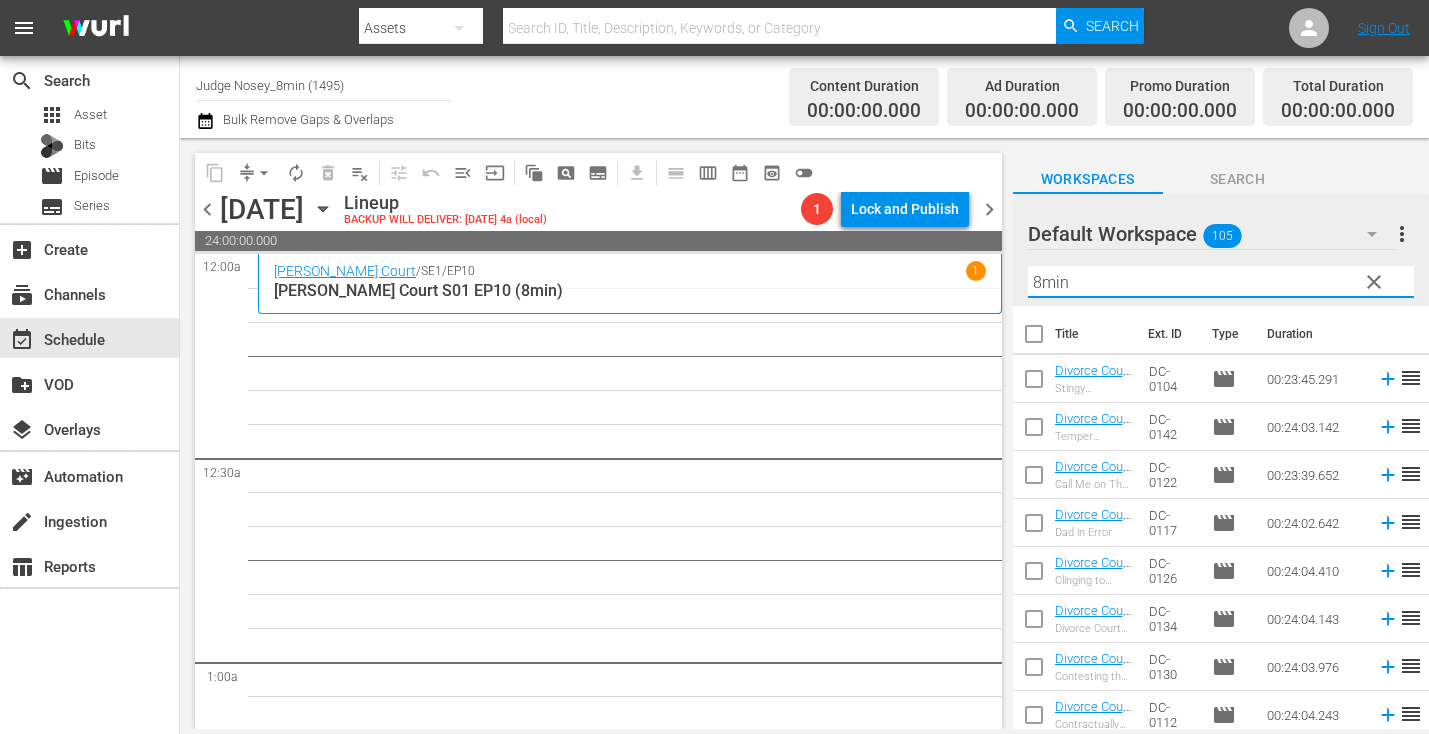 type on "8min" 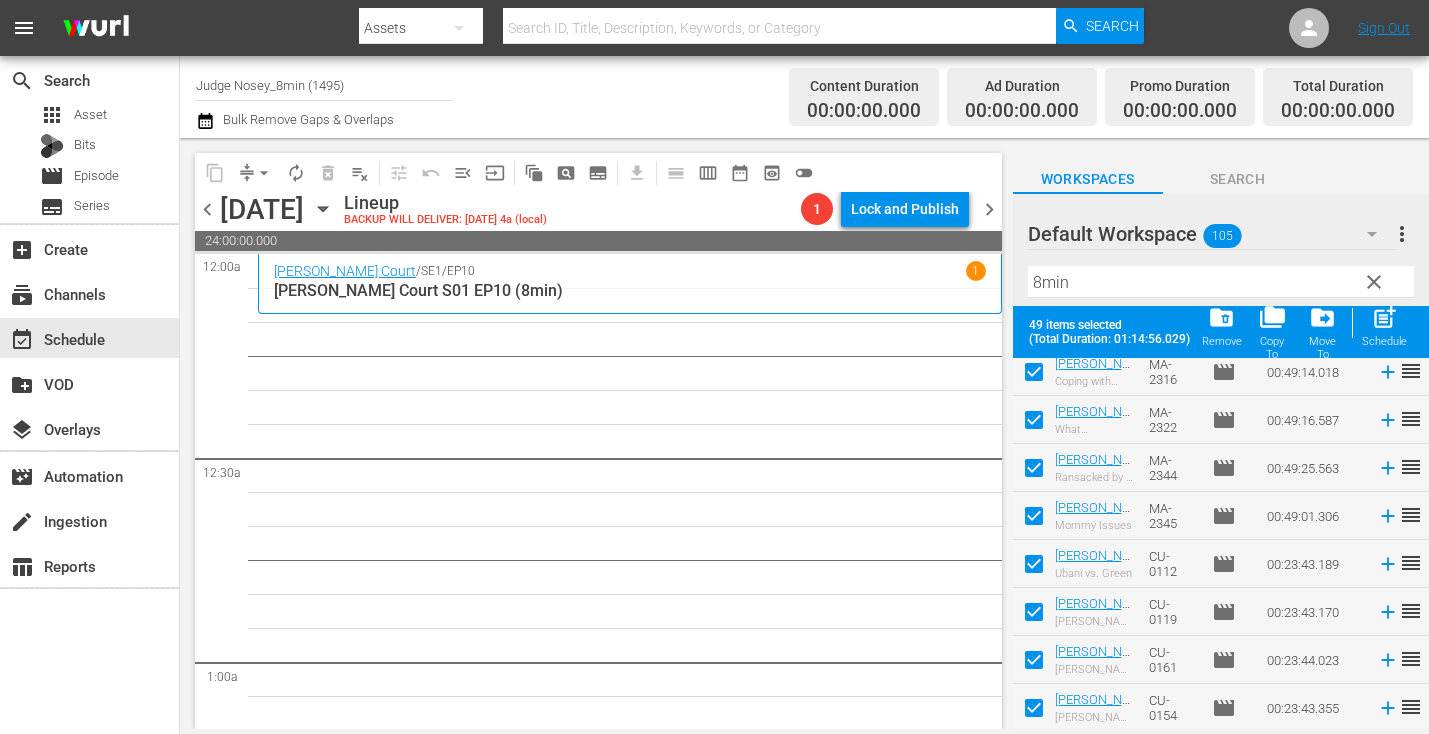 scroll, scrollTop: 2027, scrollLeft: 0, axis: vertical 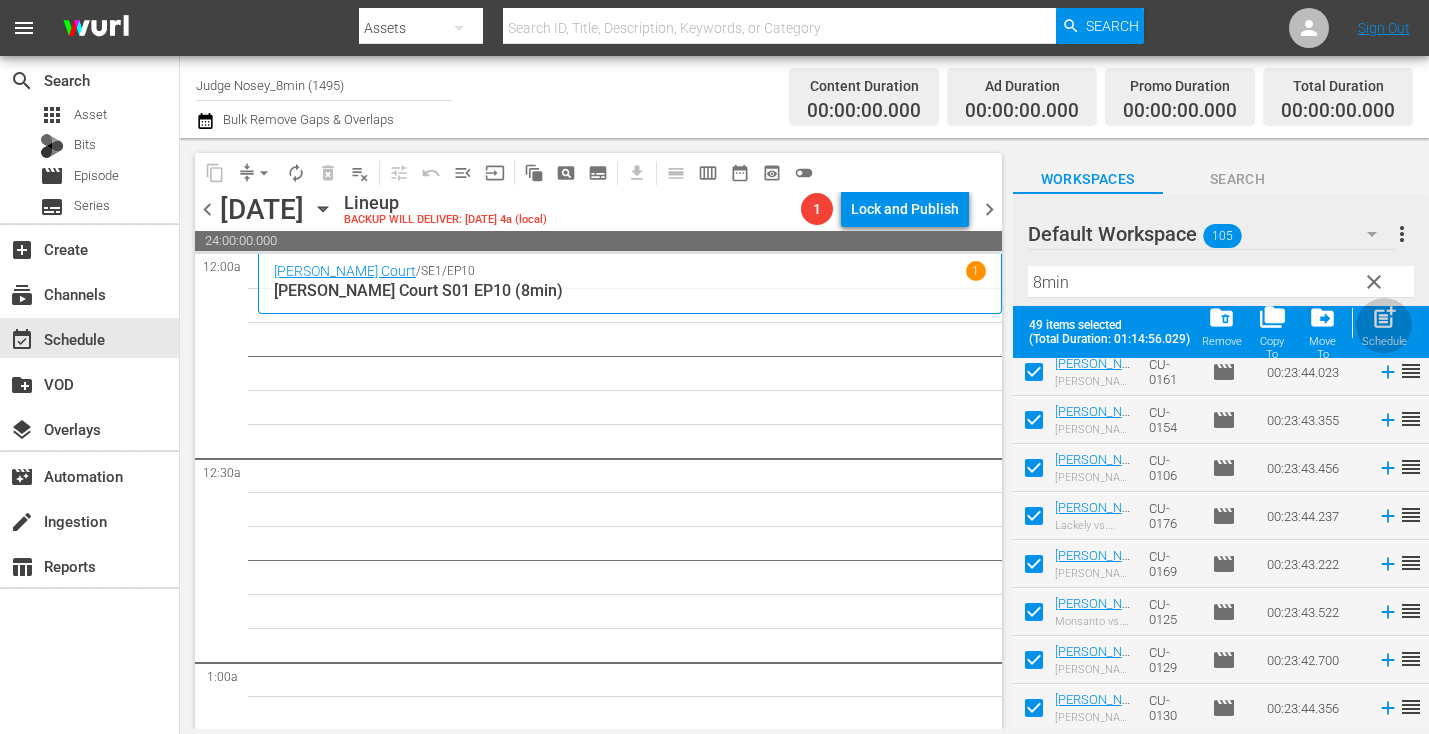click on "post_add" at bounding box center (1384, 317) 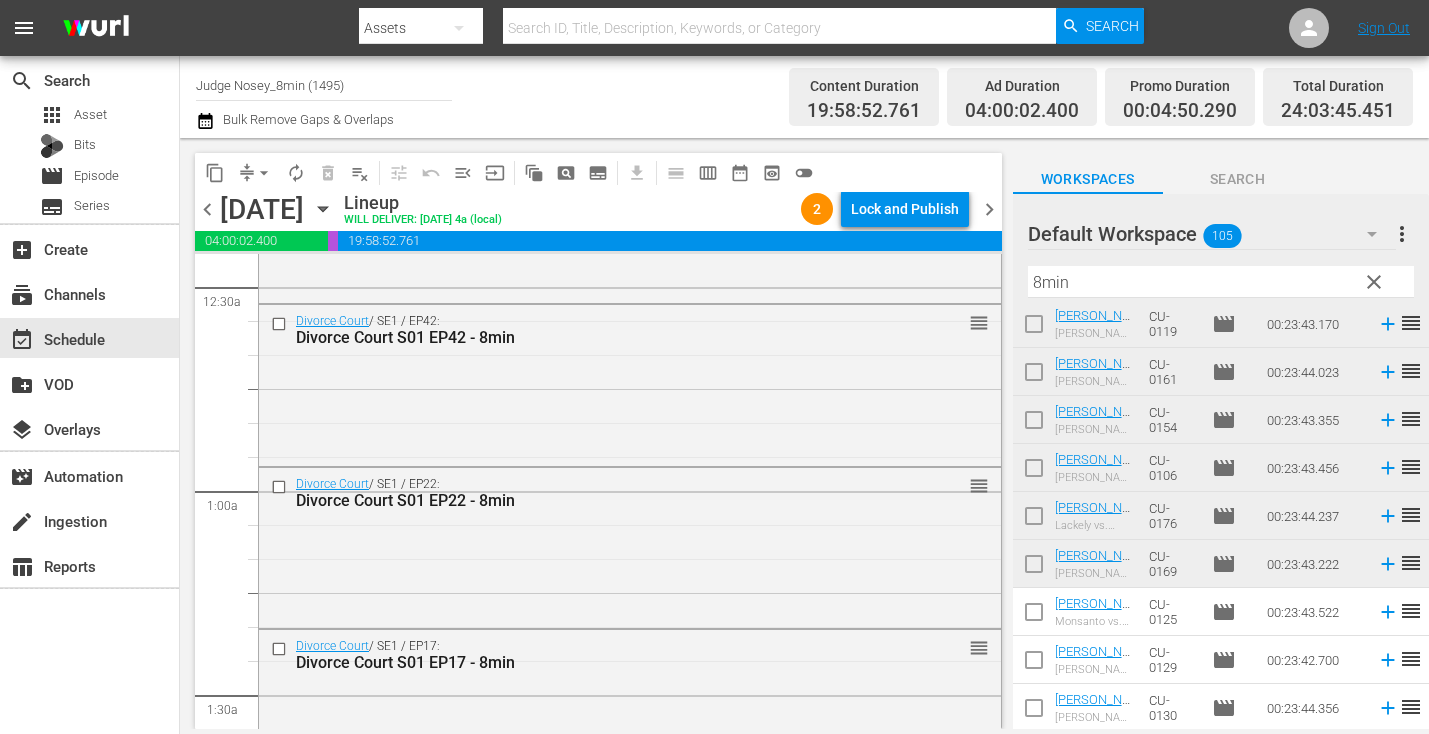 scroll, scrollTop: 0, scrollLeft: 0, axis: both 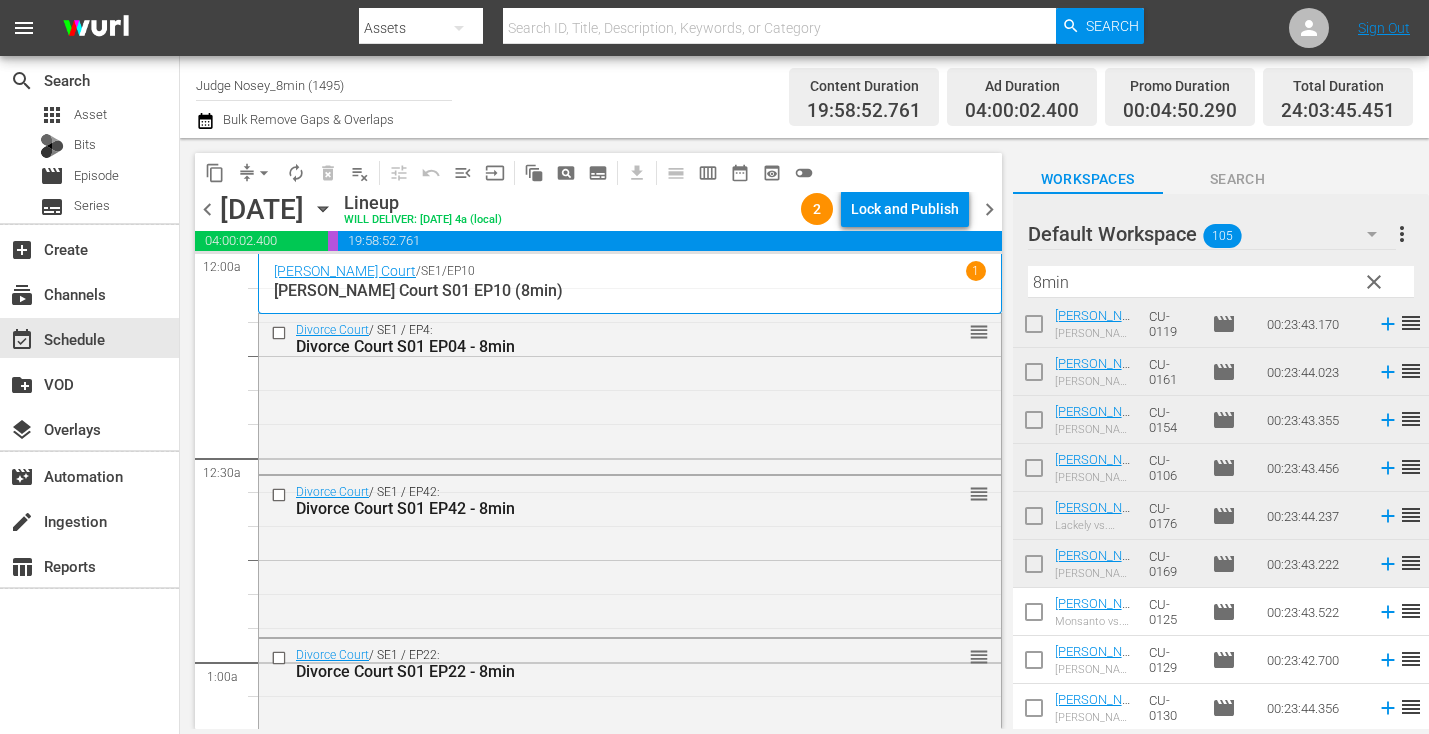 click on "clear" at bounding box center (1374, 282) 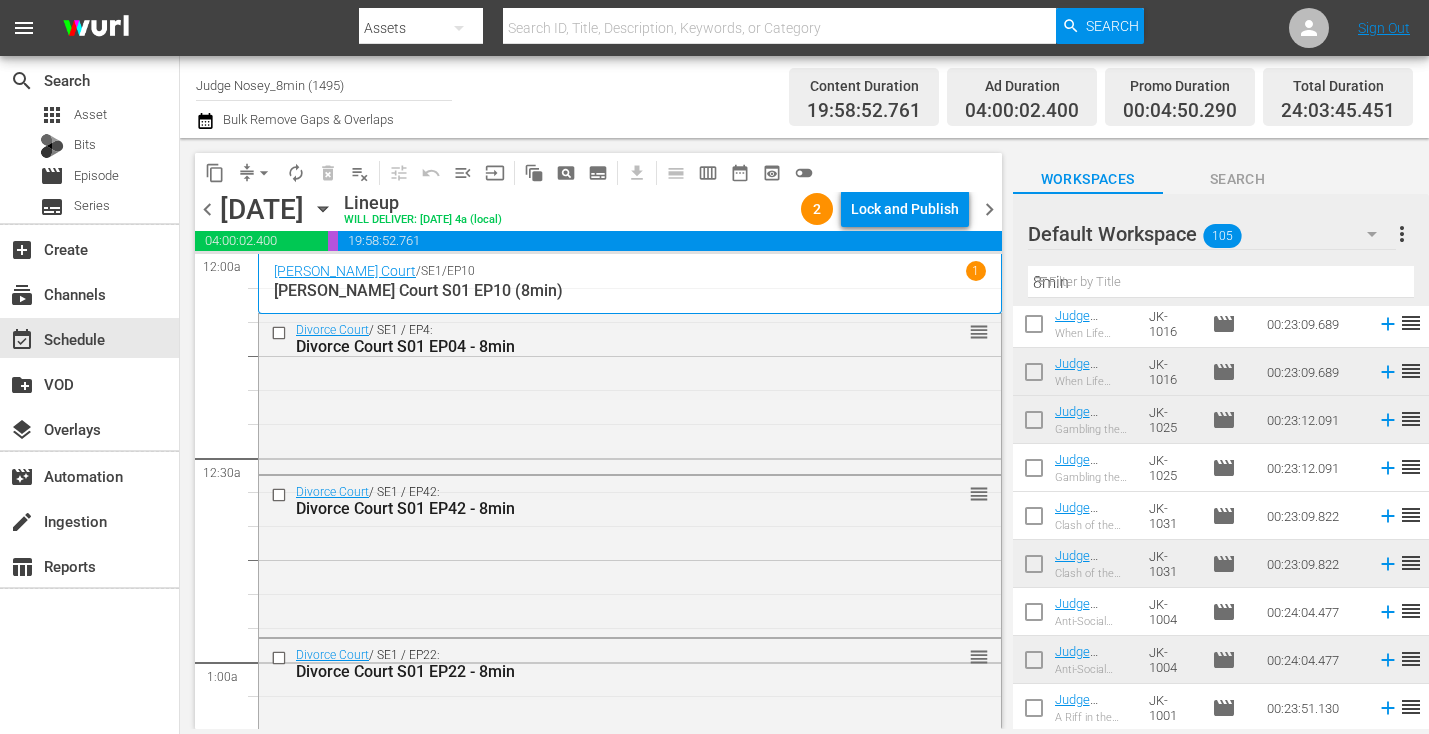 type 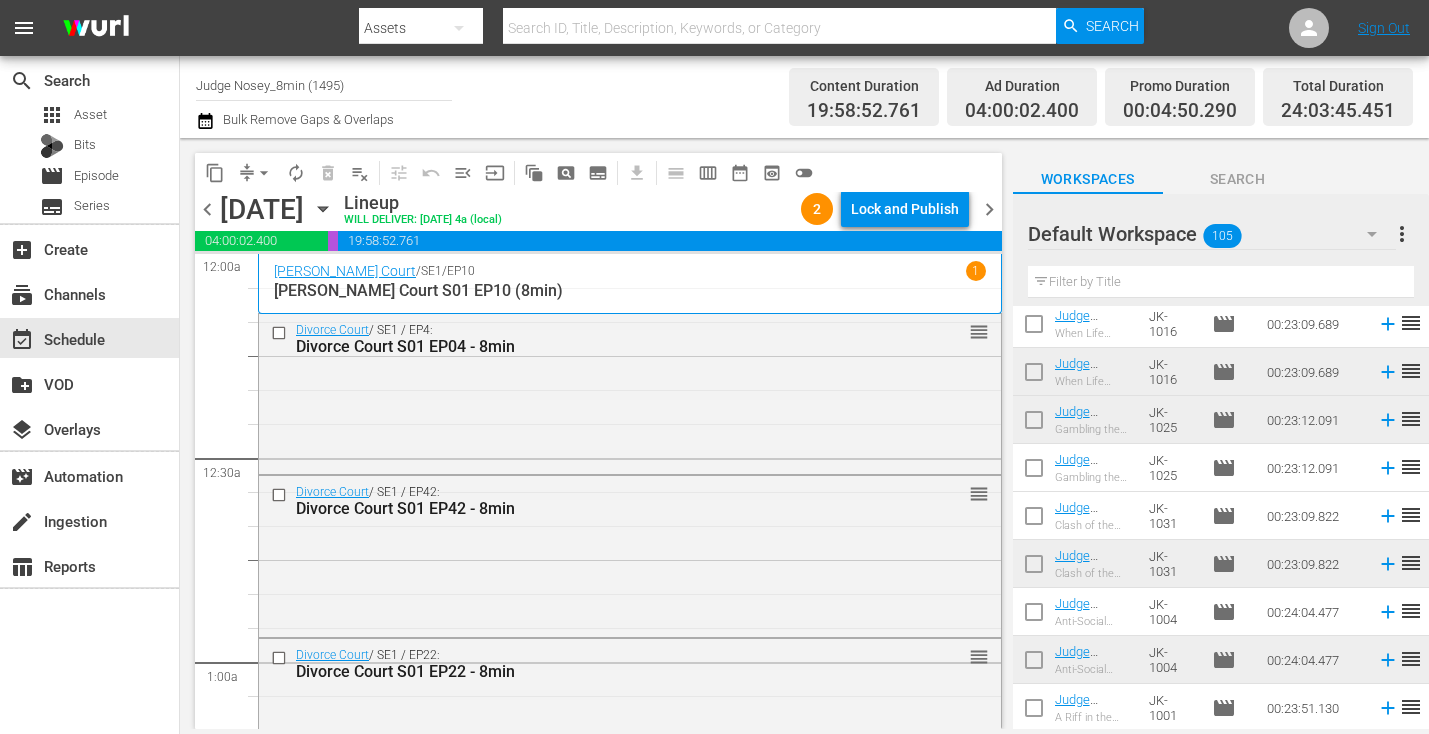 click on "more_vert" at bounding box center [1402, 234] 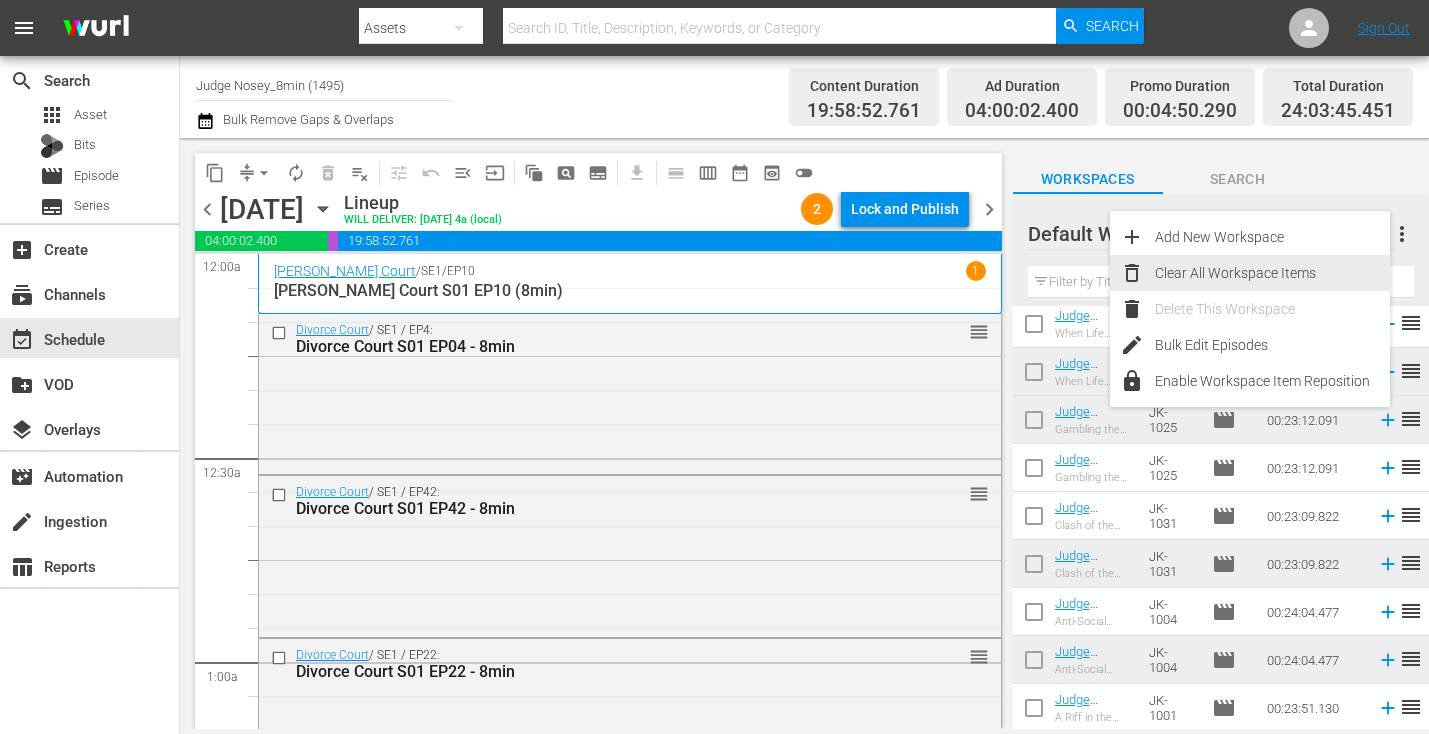 click on "Clear All Workspace Items" at bounding box center [1272, 273] 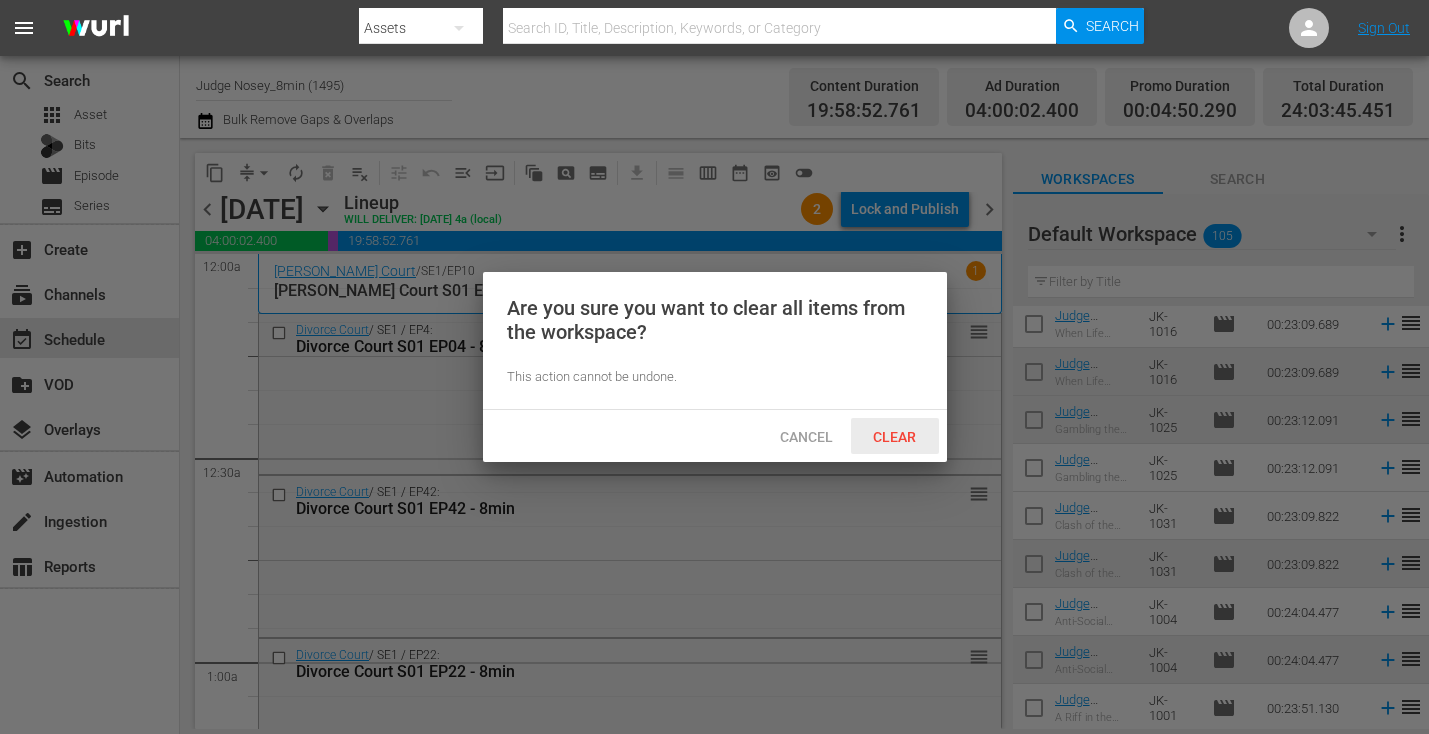click on "Clear" at bounding box center (894, 437) 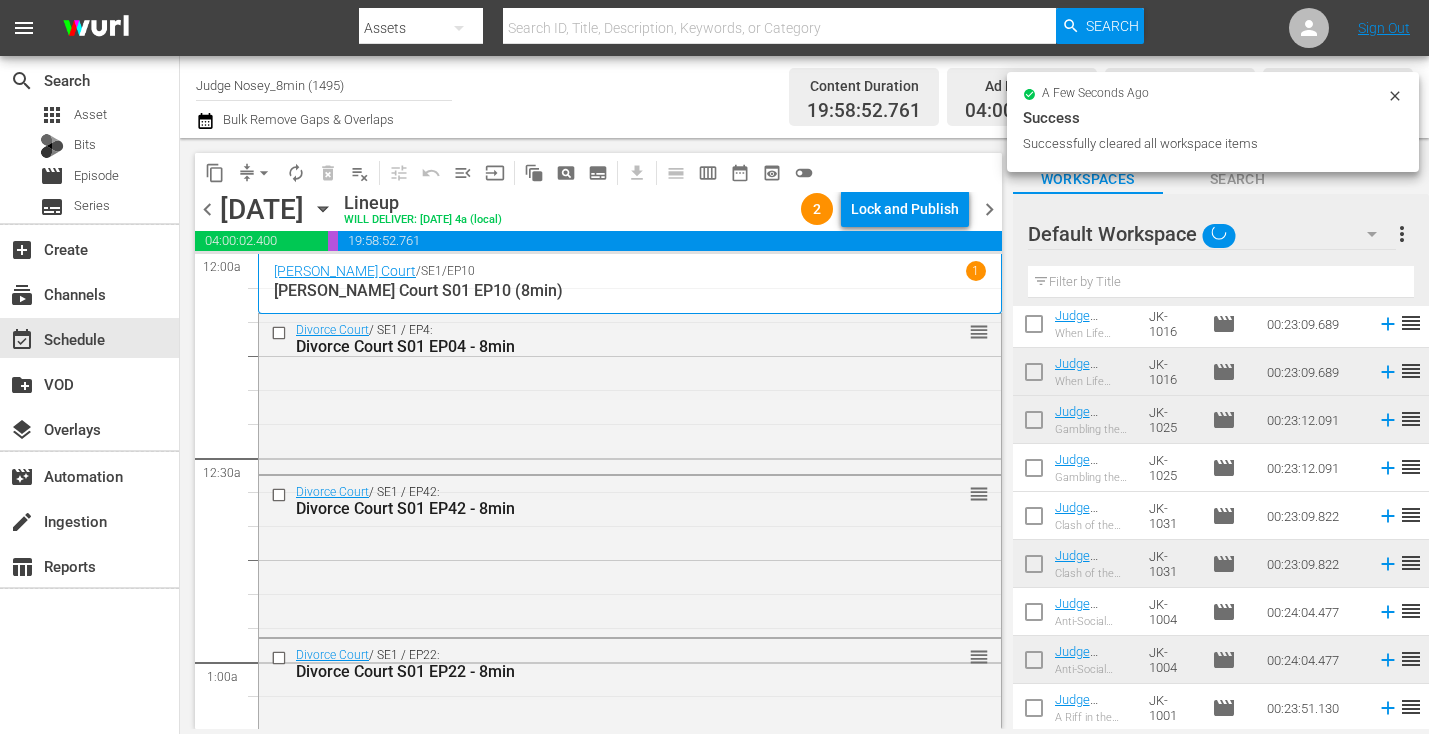 scroll, scrollTop: 0, scrollLeft: 0, axis: both 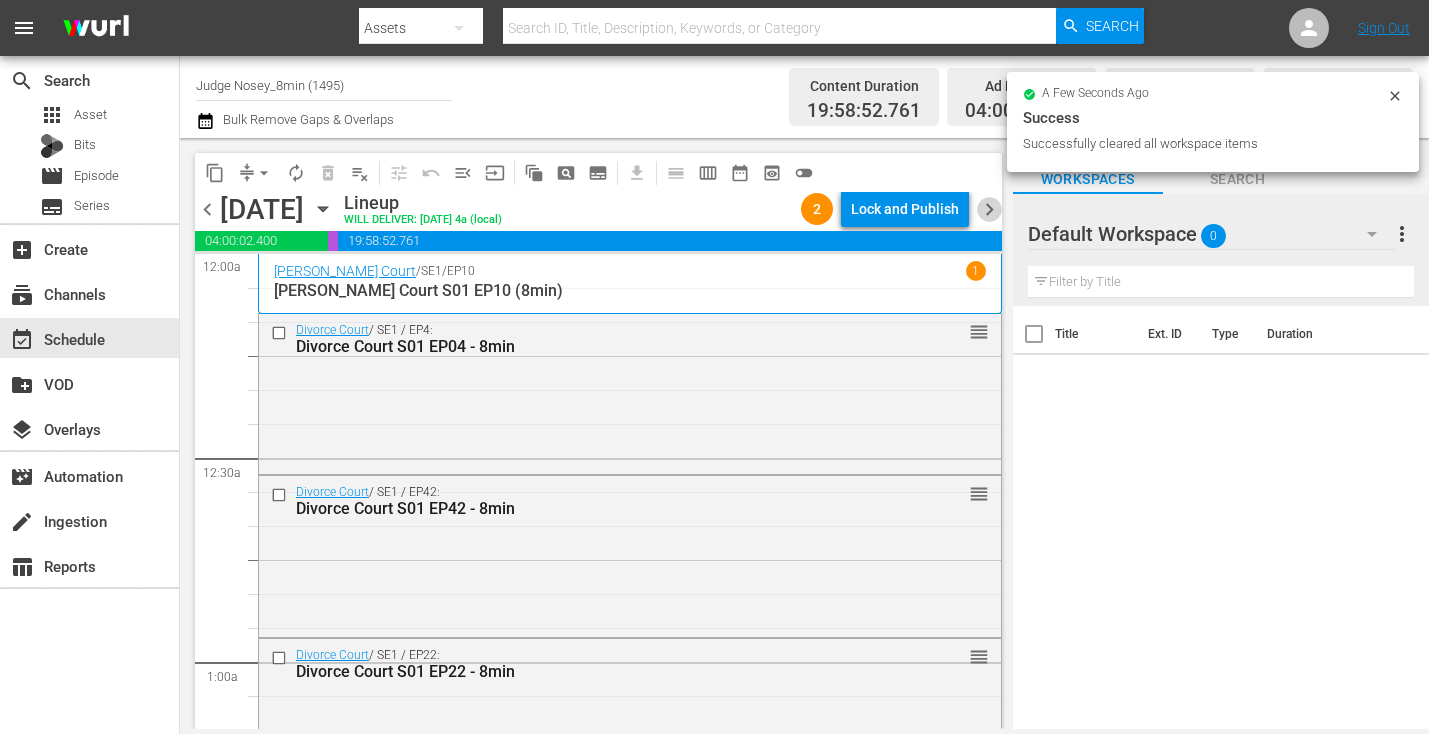 click on "chevron_right" at bounding box center [989, 209] 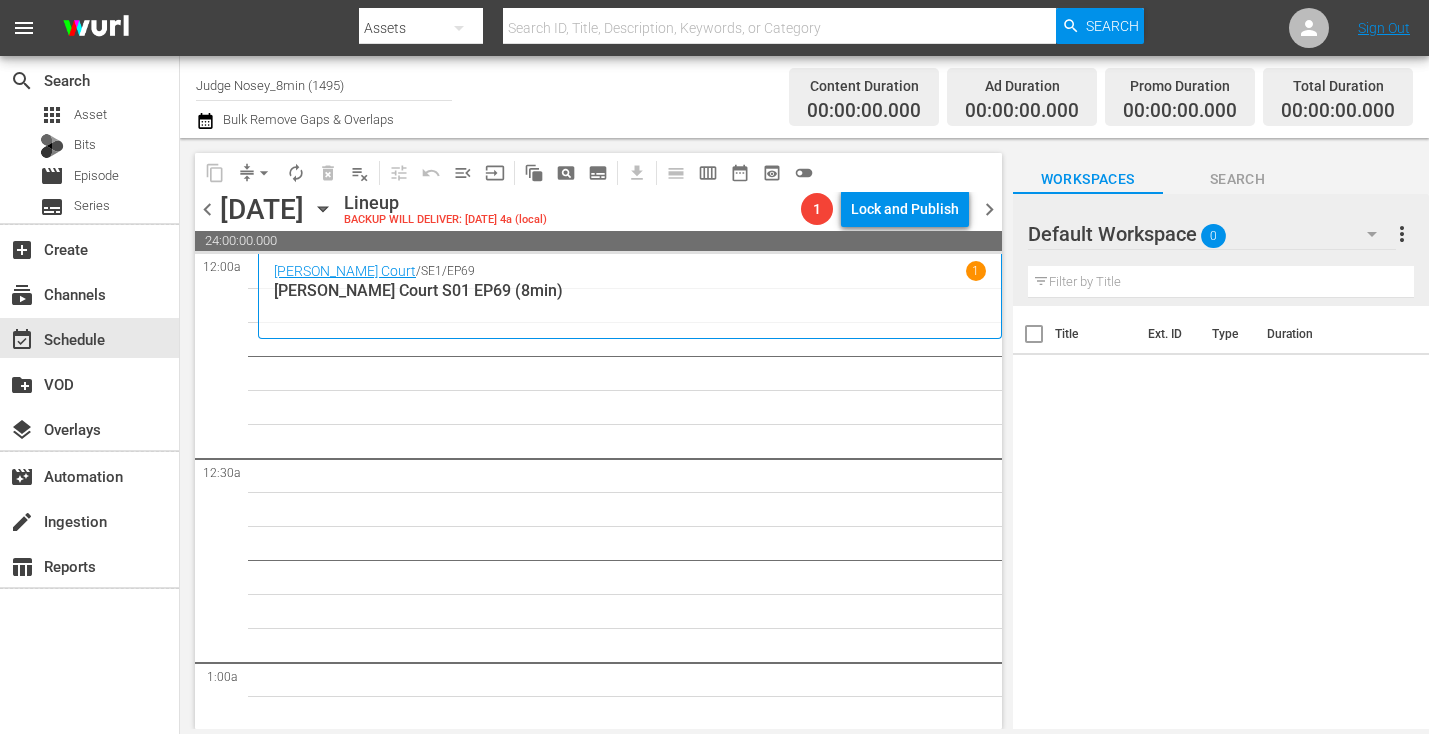 click 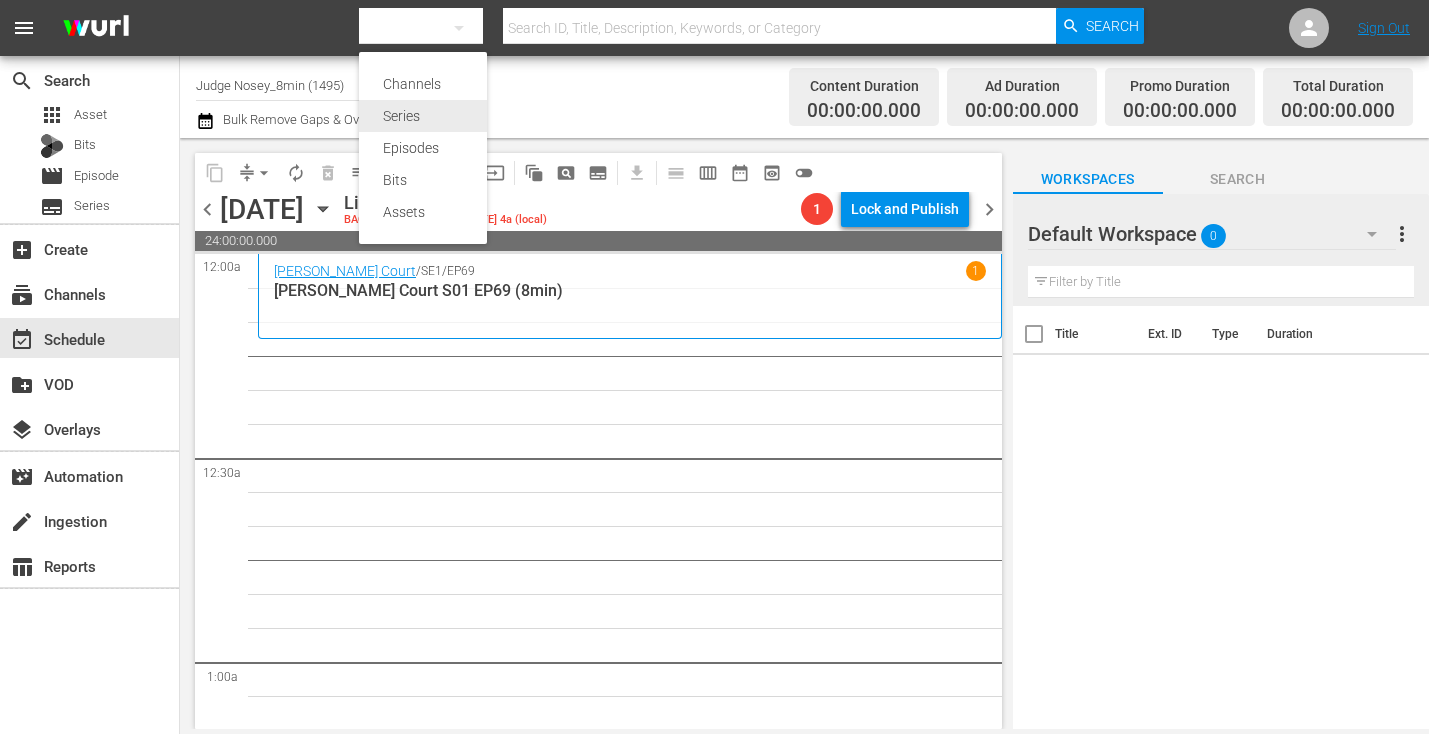 click on "Episodes" at bounding box center [423, 148] 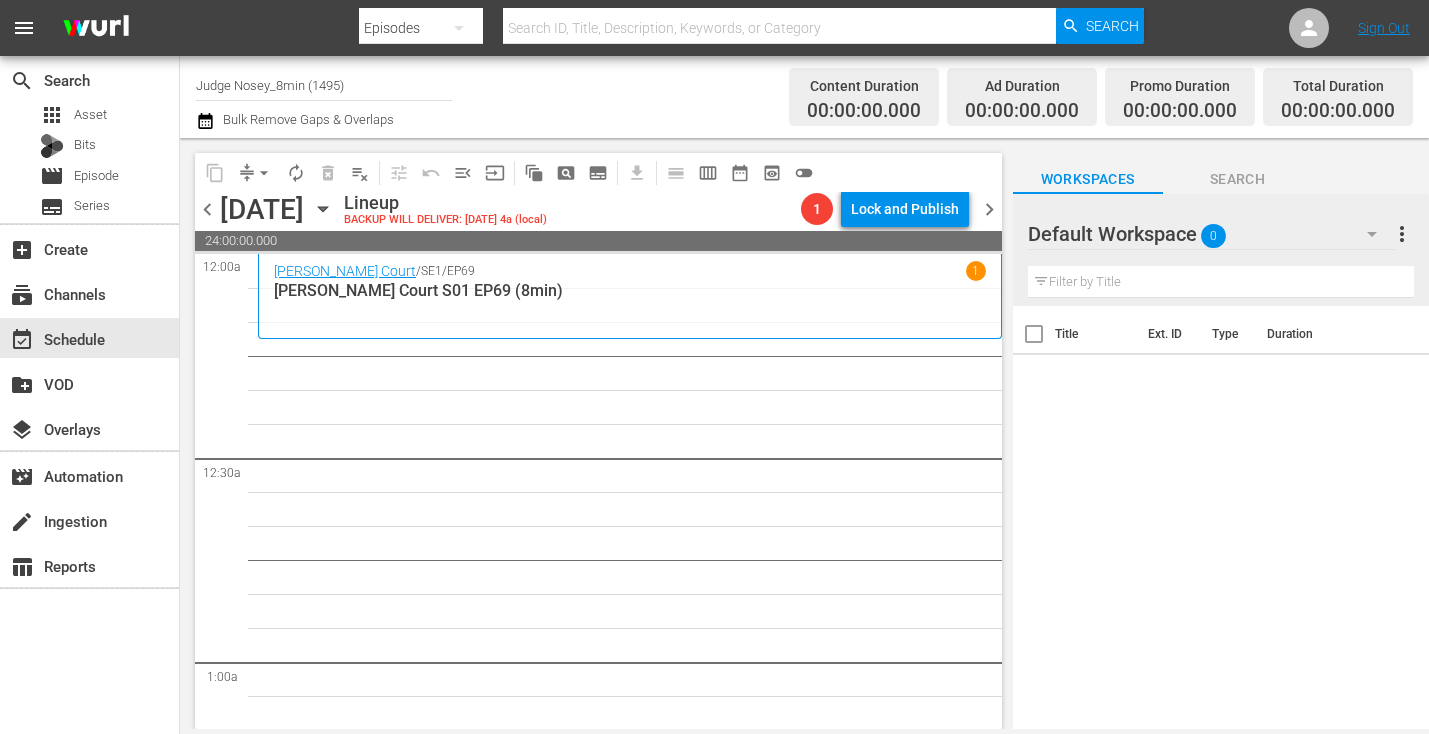 click on "Channels Series Episodes Bits Assets" at bounding box center [714, 367] 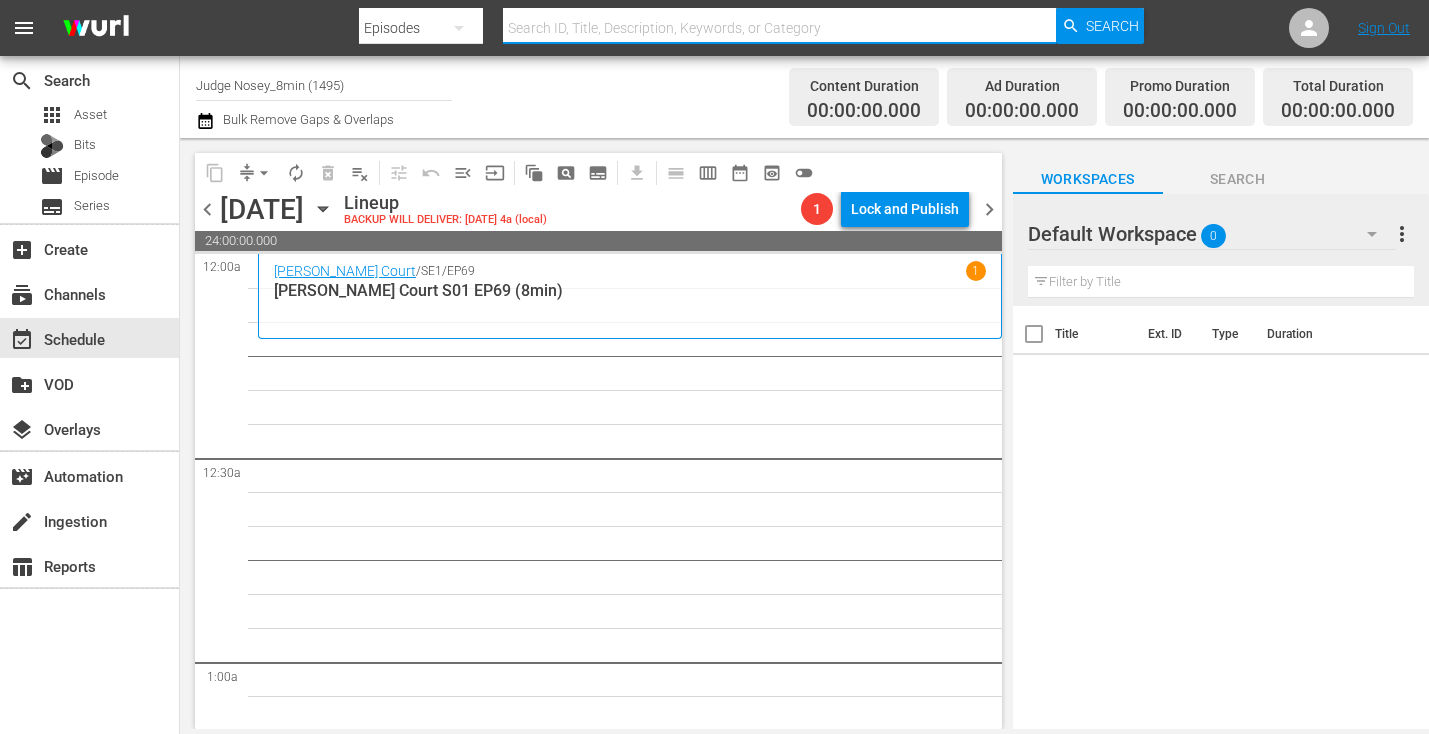 click at bounding box center (780, 28) 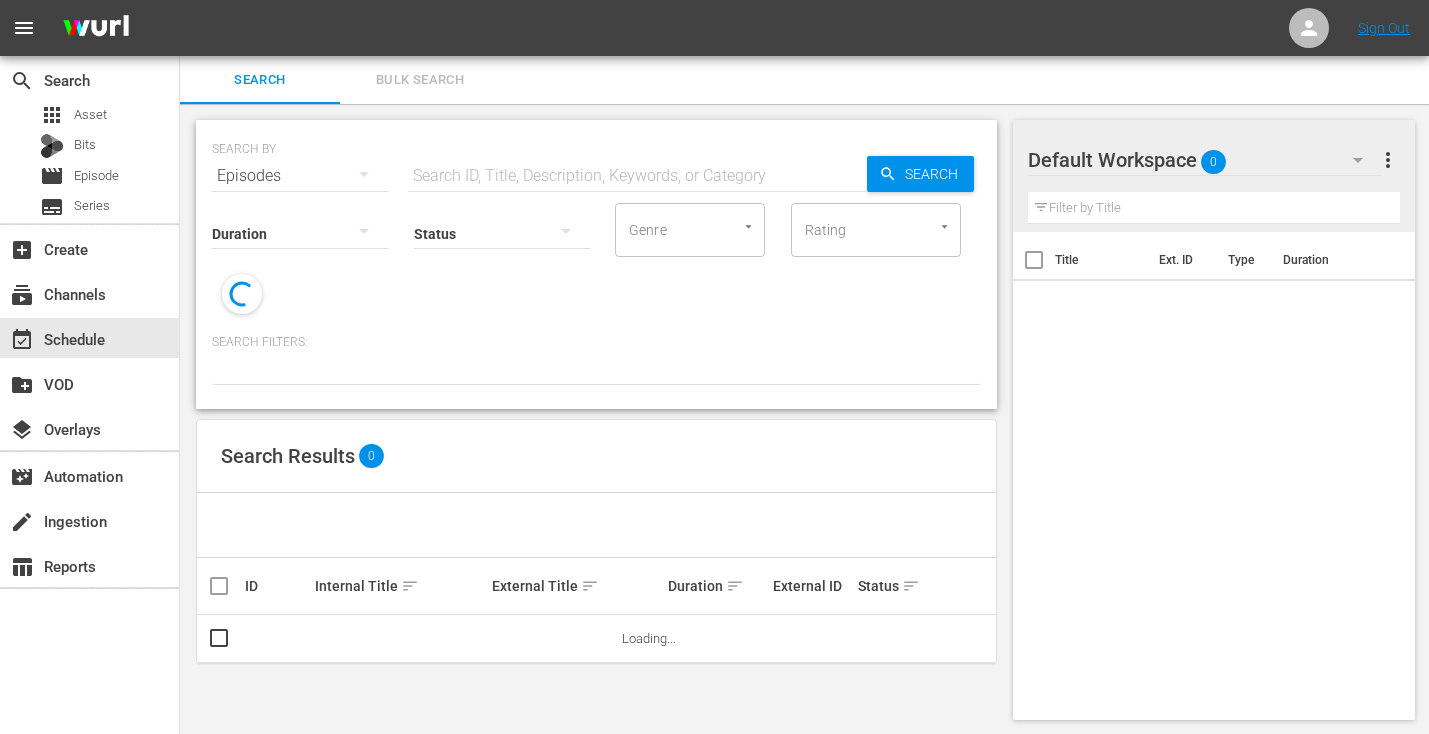 click on "Bulk Search" at bounding box center (420, 80) 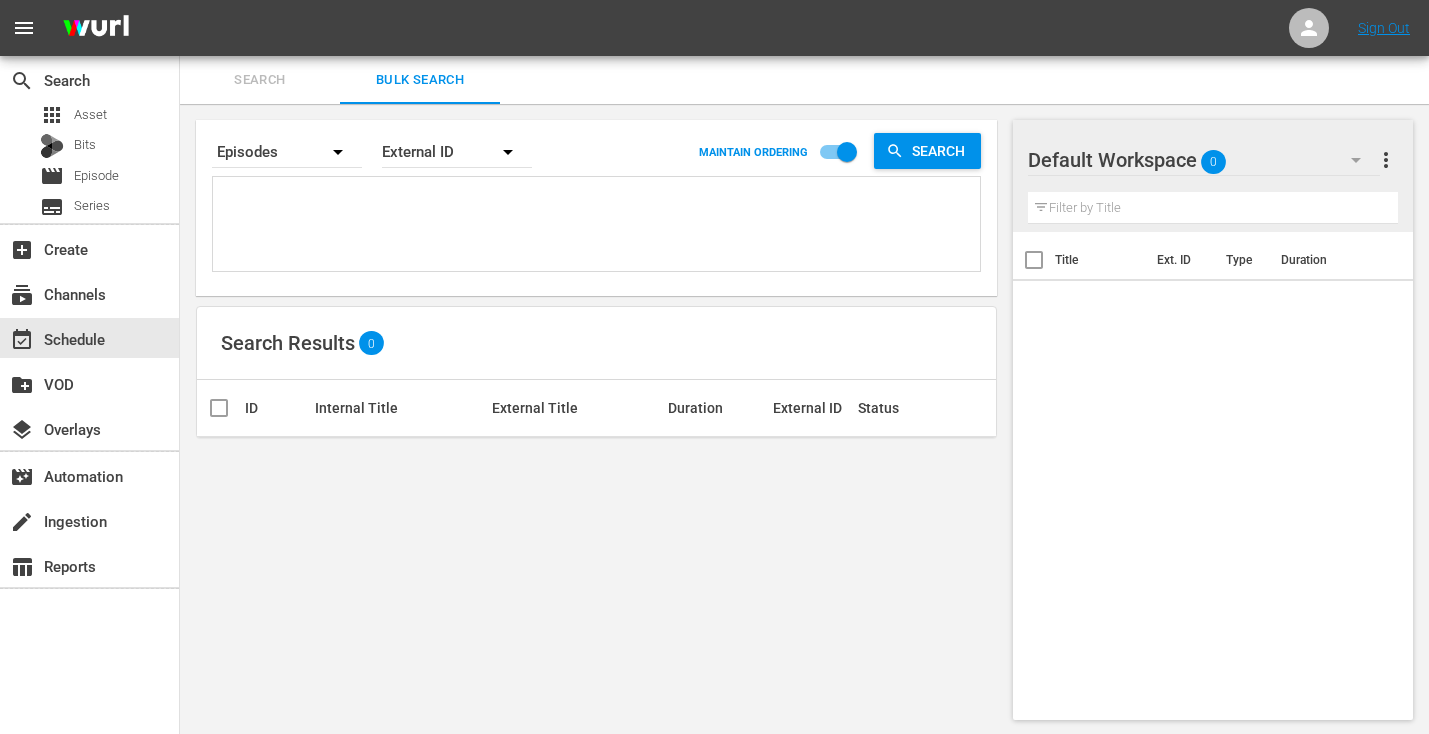 click at bounding box center (599, 227) 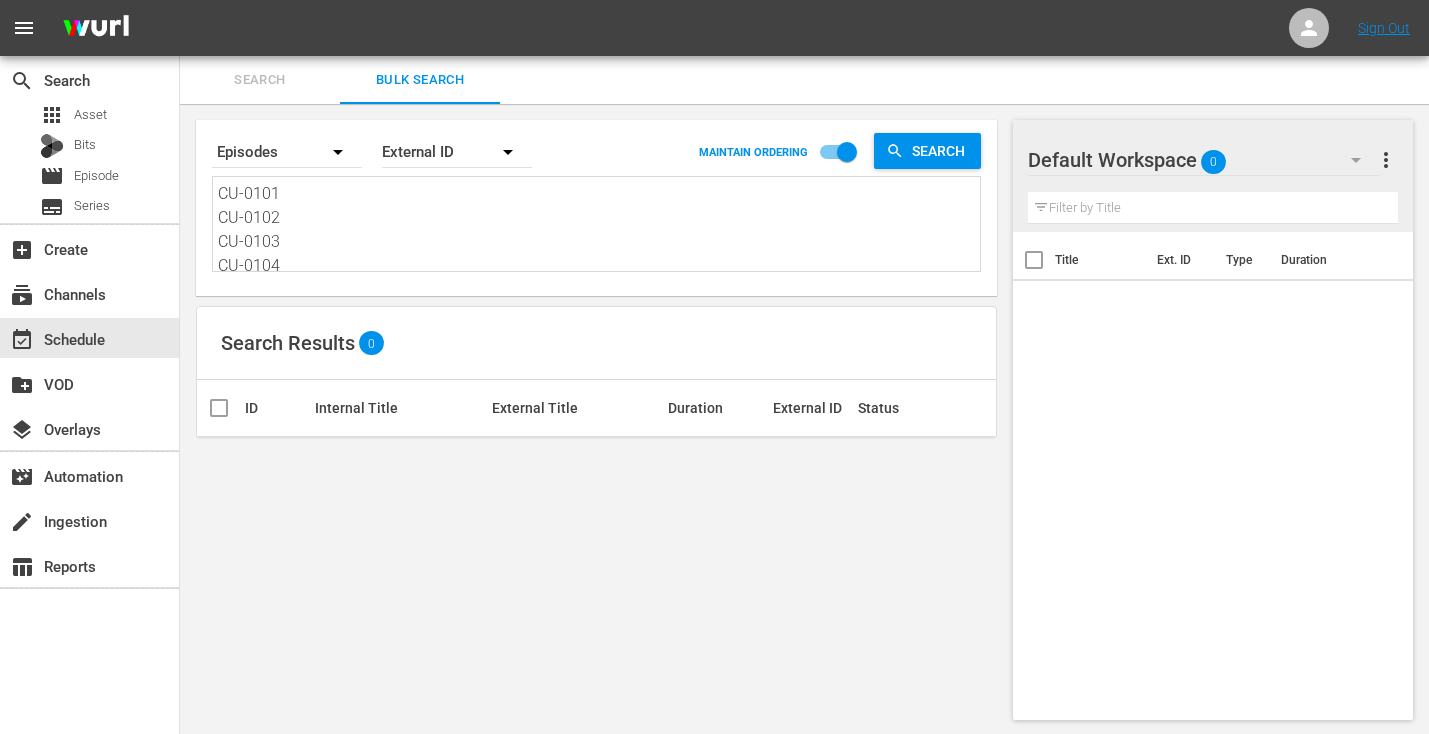 scroll, scrollTop: 1418, scrollLeft: 0, axis: vertical 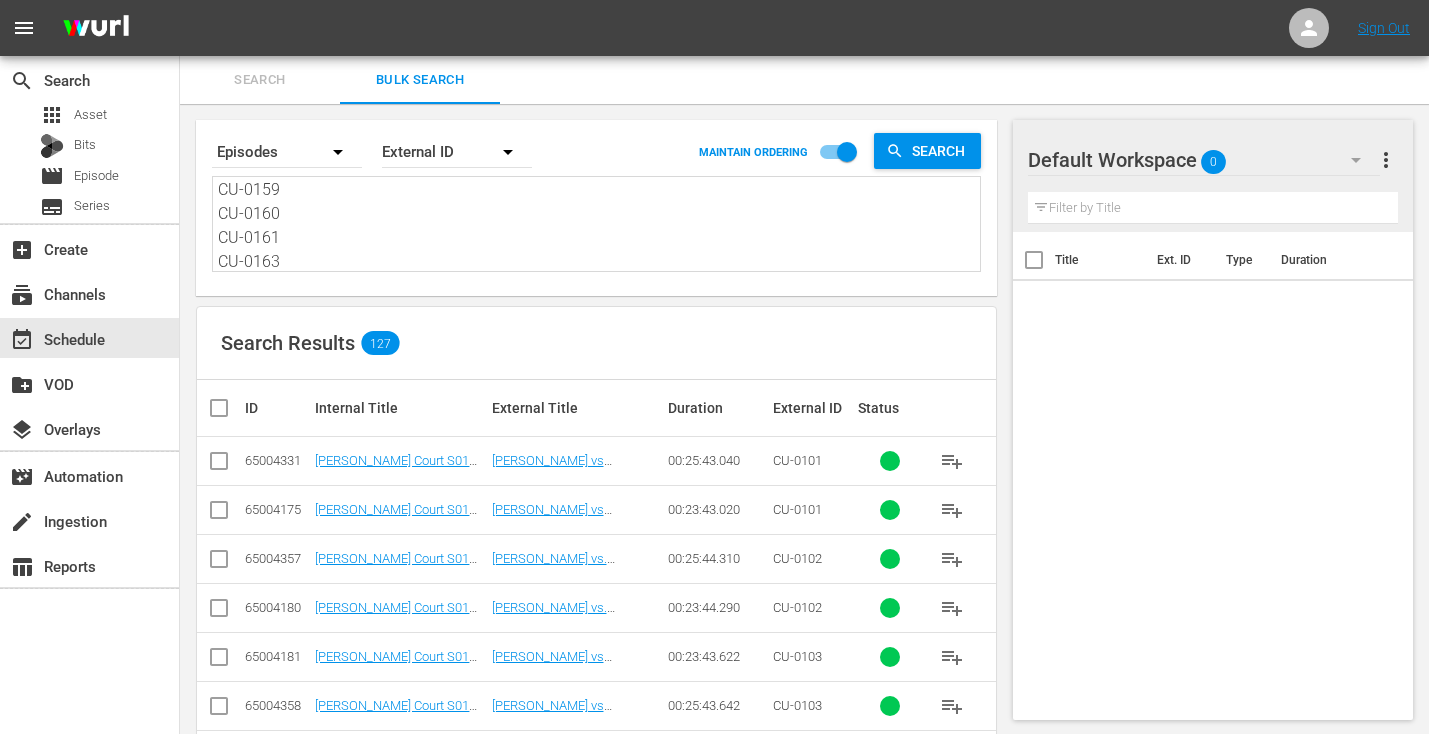 type on "CU-0101
CU-0102
CU-0103
CU-0104
CU-0105
CU-0106
CU-0107
CU-0108
CU-0109
CU-0110
CU-0111
CU-0112
CU-0113
CU-0114
CU-0115
CU-0116
CU-0118
CU-0119
CU-0120
CU-0121
CU-0122
CU-0123
CU-0124
CU-0125
CU-0126
CU-0127
CU-0128
CU-0129
CU-0130
CU-0131
CU-0132
CU-0133
CU-0134
CU-0135
CU-0136
CU-0137
CU-0138
CU-0141
CU-0148
CU-0140
CU-0142
CU-0162
CU-0155
CU-0139
CU-0177
CU-0170
CU-0143
CU-0144
CU-0146
CU-0147
CU-0149
CU-0150
CU-0151
CU-0152
CU-0153
CU-0154
CU-0156
CU-0157
CU-0158
CU-0159
CU-0160
CU-0161
CU-0163" 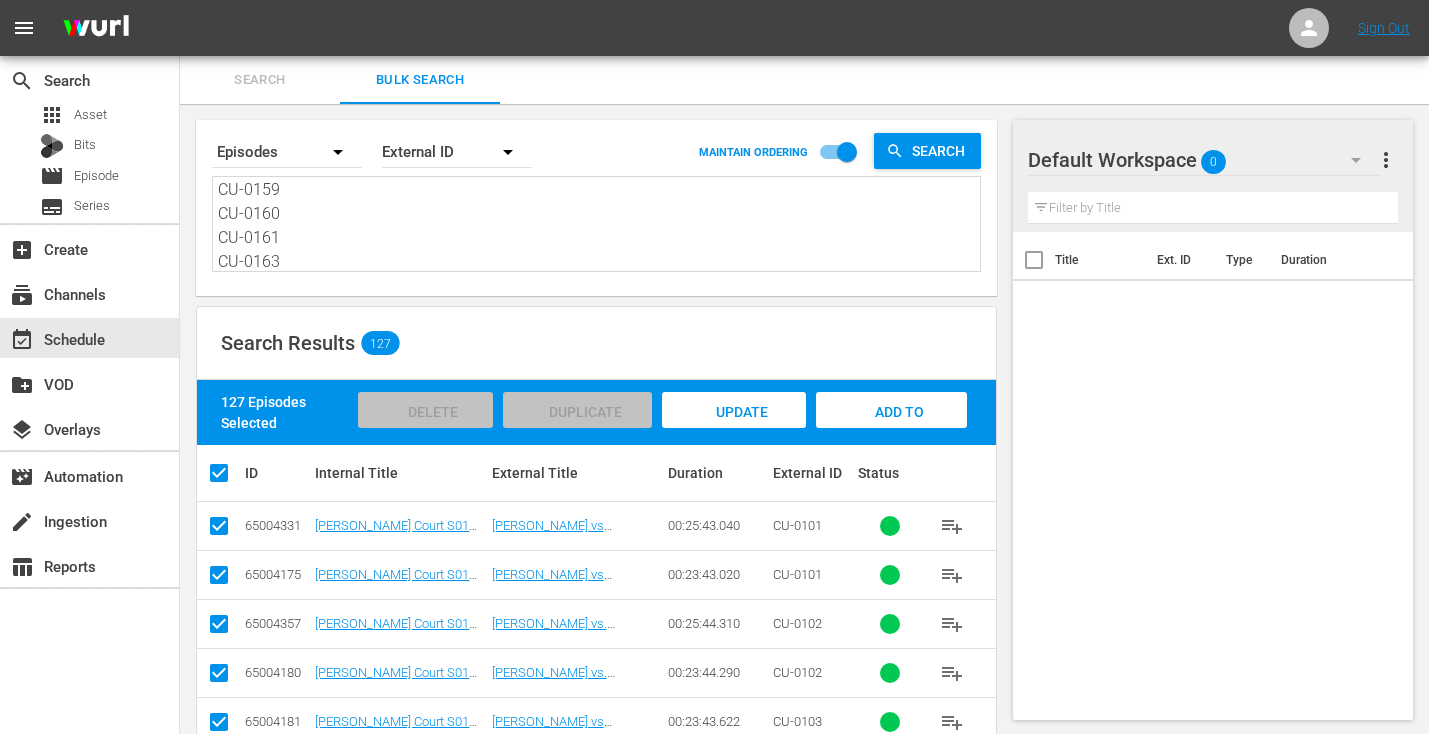 click on "Add to Workspace" at bounding box center [891, 429] 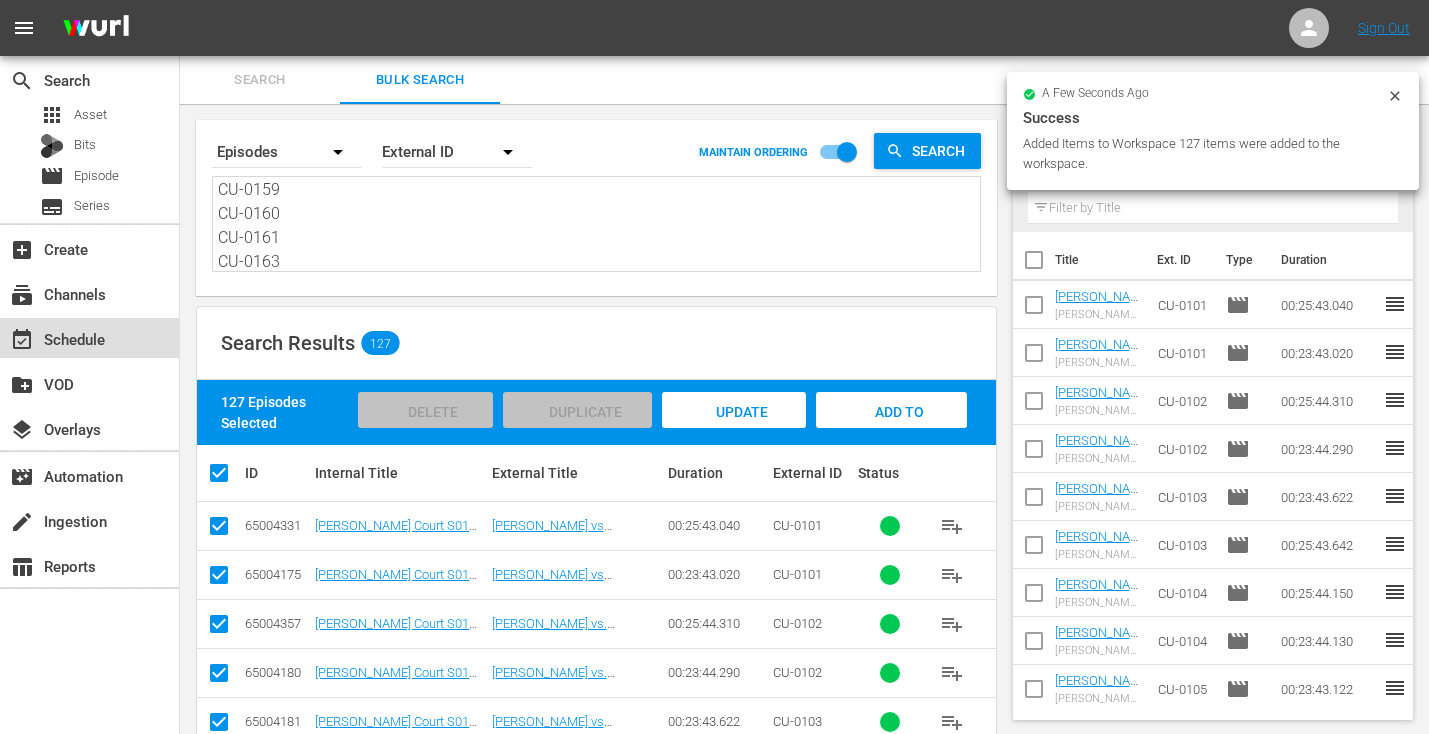 click on "event_available   Schedule" at bounding box center [56, 336] 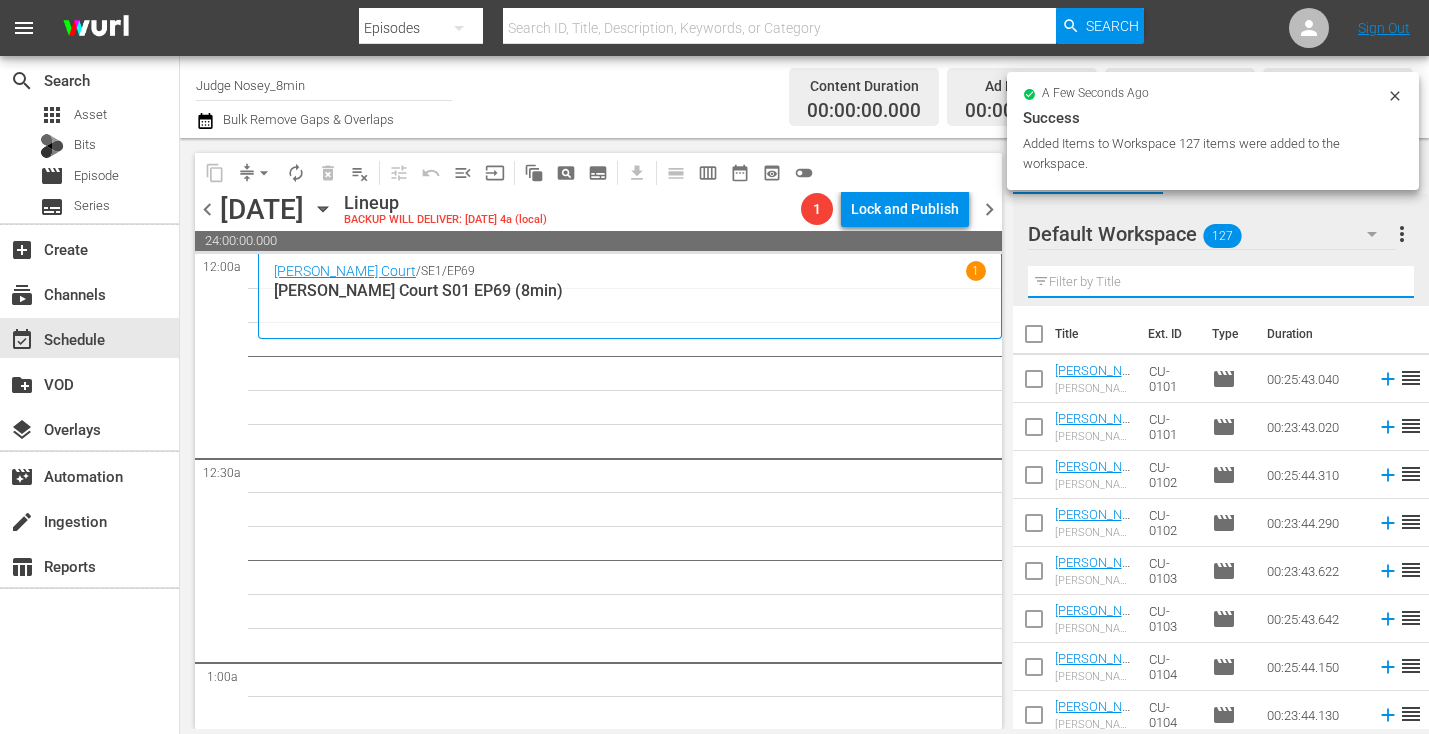 click at bounding box center (1221, 282) 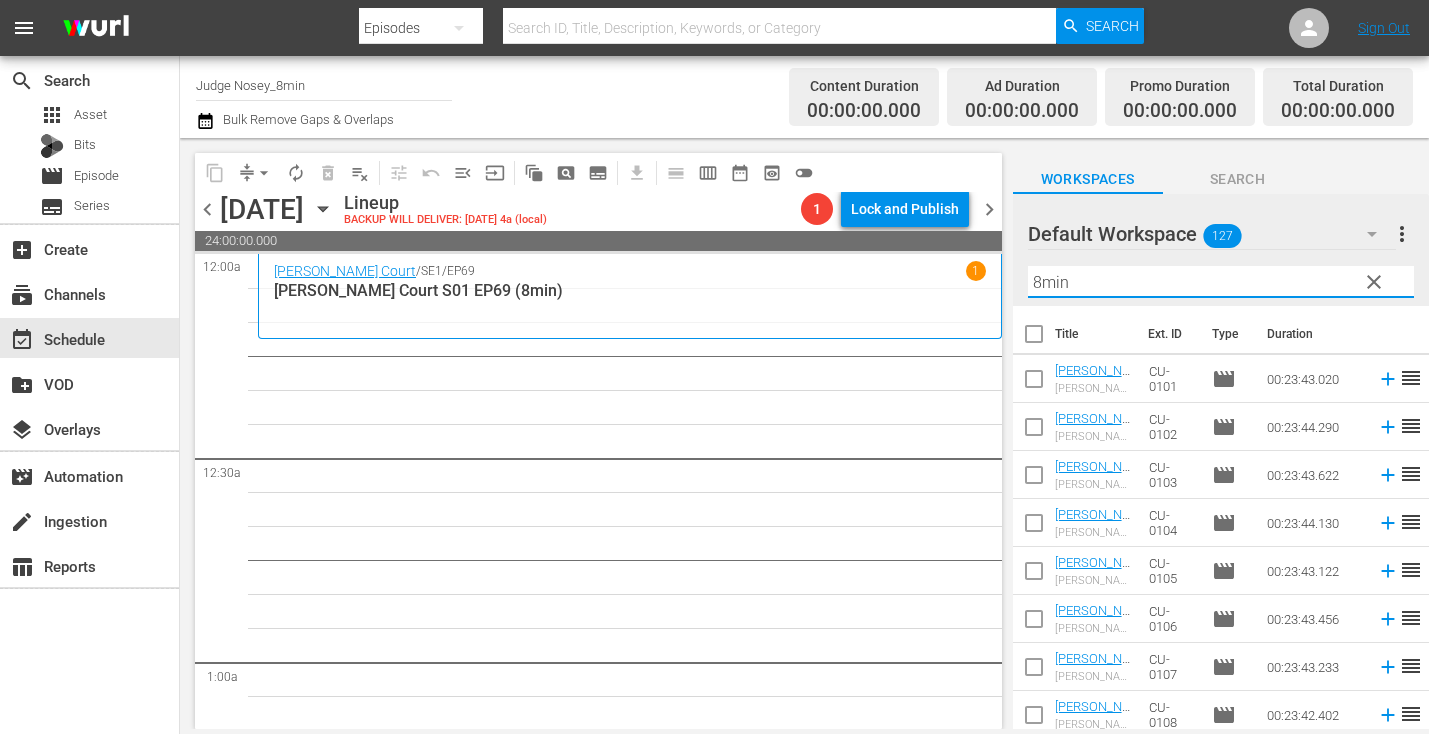 type on "8min" 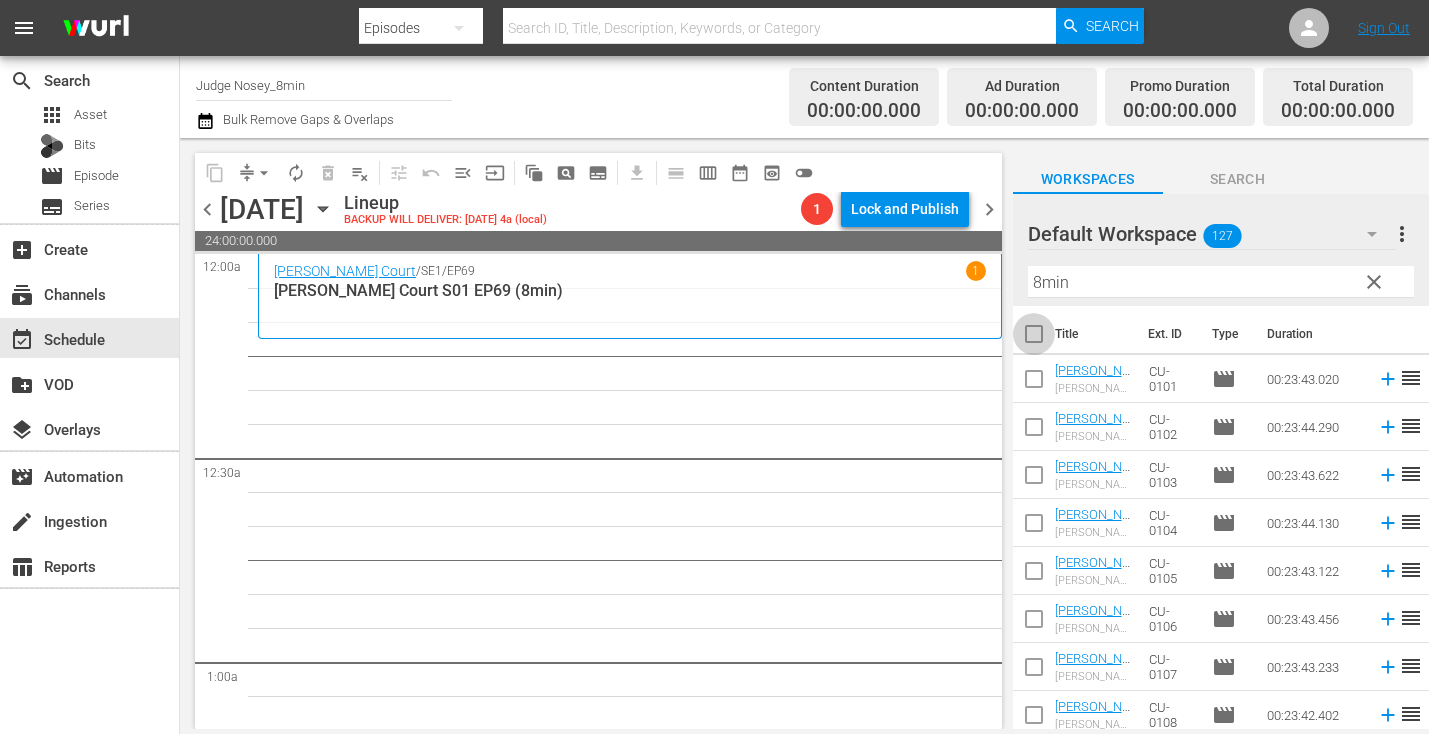 click at bounding box center (1034, 338) 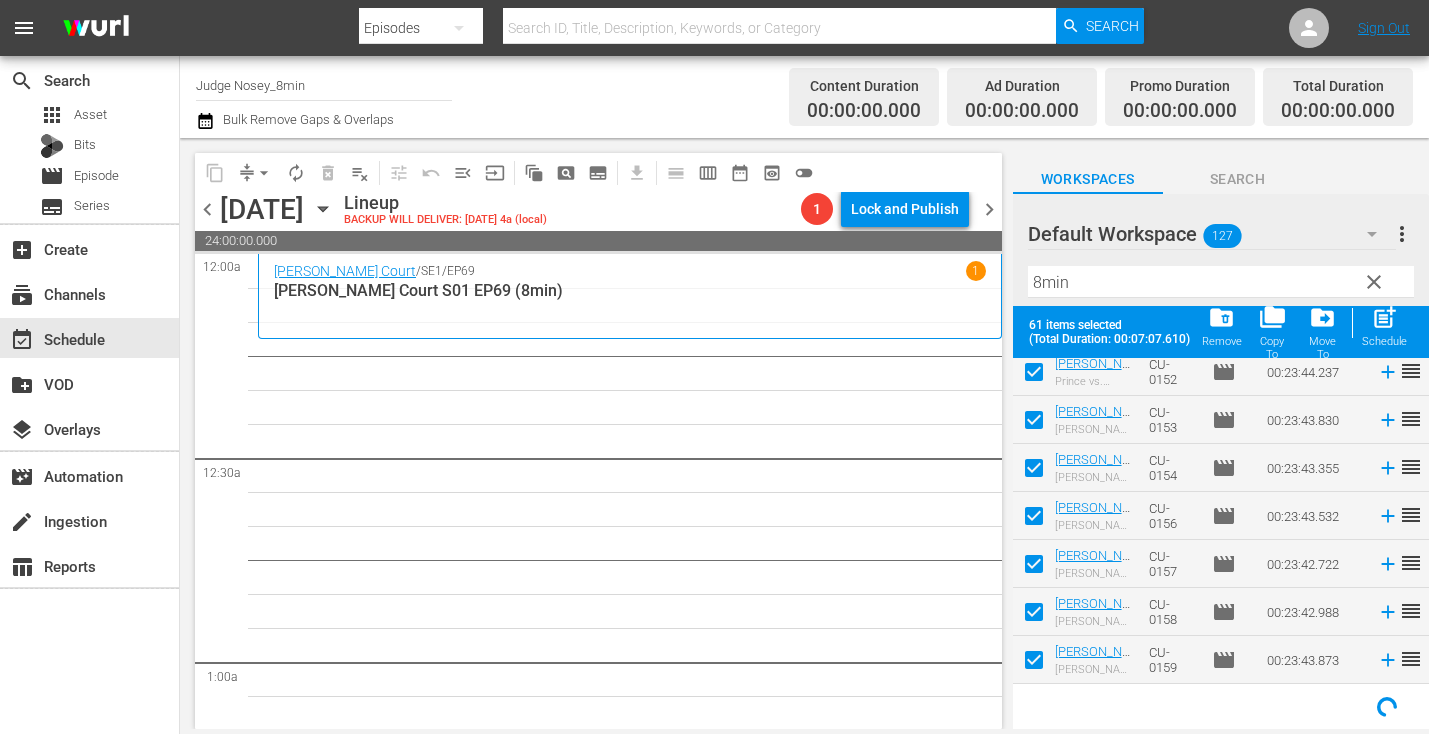 scroll, scrollTop: 2747, scrollLeft: 0, axis: vertical 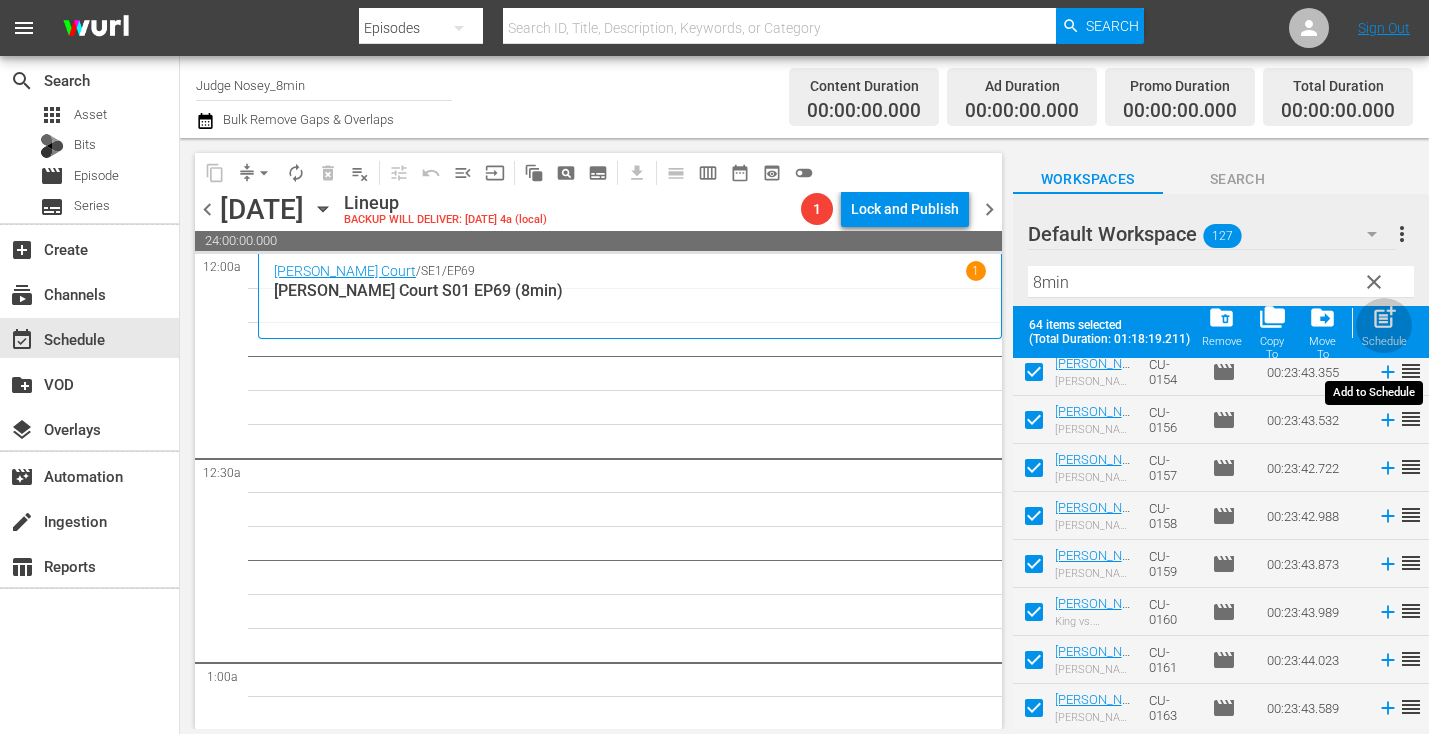 click on "Schedule" at bounding box center (1384, 341) 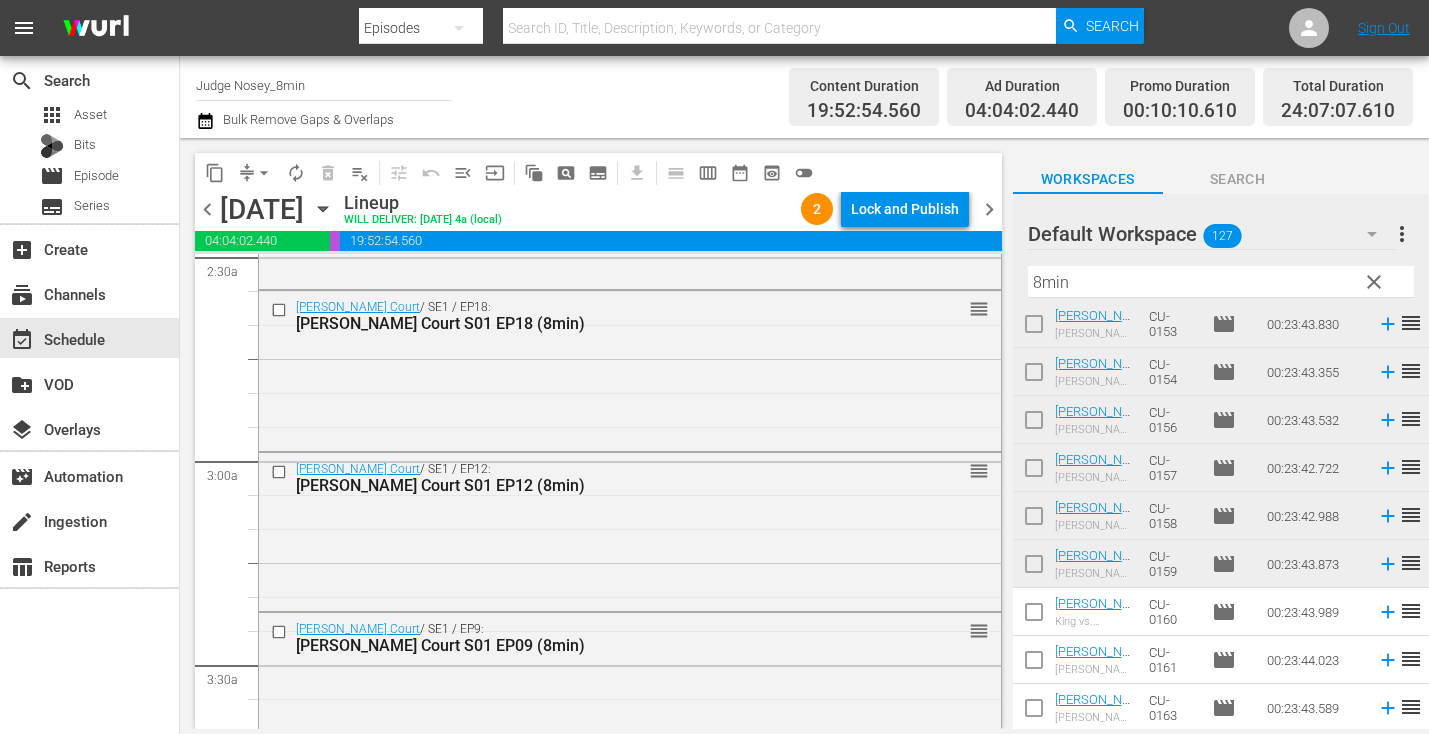 scroll, scrollTop: 0, scrollLeft: 0, axis: both 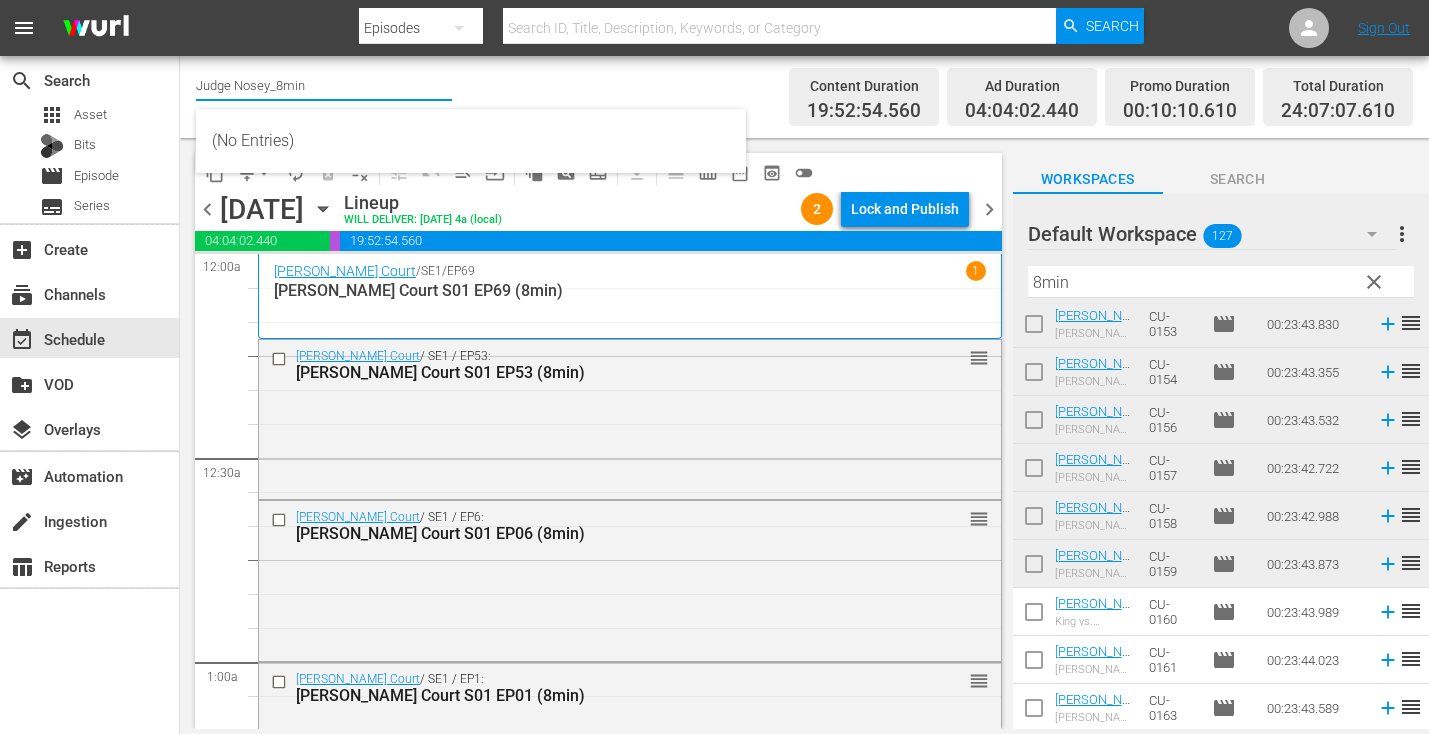 drag, startPoint x: 259, startPoint y: 81, endPoint x: 417, endPoint y: 81, distance: 158 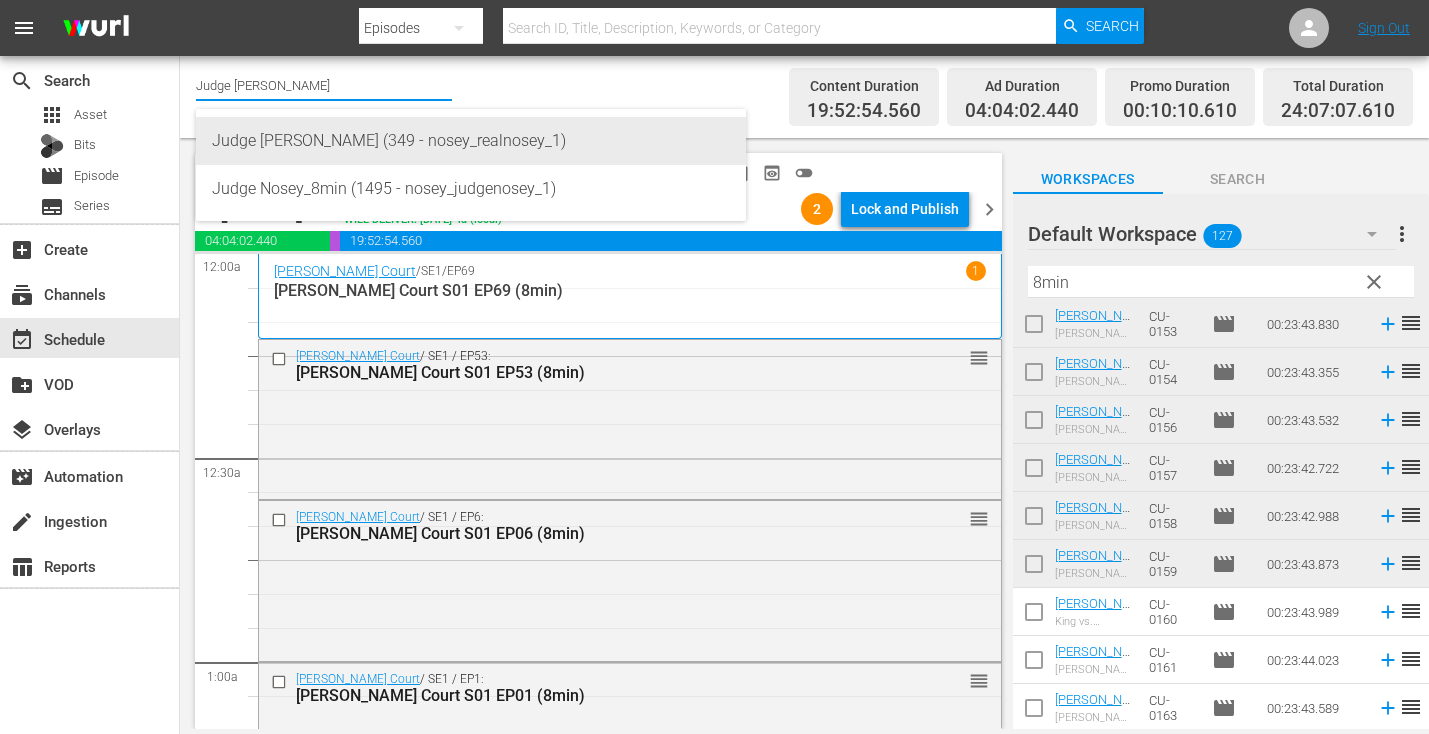 click on "Judge Nosey (349 - nosey_realnosey_1)" at bounding box center (471, 141) 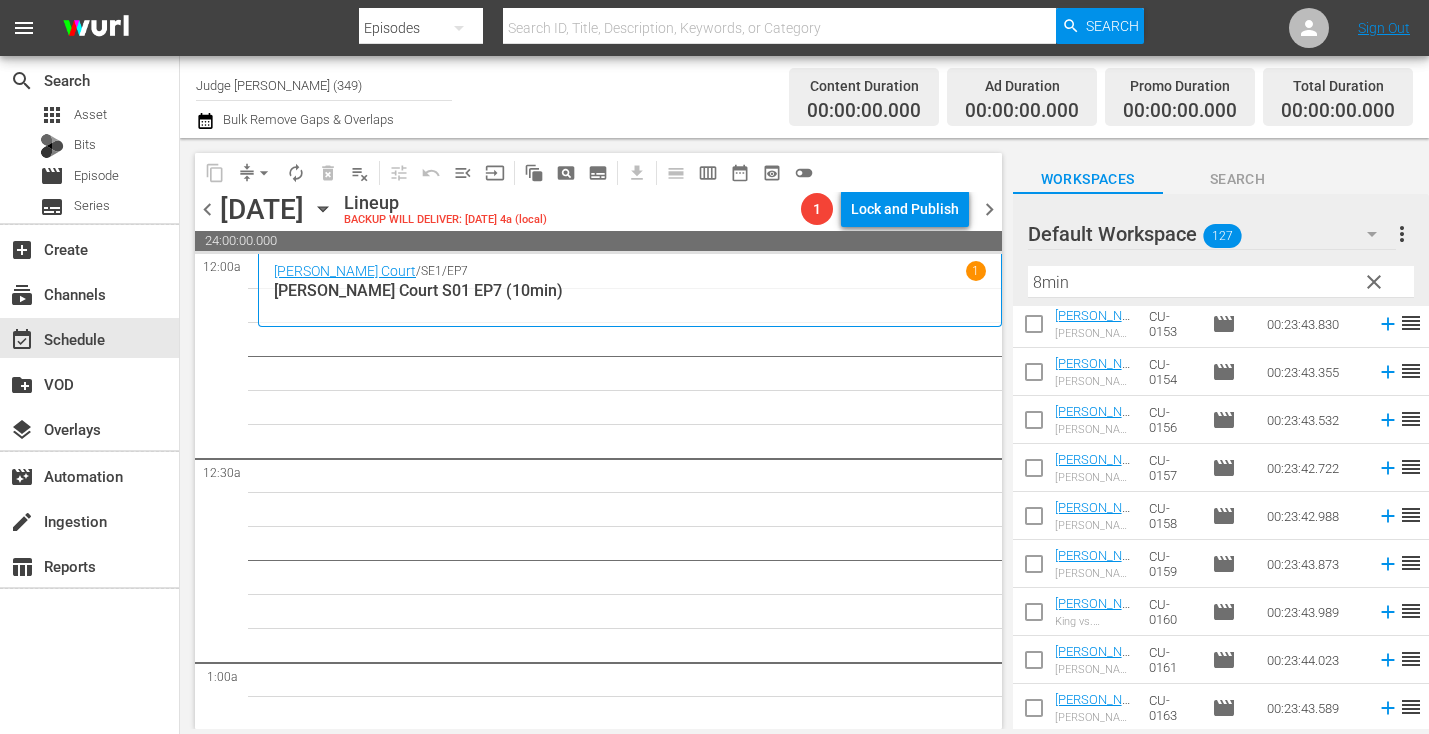 drag, startPoint x: 1105, startPoint y: 286, endPoint x: 947, endPoint y: 287, distance: 158.00316 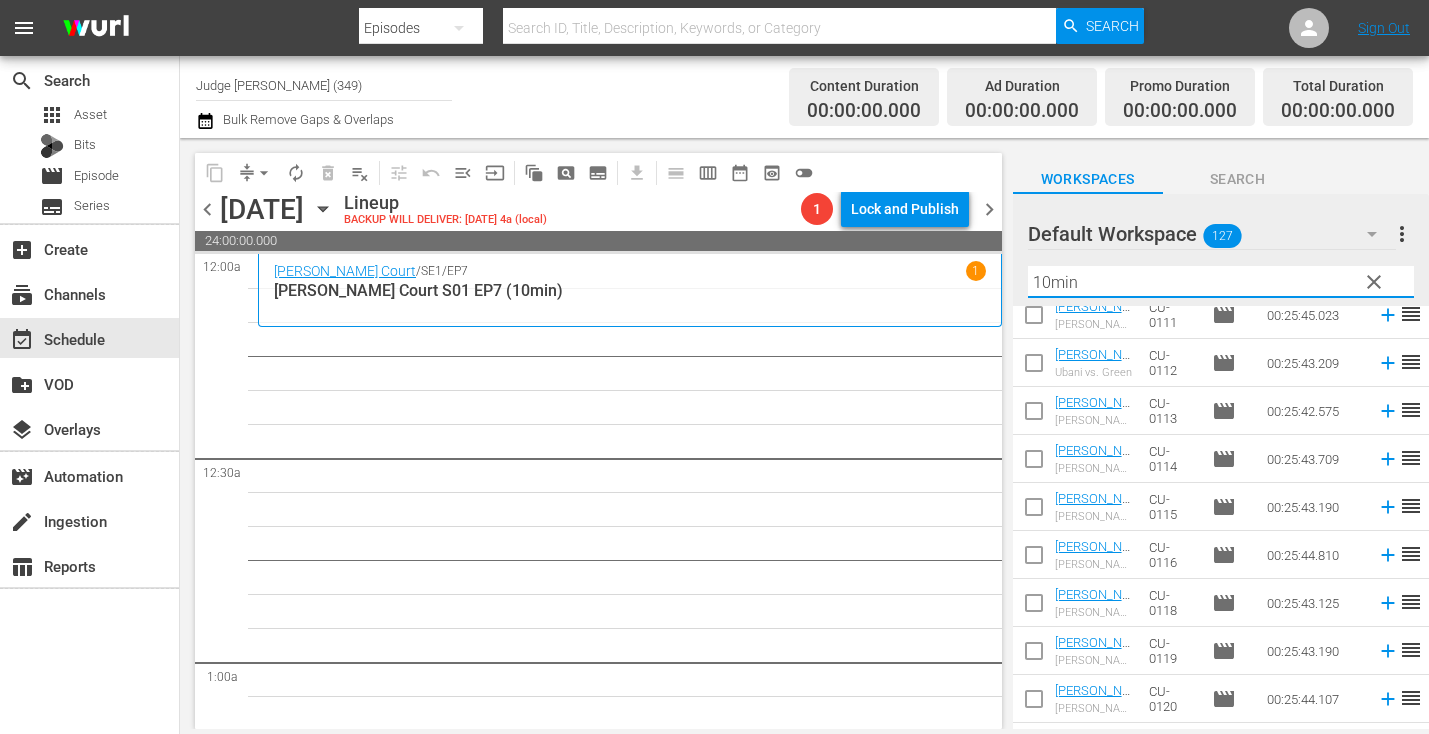 scroll, scrollTop: 0, scrollLeft: 0, axis: both 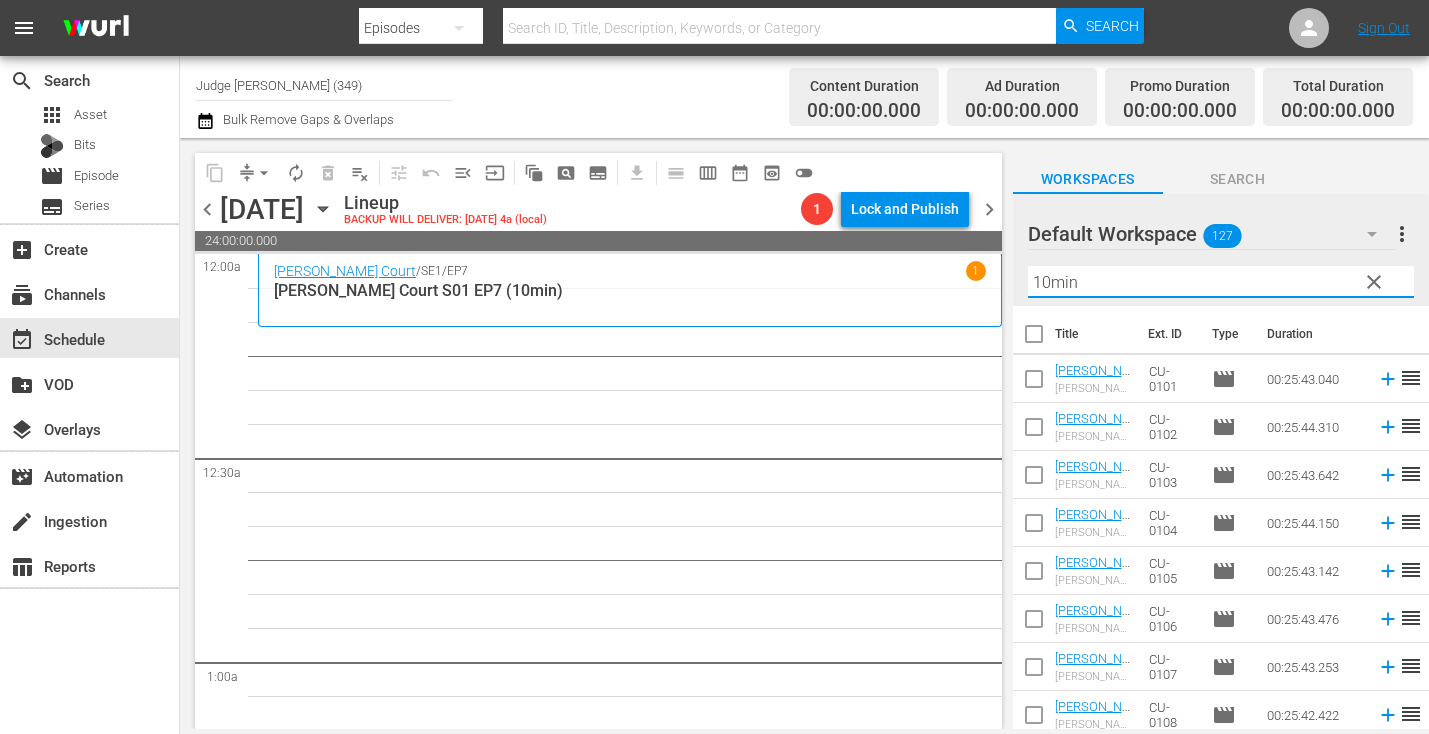 click at bounding box center [1034, 338] 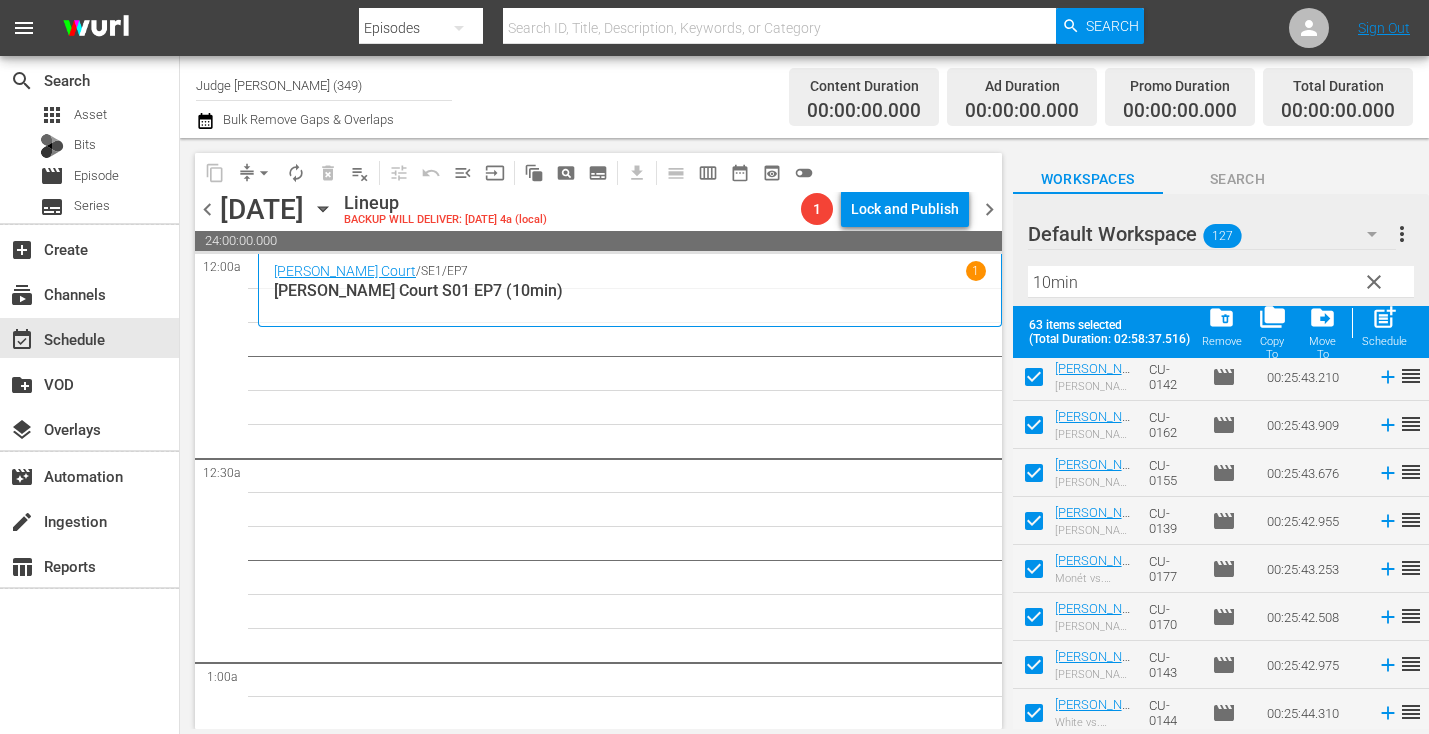 scroll, scrollTop: 2699, scrollLeft: 0, axis: vertical 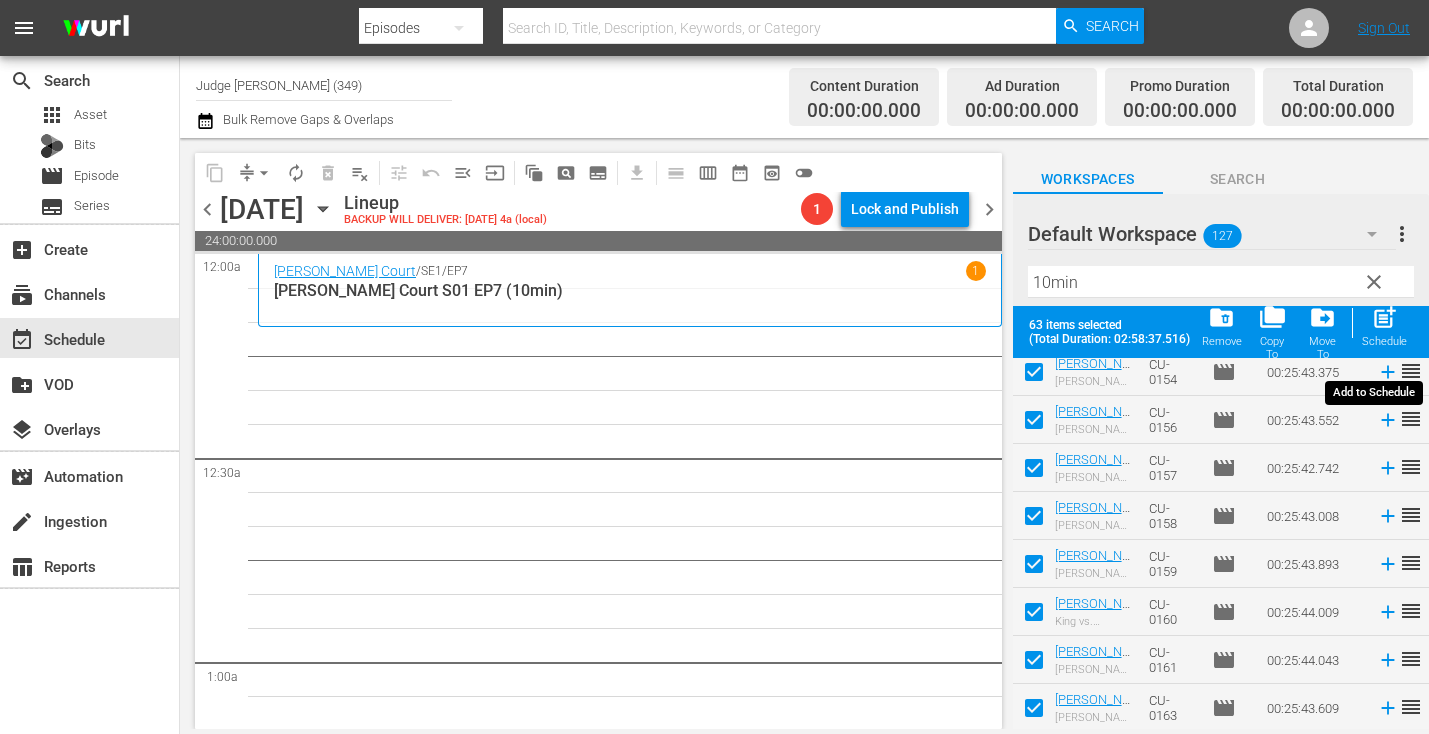 click on "post_add" at bounding box center [1384, 317] 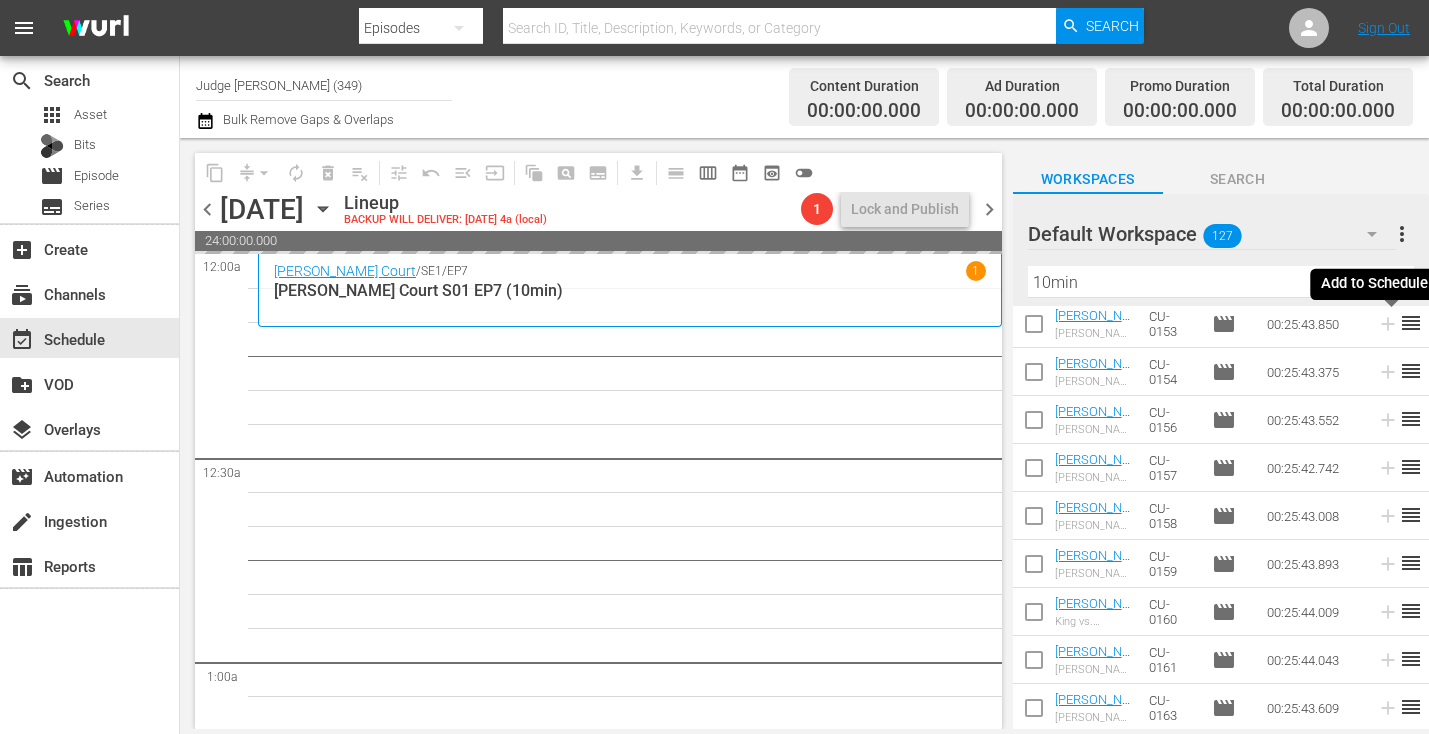 scroll, scrollTop: 2647, scrollLeft: 0, axis: vertical 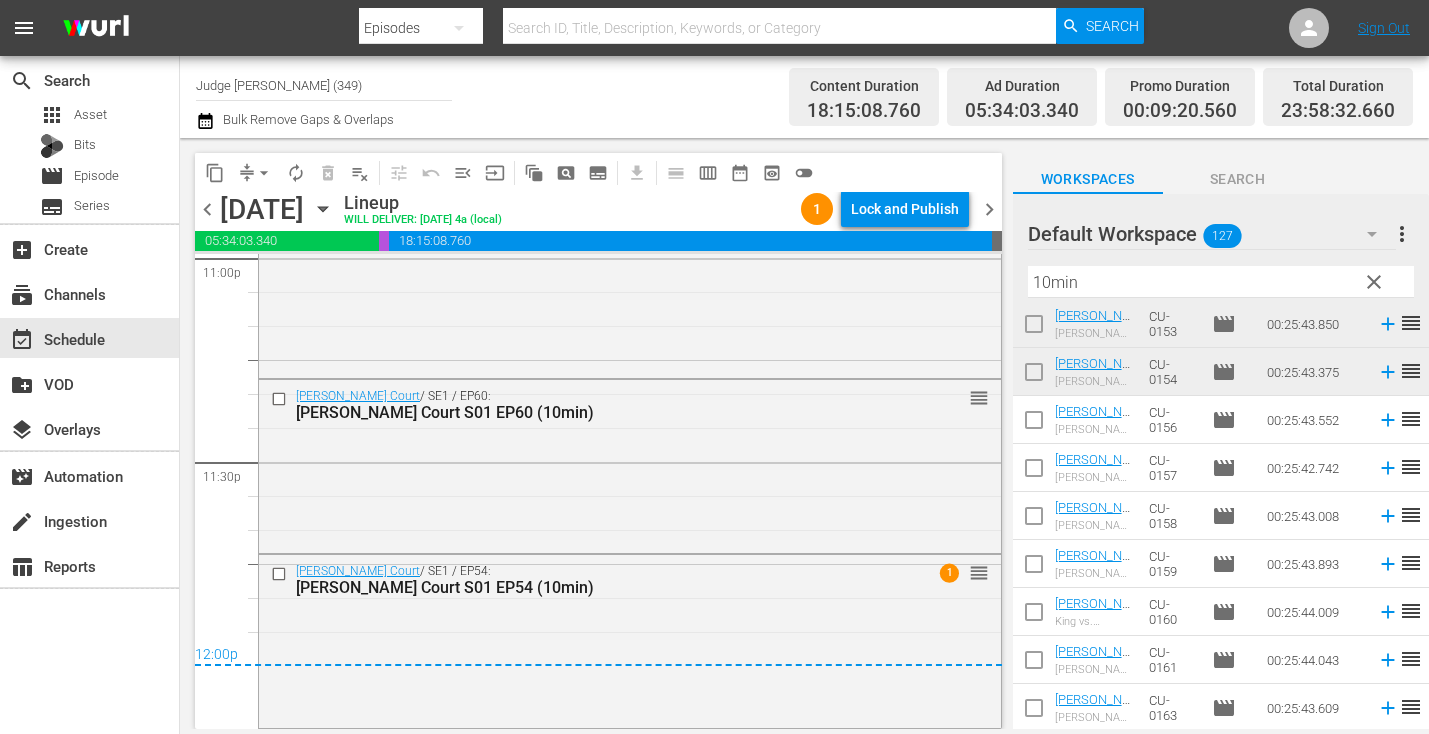 click on "clear" at bounding box center (1374, 282) 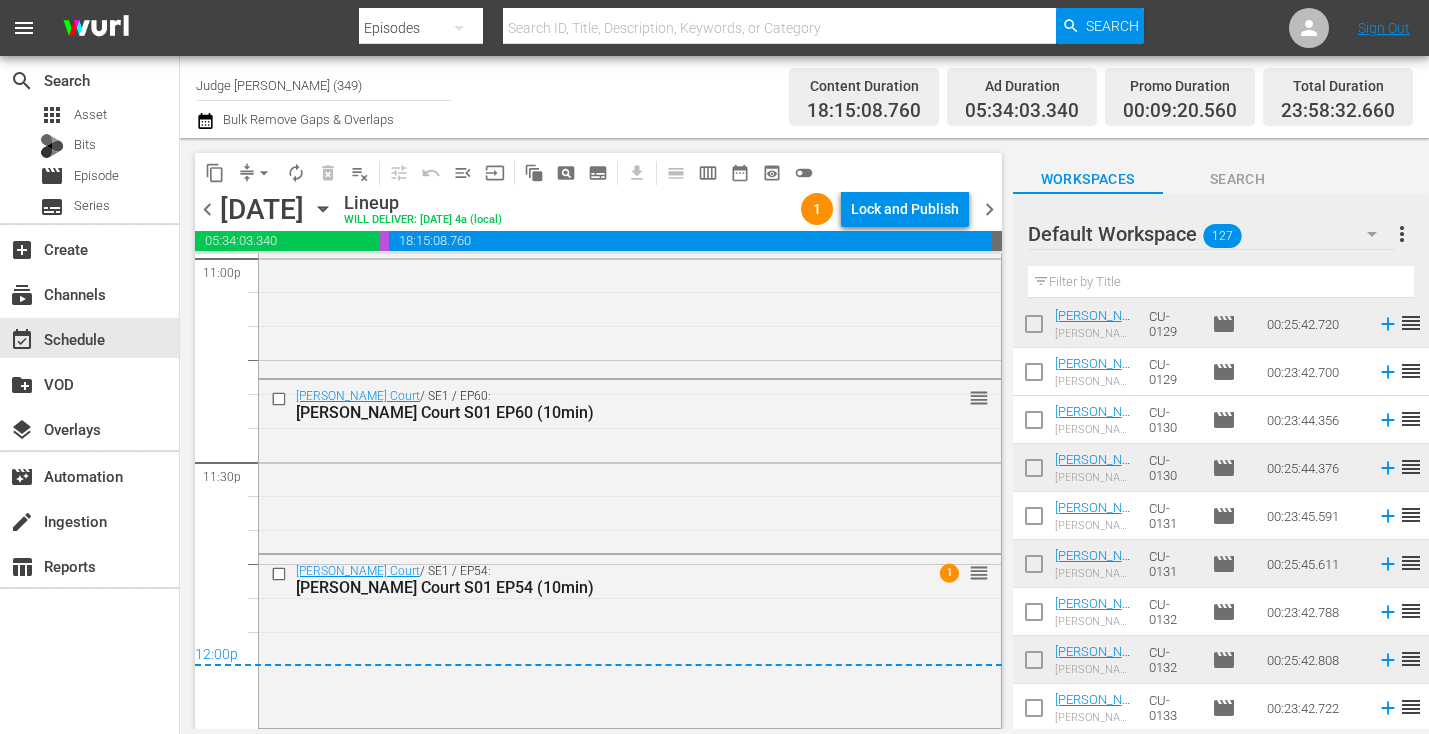 click on "more_vert" at bounding box center [1402, 234] 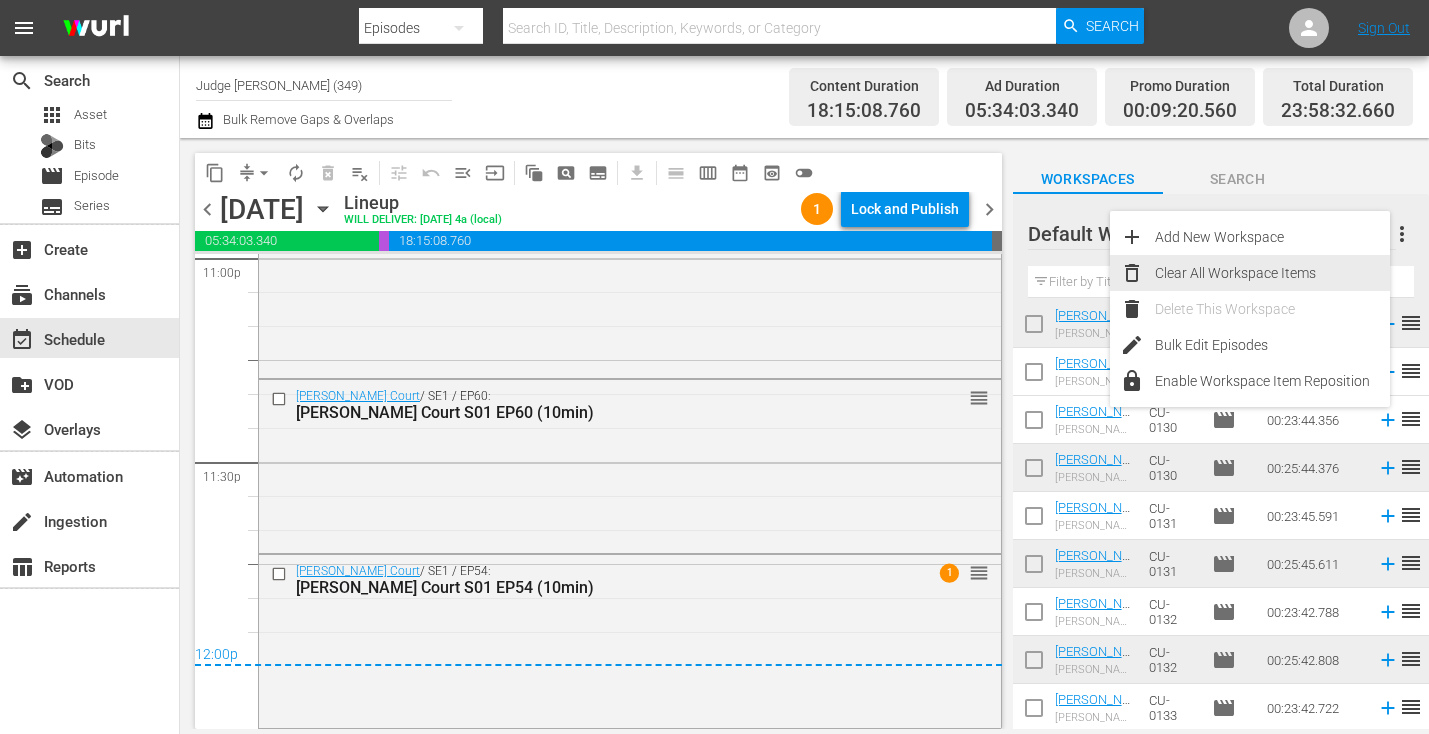 click on "Clear All Workspace Items" at bounding box center (1272, 273) 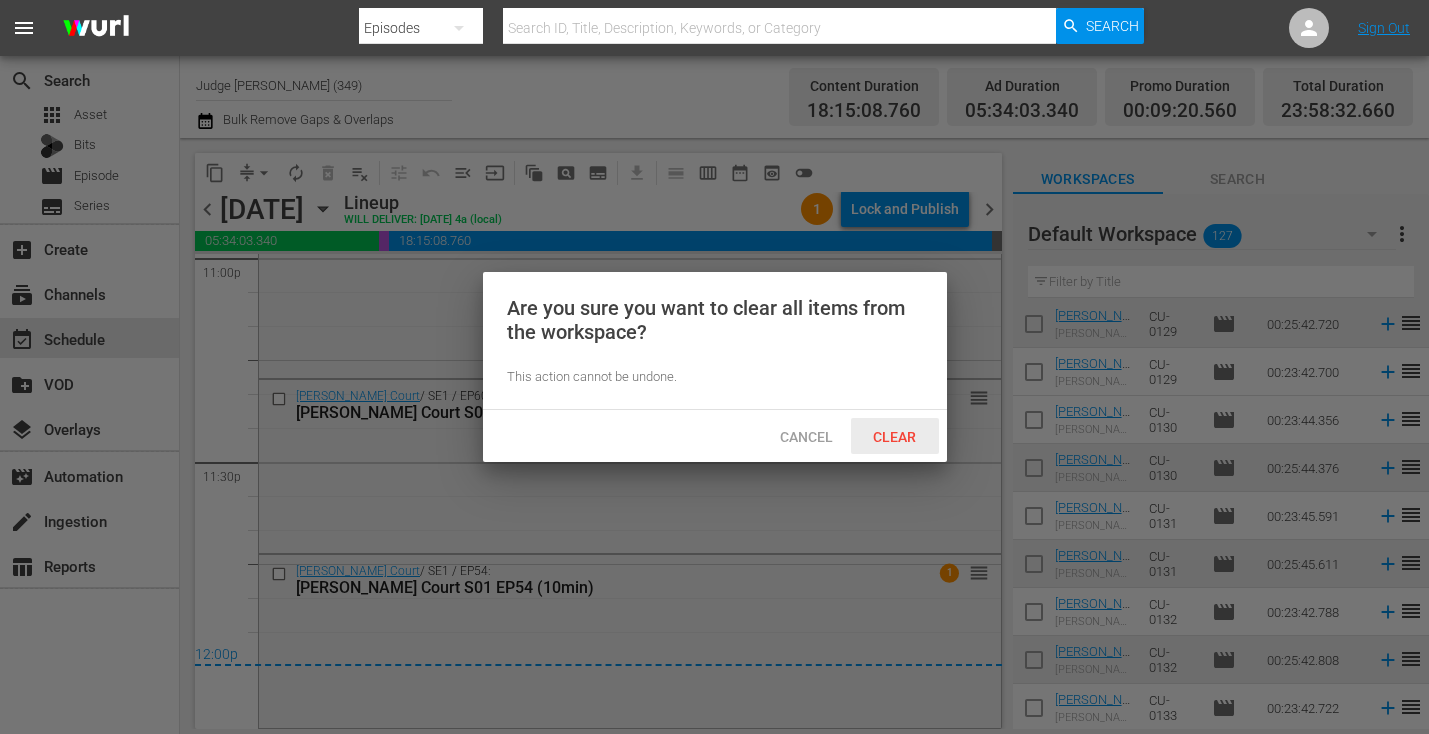 click on "Clear" at bounding box center (895, 436) 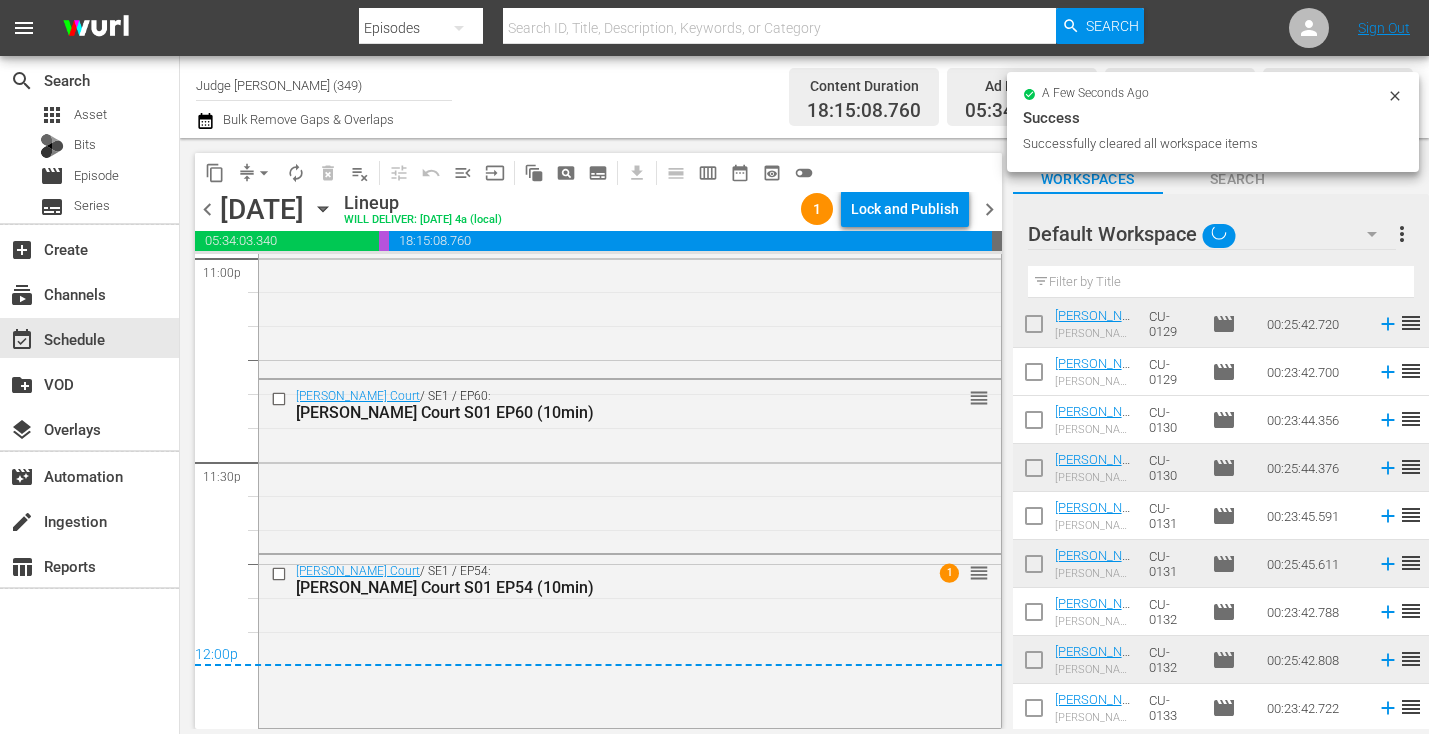 scroll, scrollTop: 0, scrollLeft: 0, axis: both 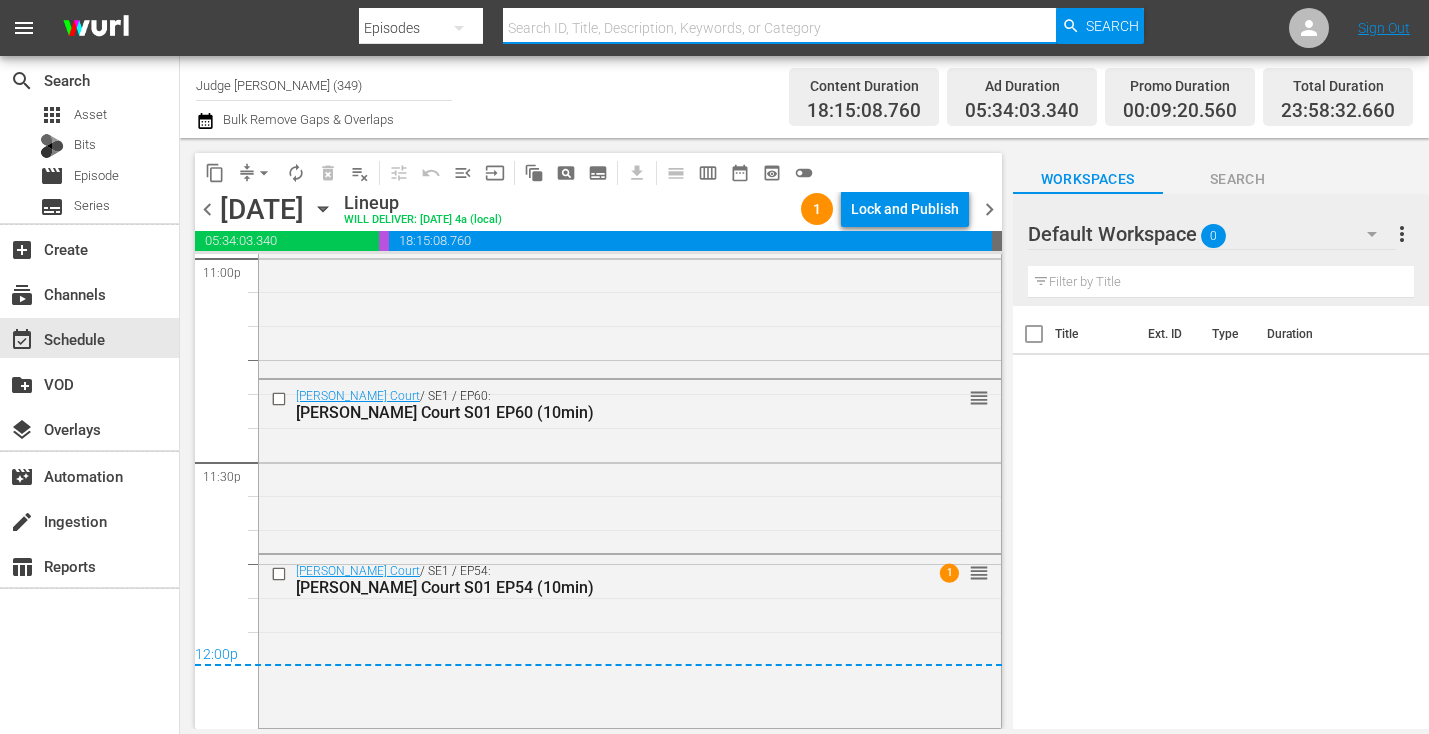 click at bounding box center (780, 28) 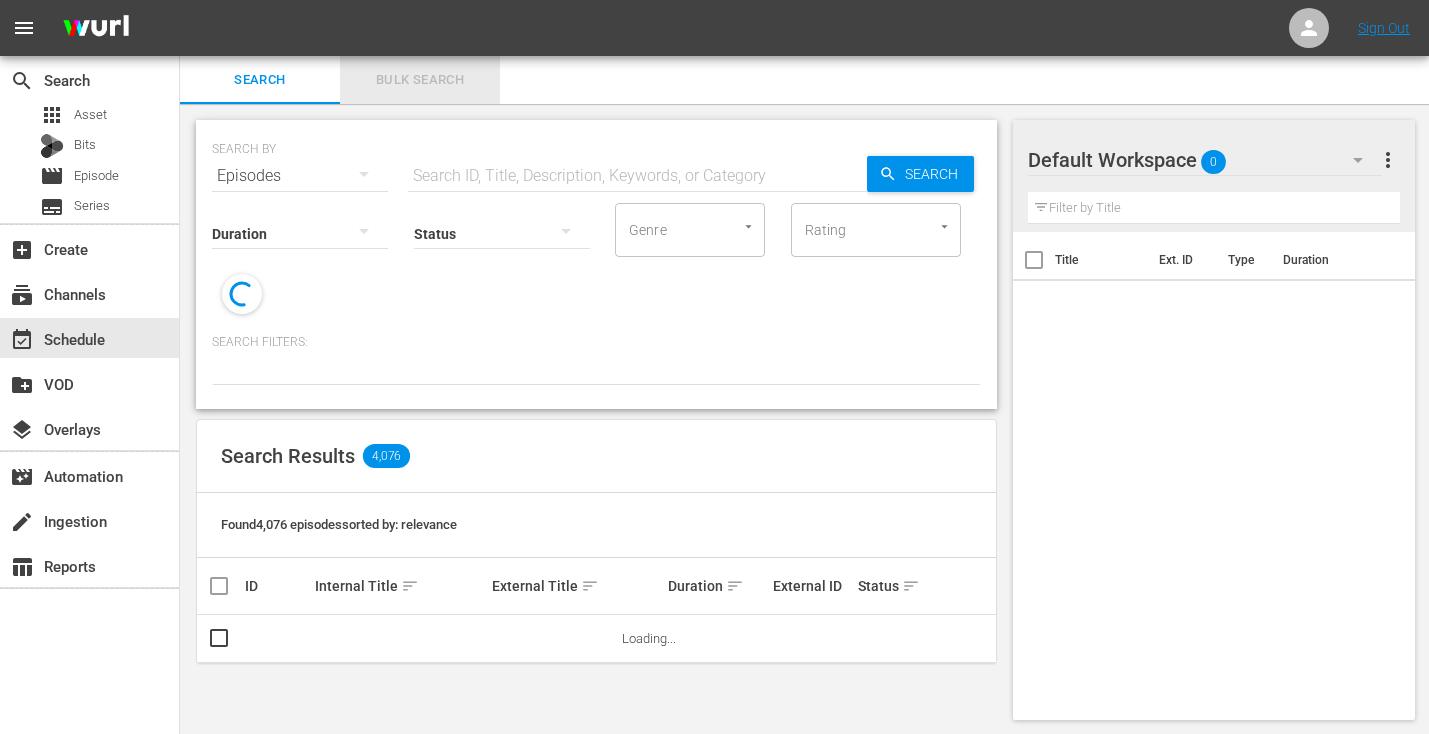 click on "Bulk Search" at bounding box center [420, 80] 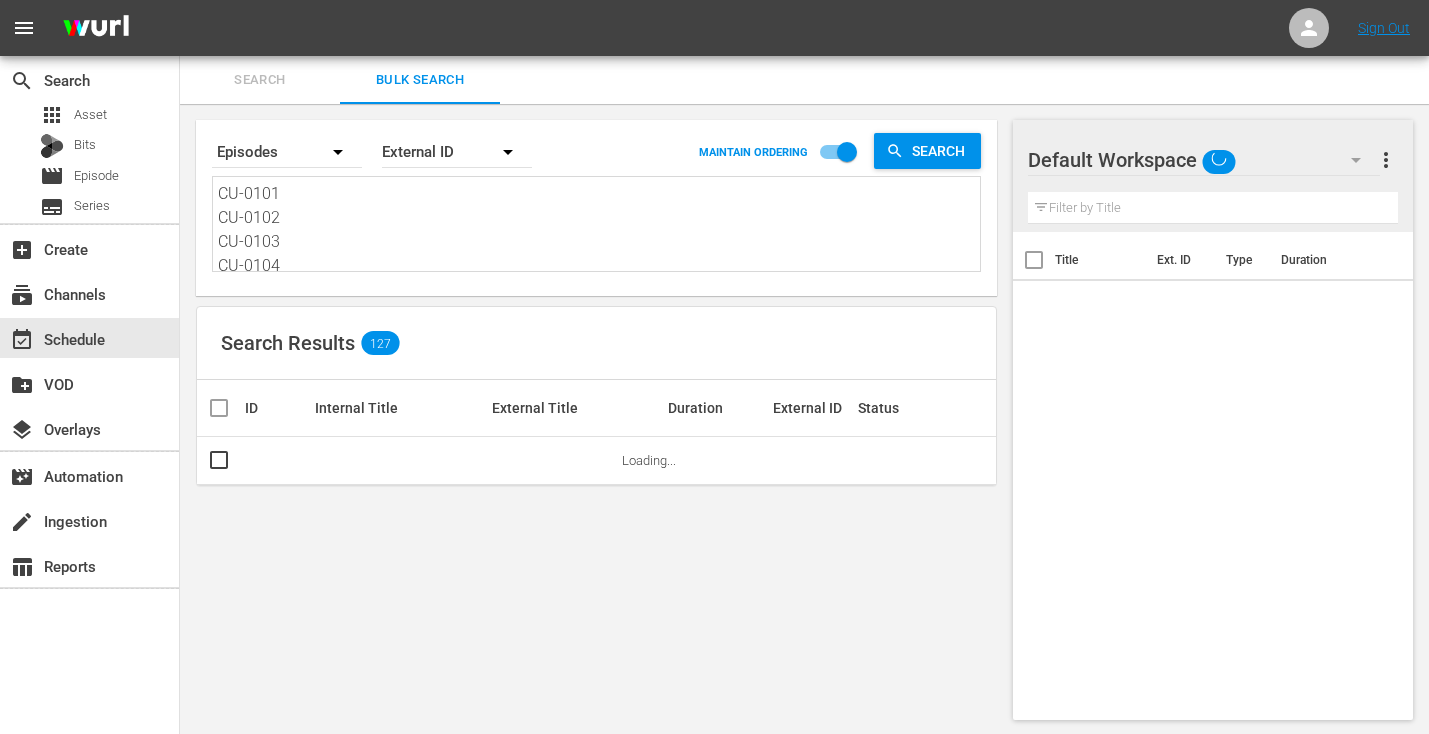 click on "CU-0101
CU-0102
CU-0103
CU-0104
CU-0105
CU-0106
CU-0107
CU-0108
CU-0109
CU-0110
CU-0111
CU-0112
CU-0113
CU-0114
CU-0115
CU-0116
CU-0118
CU-0119
CU-0120
CU-0121
CU-0122
CU-0123
CU-0124
CU-0125
CU-0126
CU-0127
CU-0128
CU-0129
CU-0130
CU-0131
CU-0132
CU-0133
CU-0134
CU-0135
CU-0136
CU-0137
CU-0138
CU-0141
CU-0148
CU-0140
CU-0142
CU-0162
CU-0155
CU-0139
CU-0177
CU-0170
CU-0143
CU-0144
CU-0146
CU-0147
CU-0149
CU-0150
CU-0151
CU-0152
CU-0153
CU-0154
CU-0156
CU-0157
CU-0158
CU-0159
CU-0160
CU-0161
CU-0163" at bounding box center (599, 227) 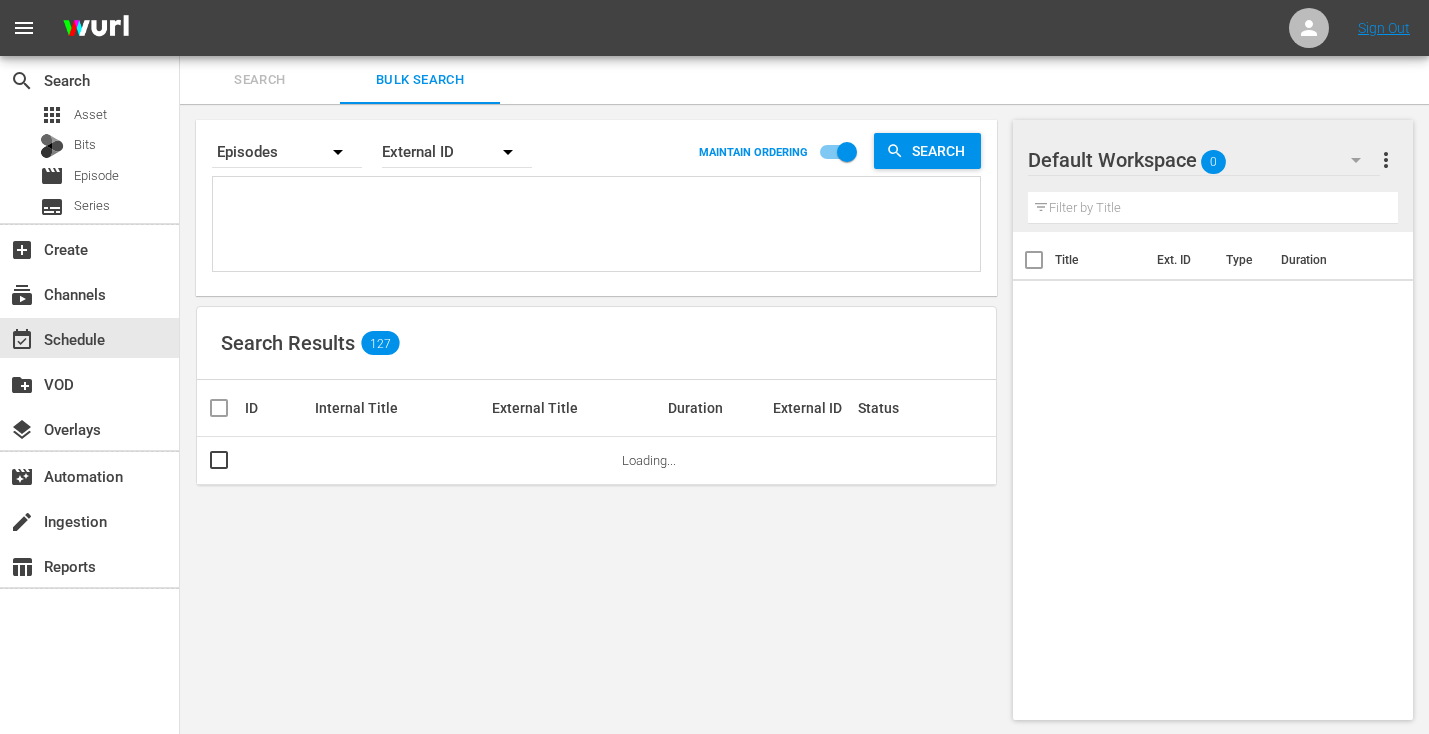 paste on "SE-0117
SE-0111
SE-0119
SE-0101
SE-0113
SE-0105
SE-0115
SE-0107
SE-0109
SE-0103
JK-1017
JK-1008
JK-1020
JK-1002
JK-1014
JK-1011
JK-1023
JK-1005
SP-0101
SP-0103
SP-0107
SP-0109
SP-0105
PE-2322
PE-2303
PE-2301
PE-2309
PE-2315
MA-2317
MA-2306
MA-2303
MA-2301
MA-2323
MA-2335
MA-2311
MA-2329
CU-0139
CU-0142
CU-0149
CU-0113
CU-0120
CU-0163
CU-0156
CU-0107
CU-0101
CU-0171" 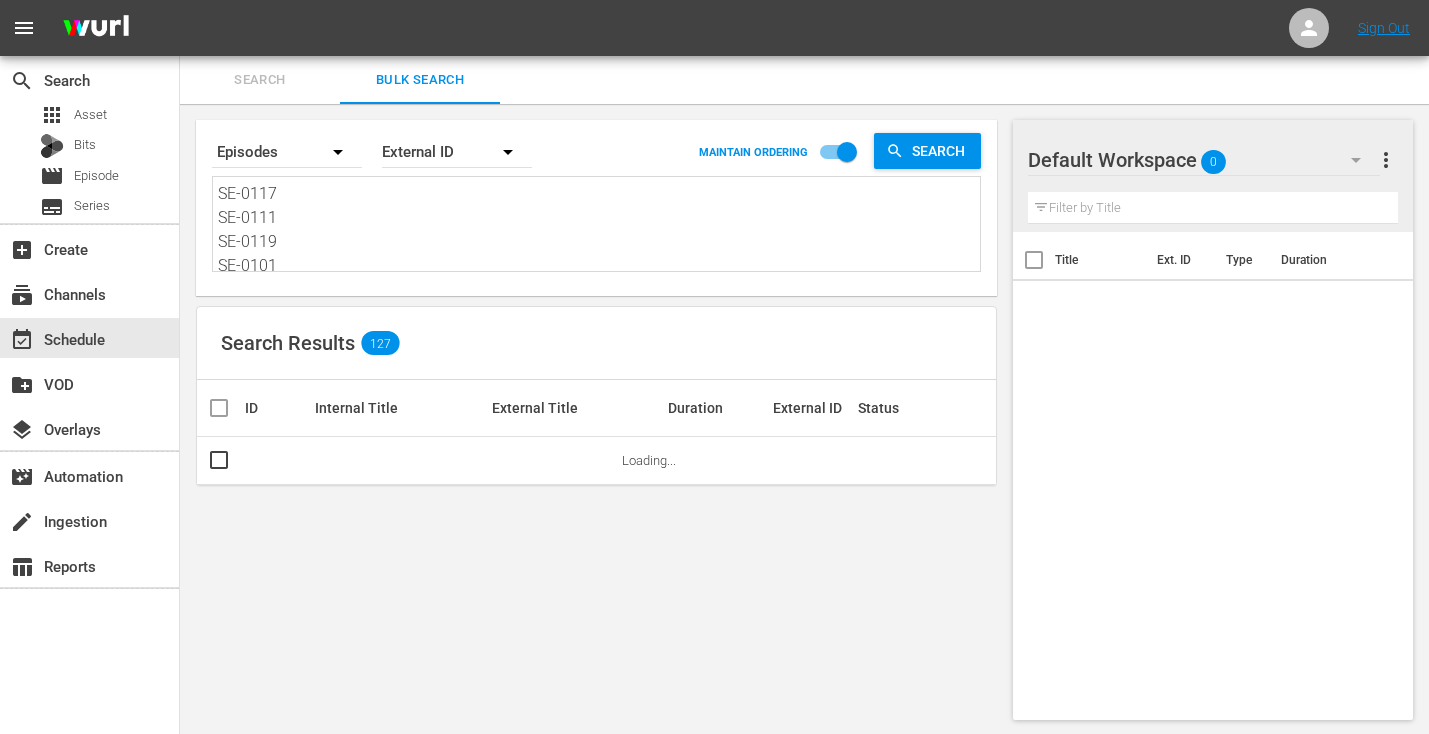 scroll, scrollTop: 1010, scrollLeft: 0, axis: vertical 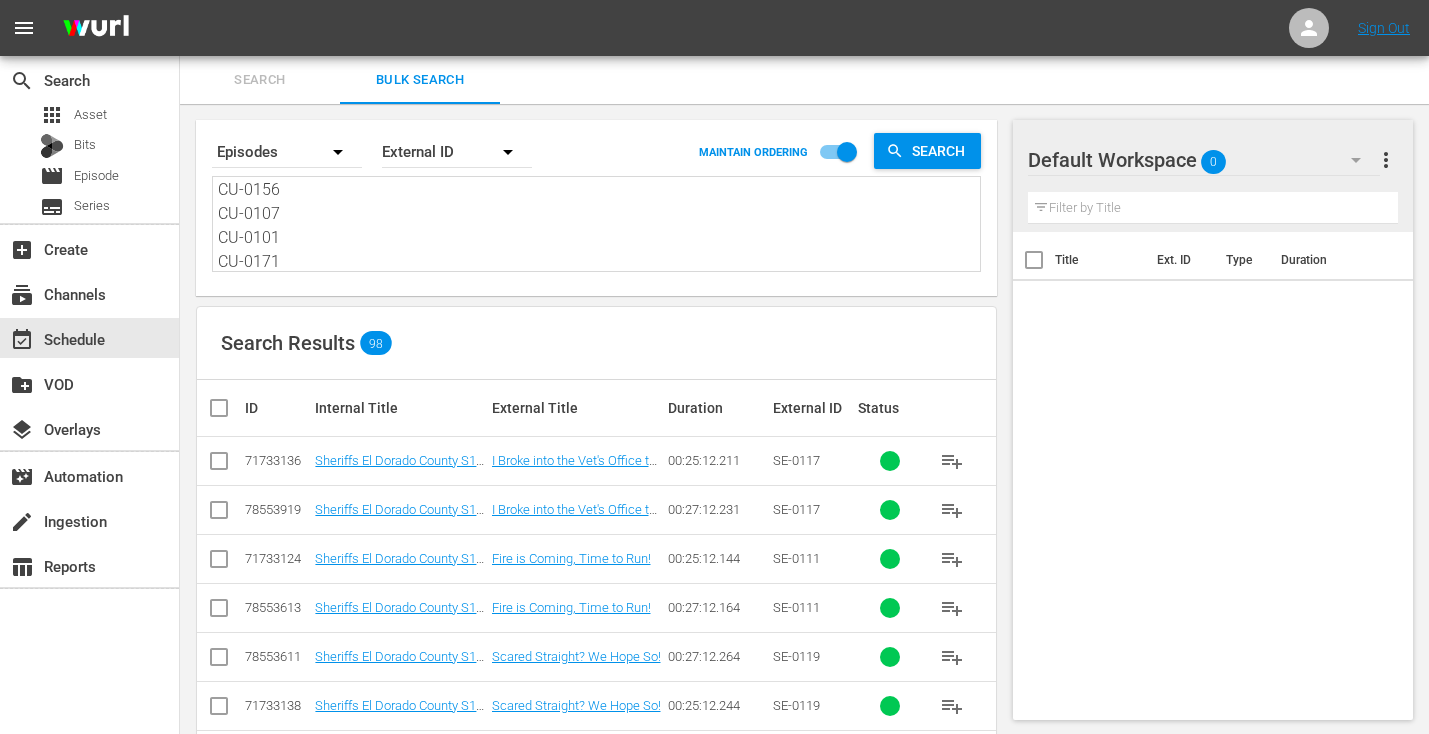 click at bounding box center (227, 408) 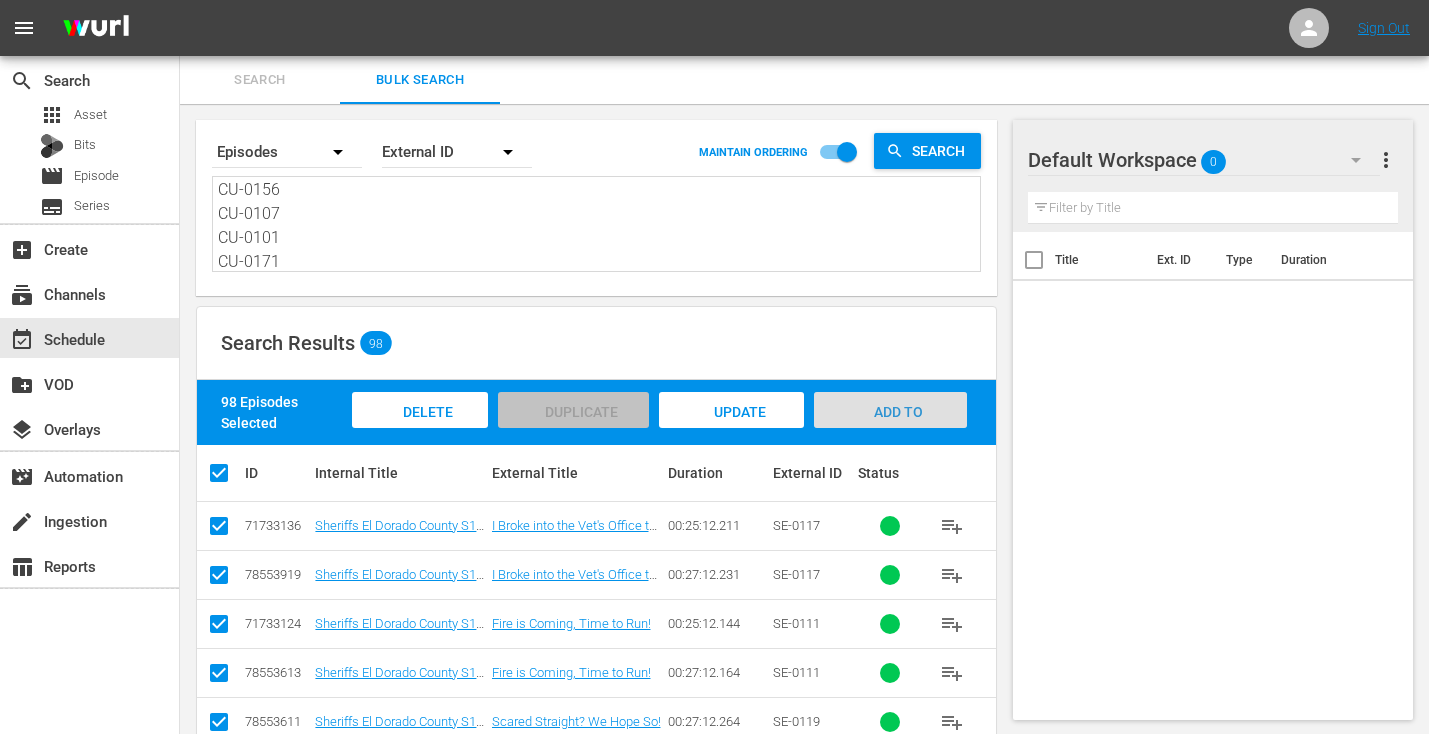 click on "Add to Workspace" at bounding box center (890, 431) 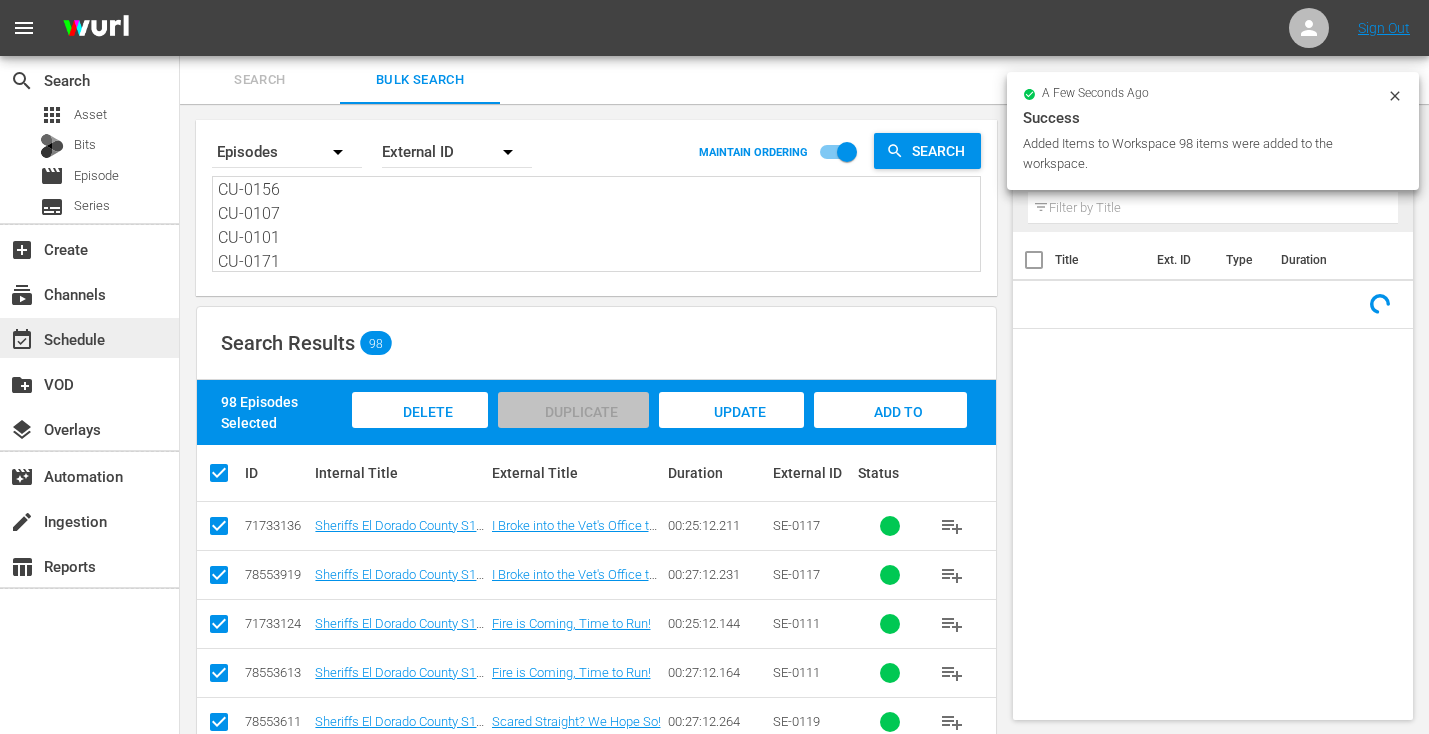 click on "event_available   Schedule" at bounding box center (56, 336) 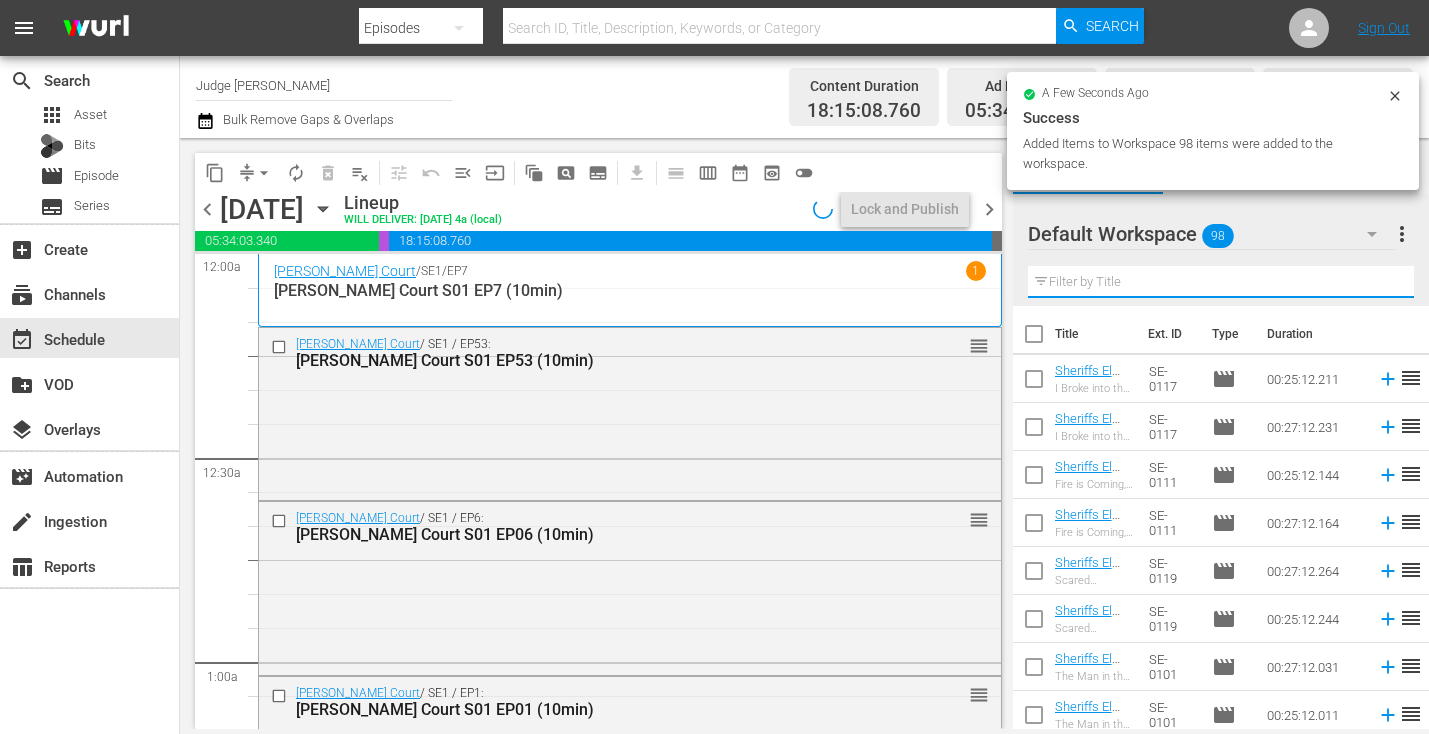 click at bounding box center [1221, 282] 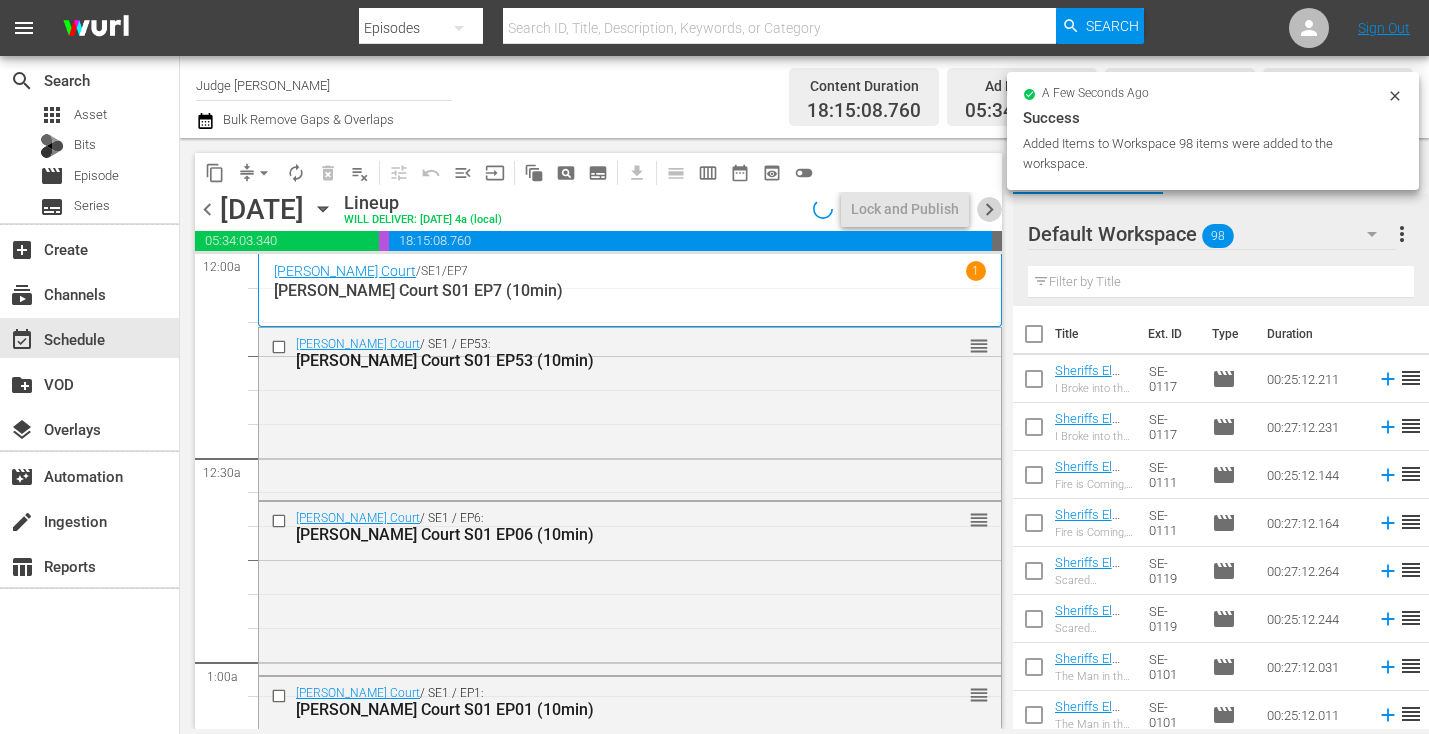 click on "chevron_right" at bounding box center [989, 209] 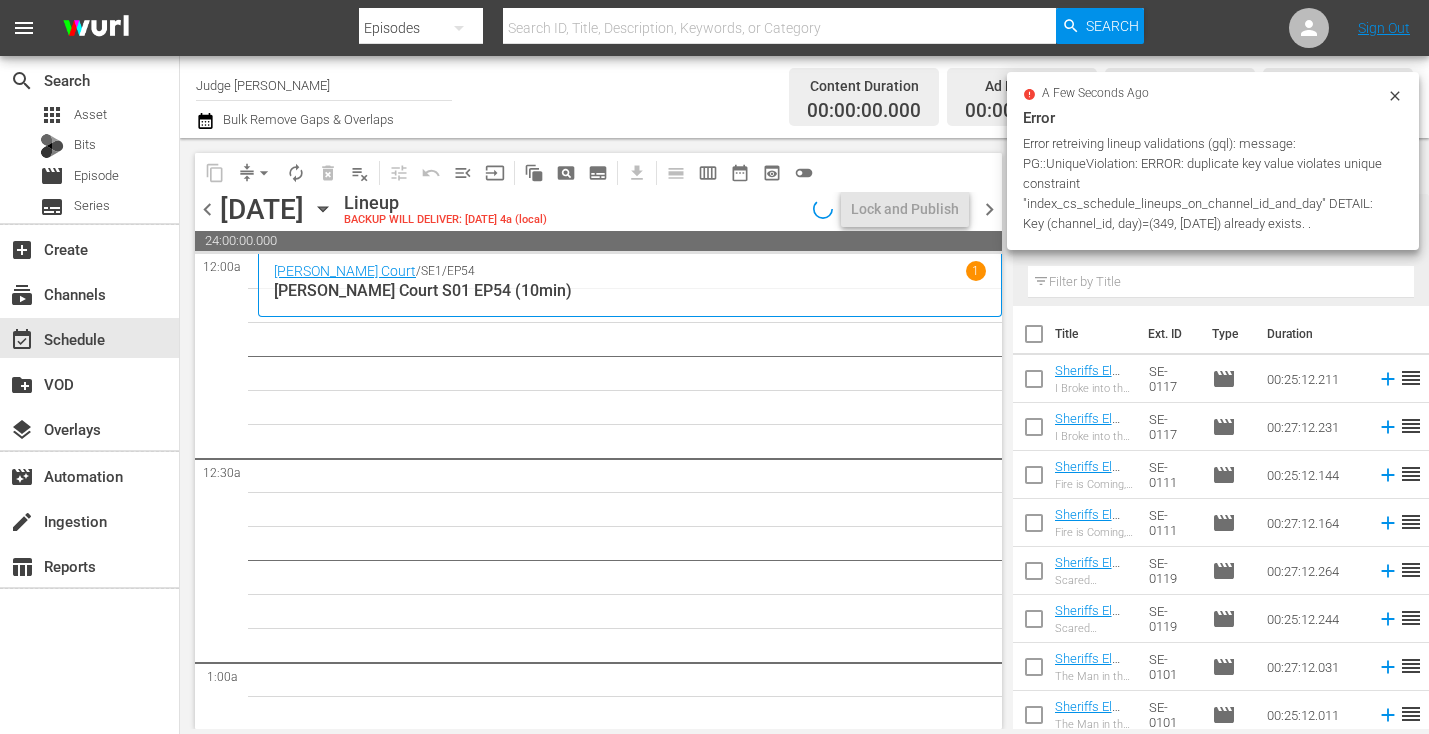 click at bounding box center (1221, 282) 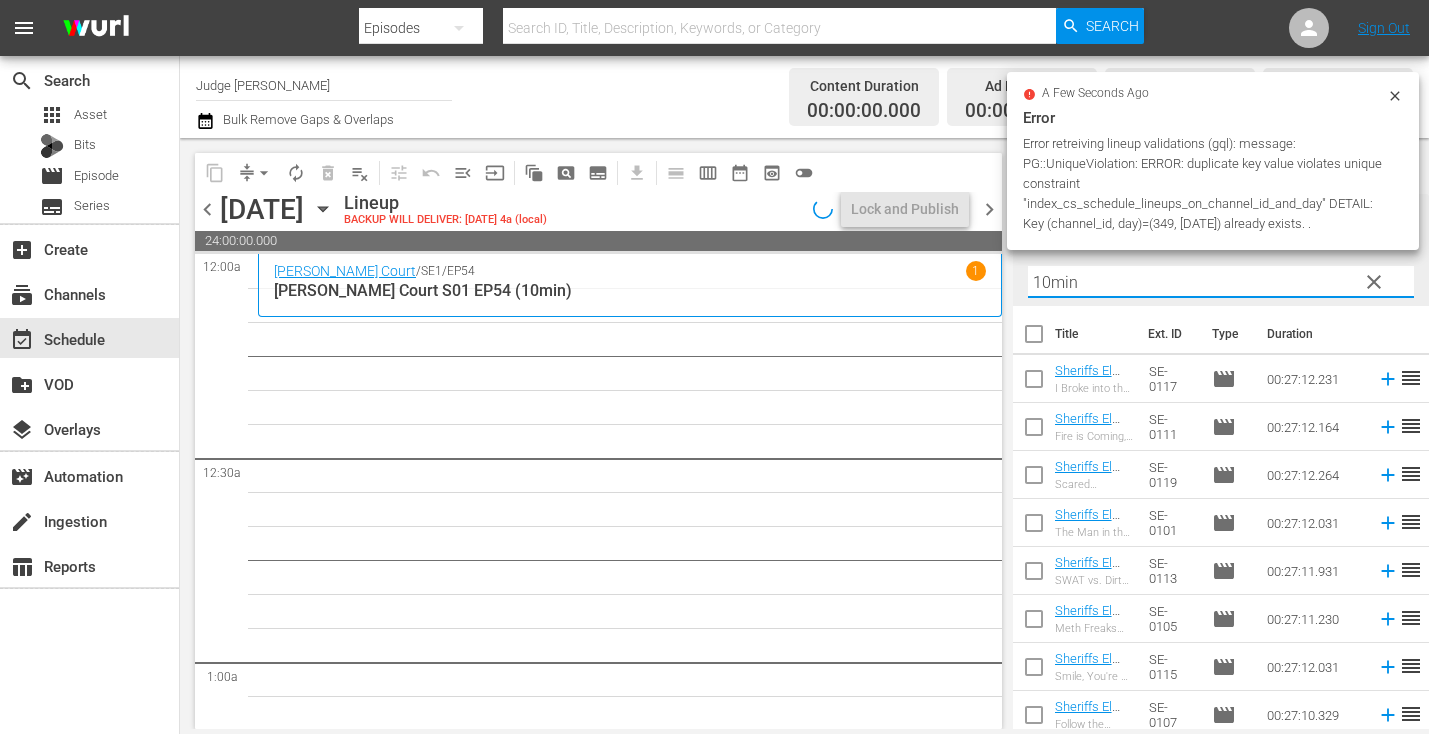click at bounding box center (1034, 338) 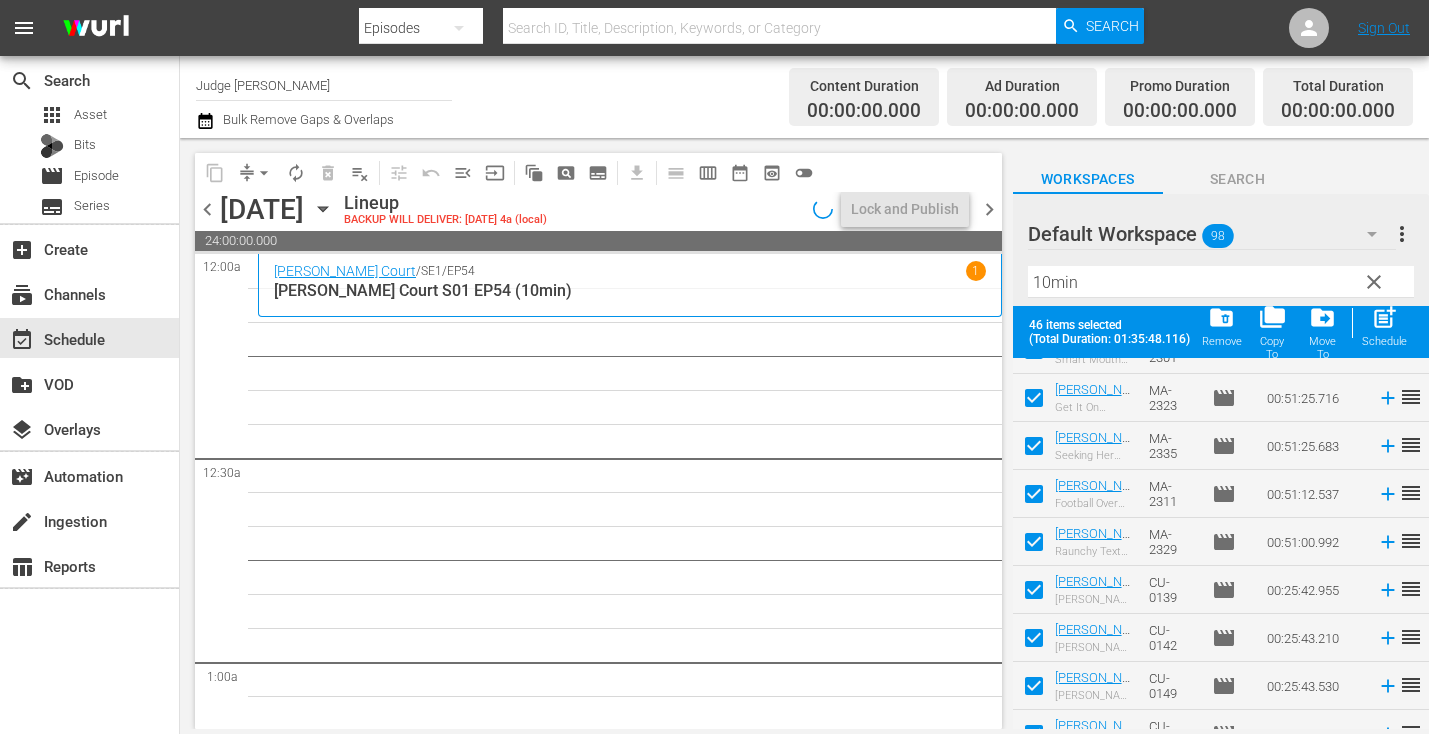 scroll, scrollTop: 1883, scrollLeft: 0, axis: vertical 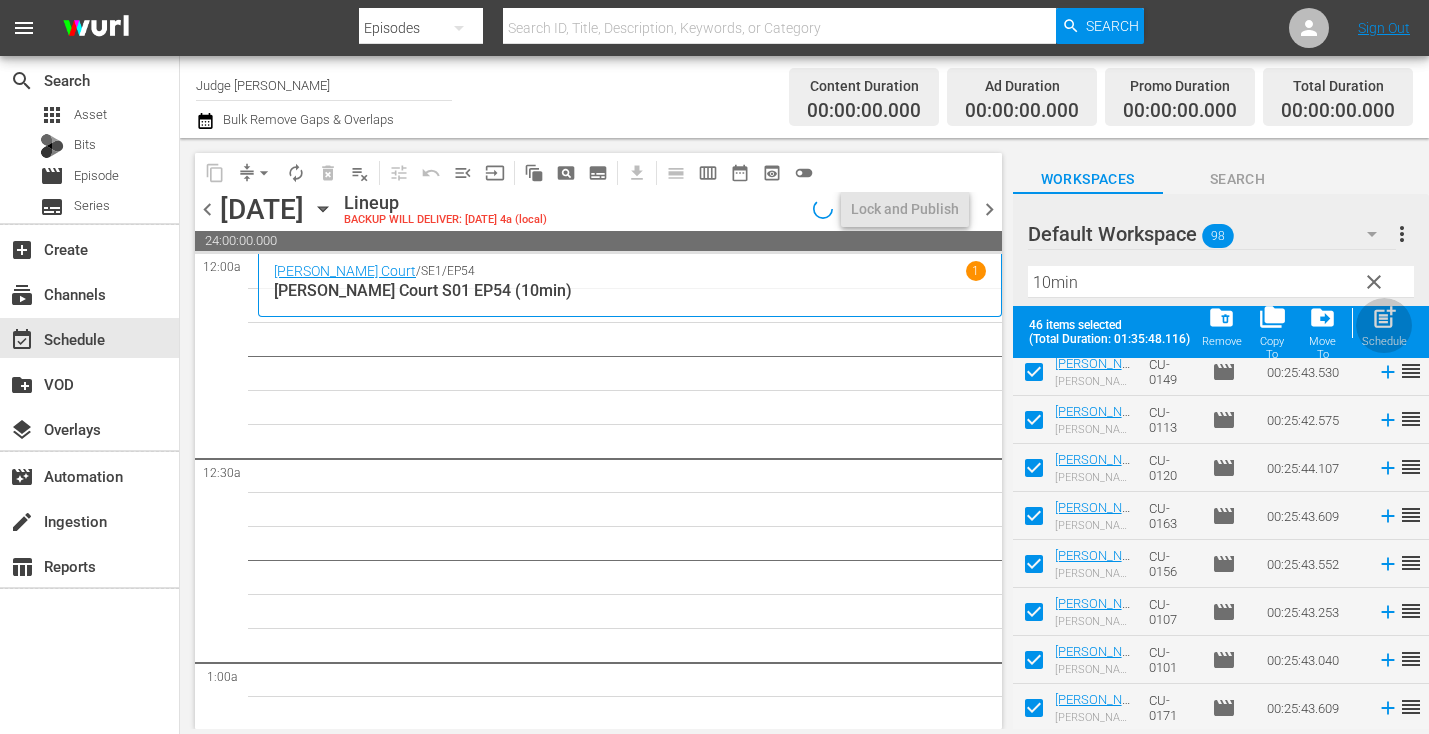 click on "post_add" at bounding box center (1384, 317) 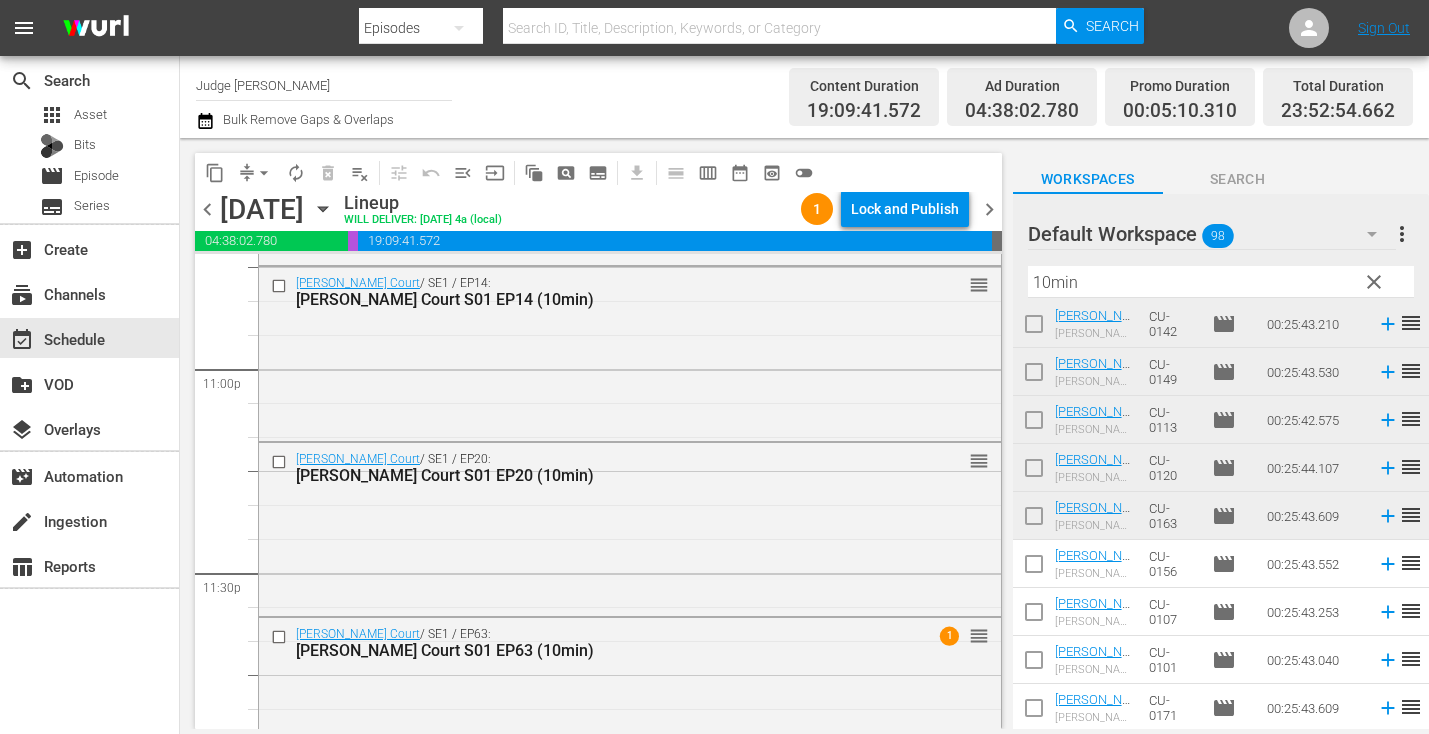 scroll, scrollTop: 9331, scrollLeft: 0, axis: vertical 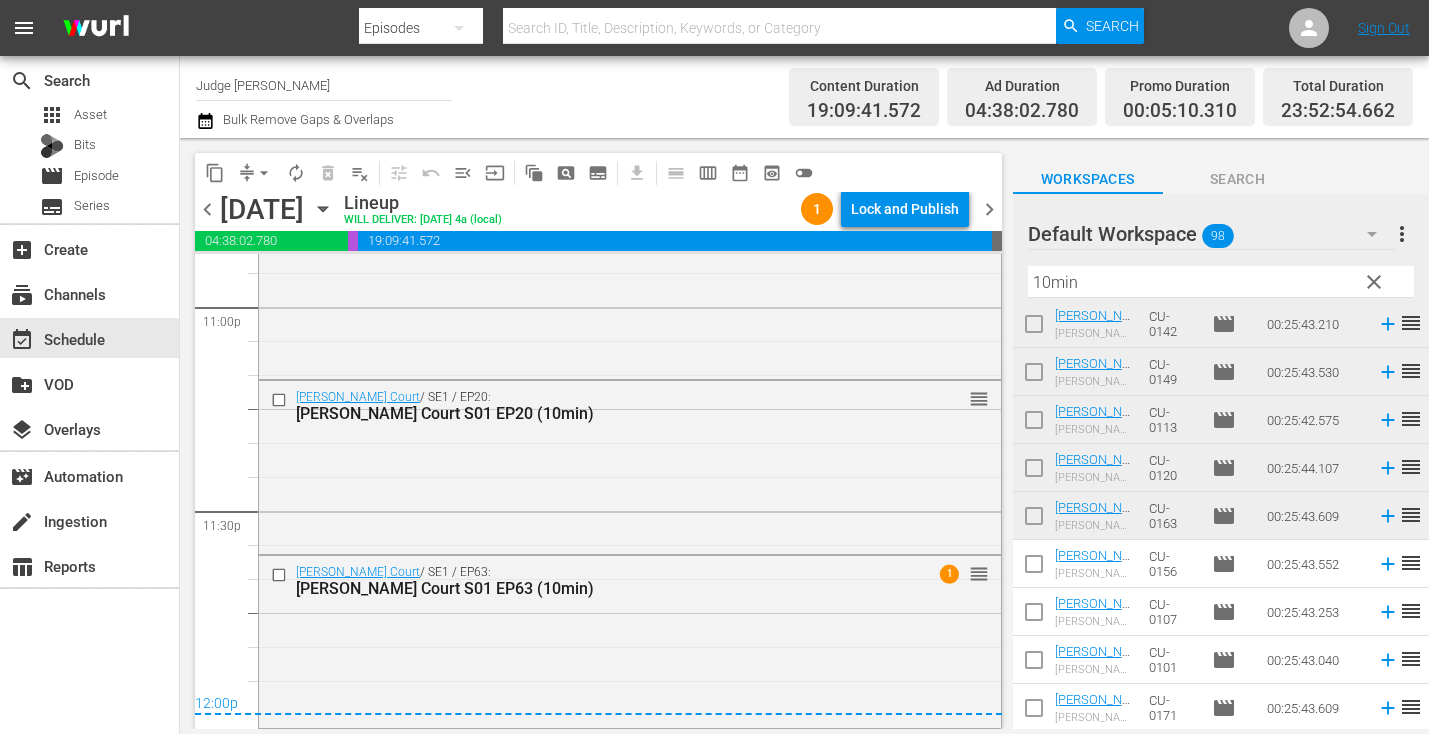click on "Judge Nosey" at bounding box center (324, 85) 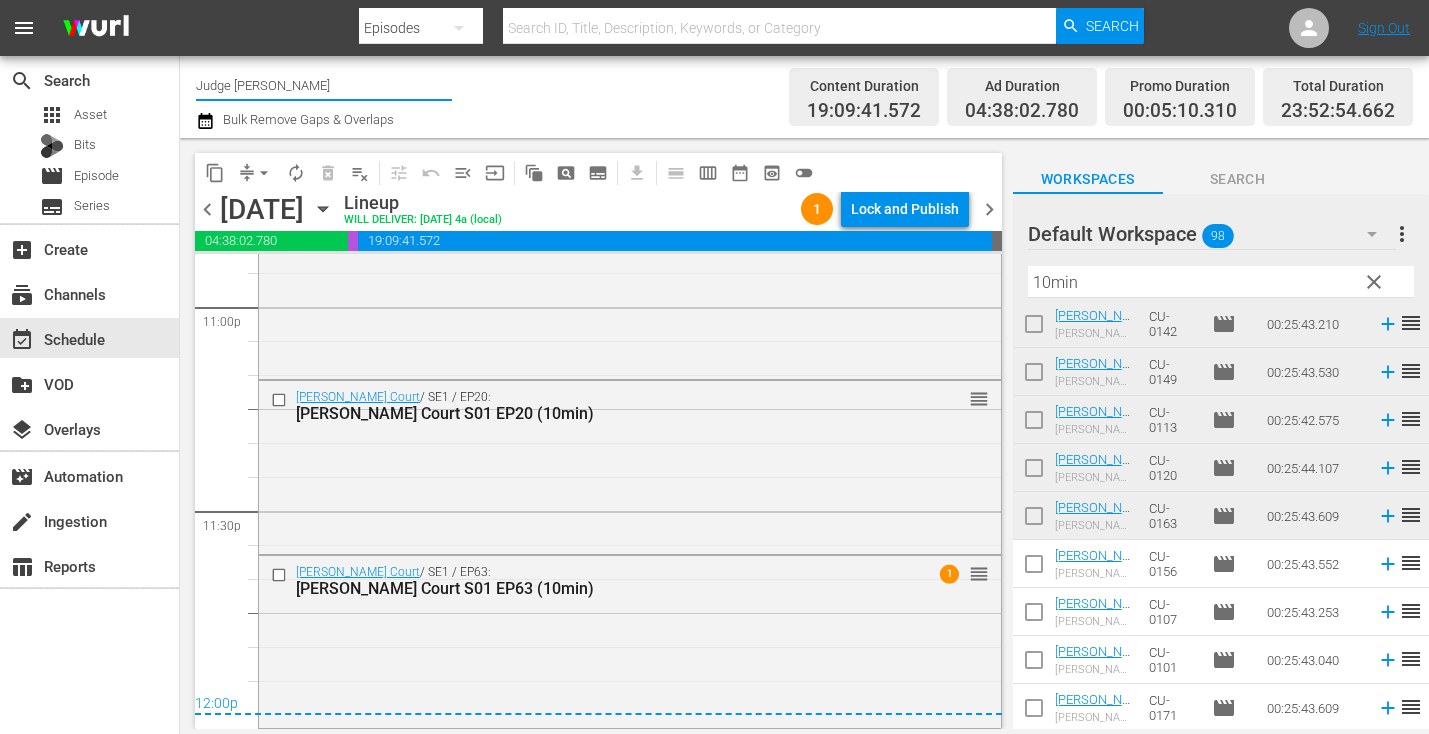 click on "Judge Nosey" at bounding box center [324, 85] 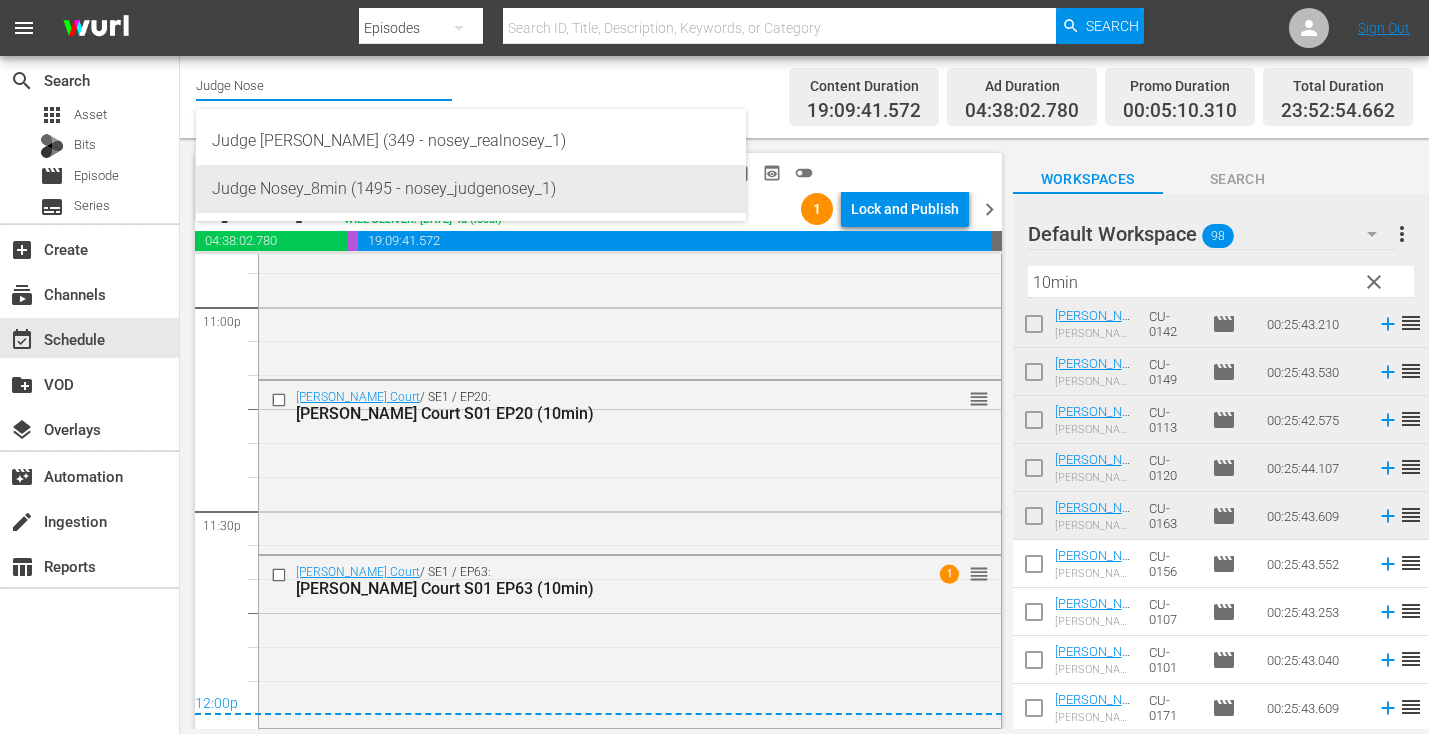 click on "Judge Nosey_8min (1495 - nosey_judgenosey_1)" at bounding box center [471, 189] 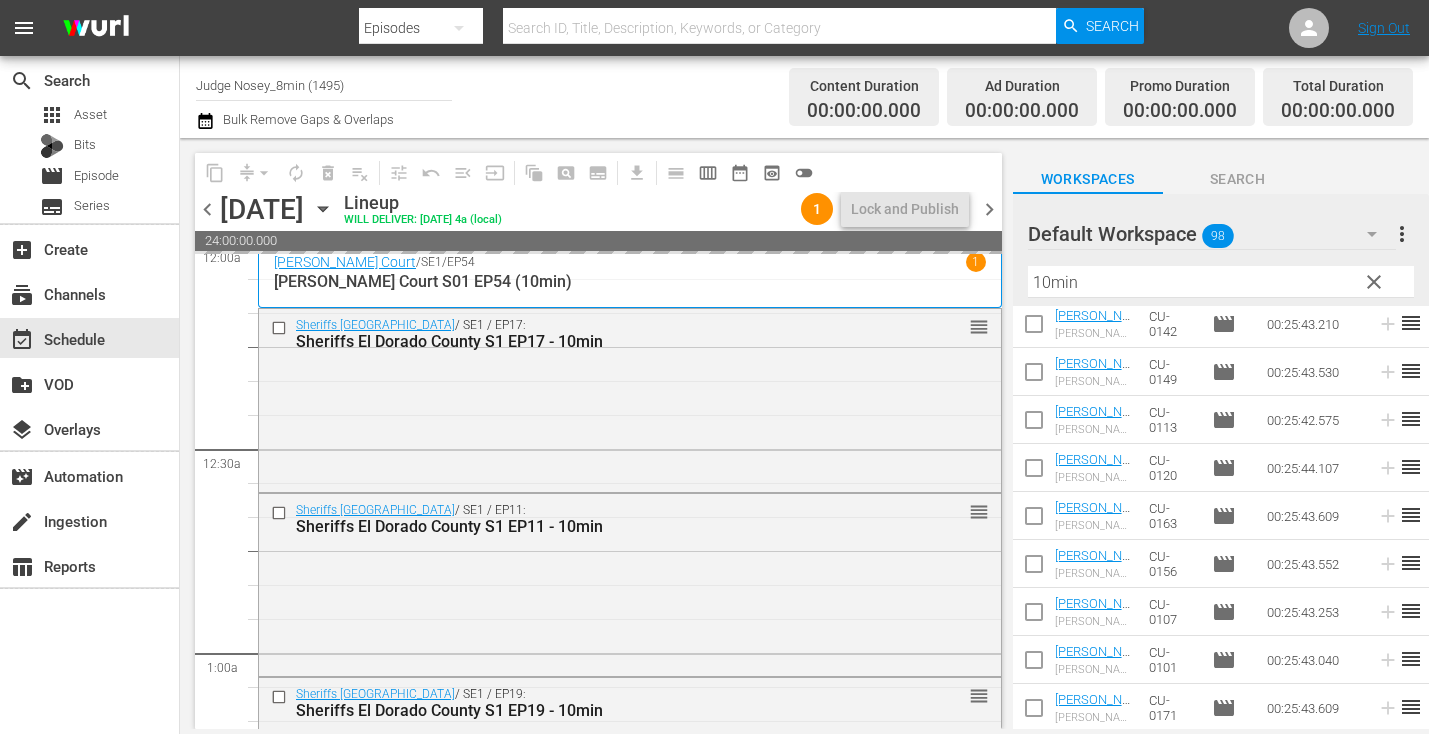 scroll, scrollTop: 0, scrollLeft: 0, axis: both 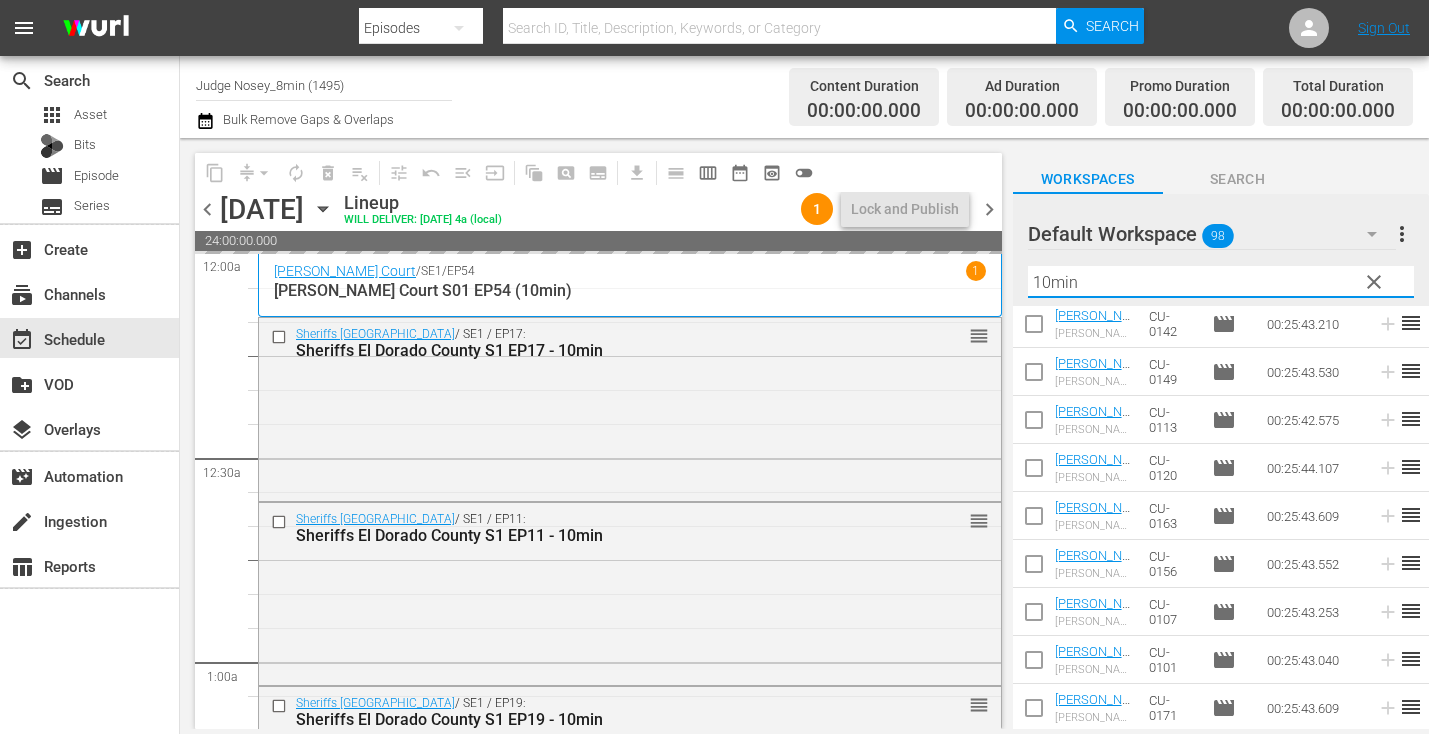 drag, startPoint x: 1118, startPoint y: 286, endPoint x: 954, endPoint y: 283, distance: 164.02744 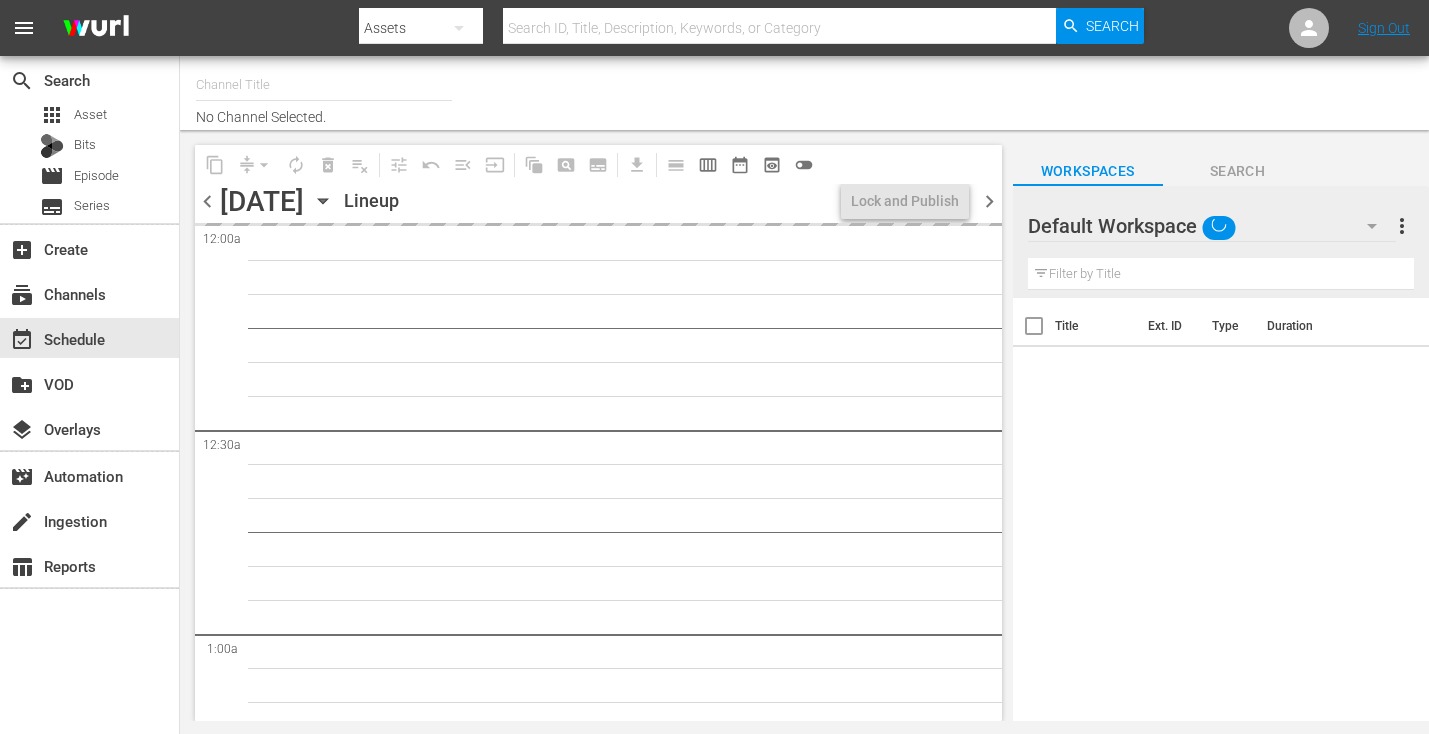 scroll, scrollTop: 0, scrollLeft: 0, axis: both 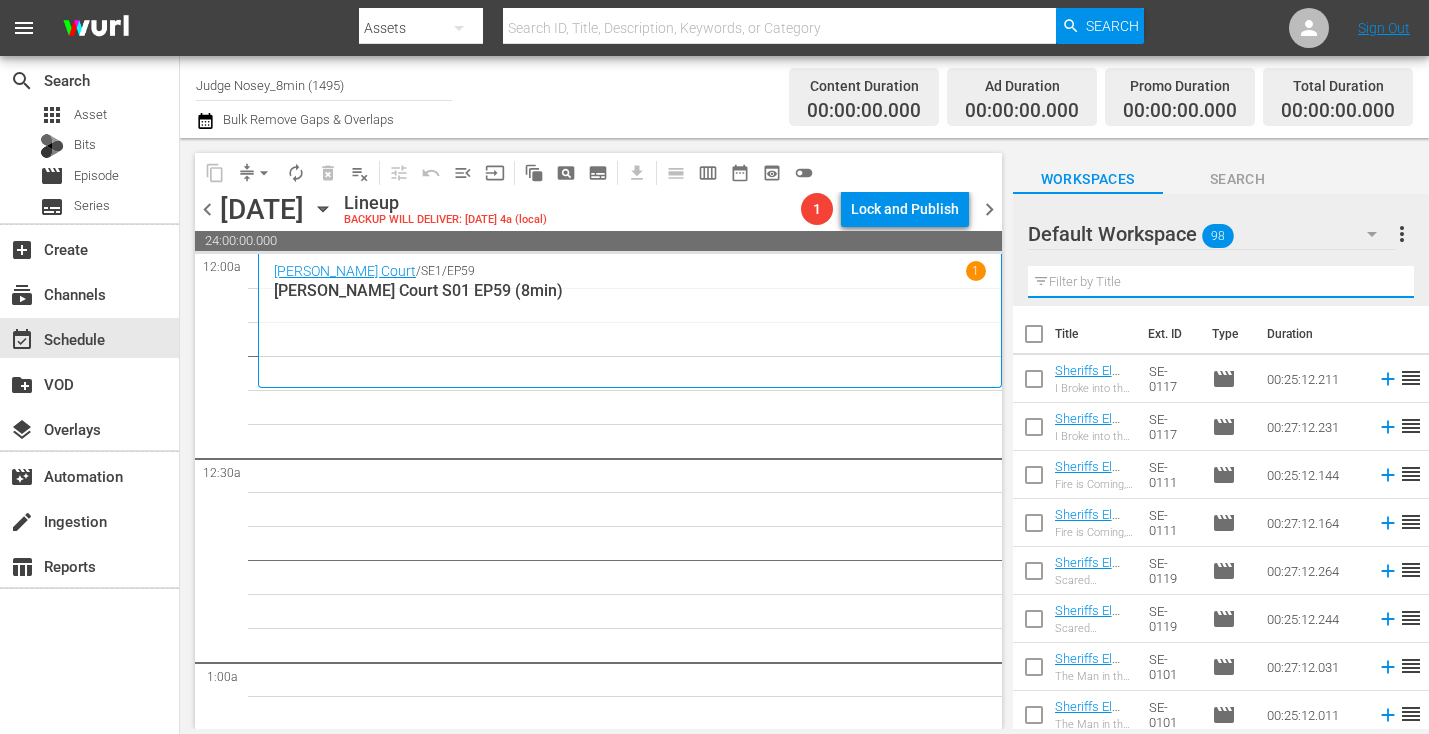 click at bounding box center (1221, 282) 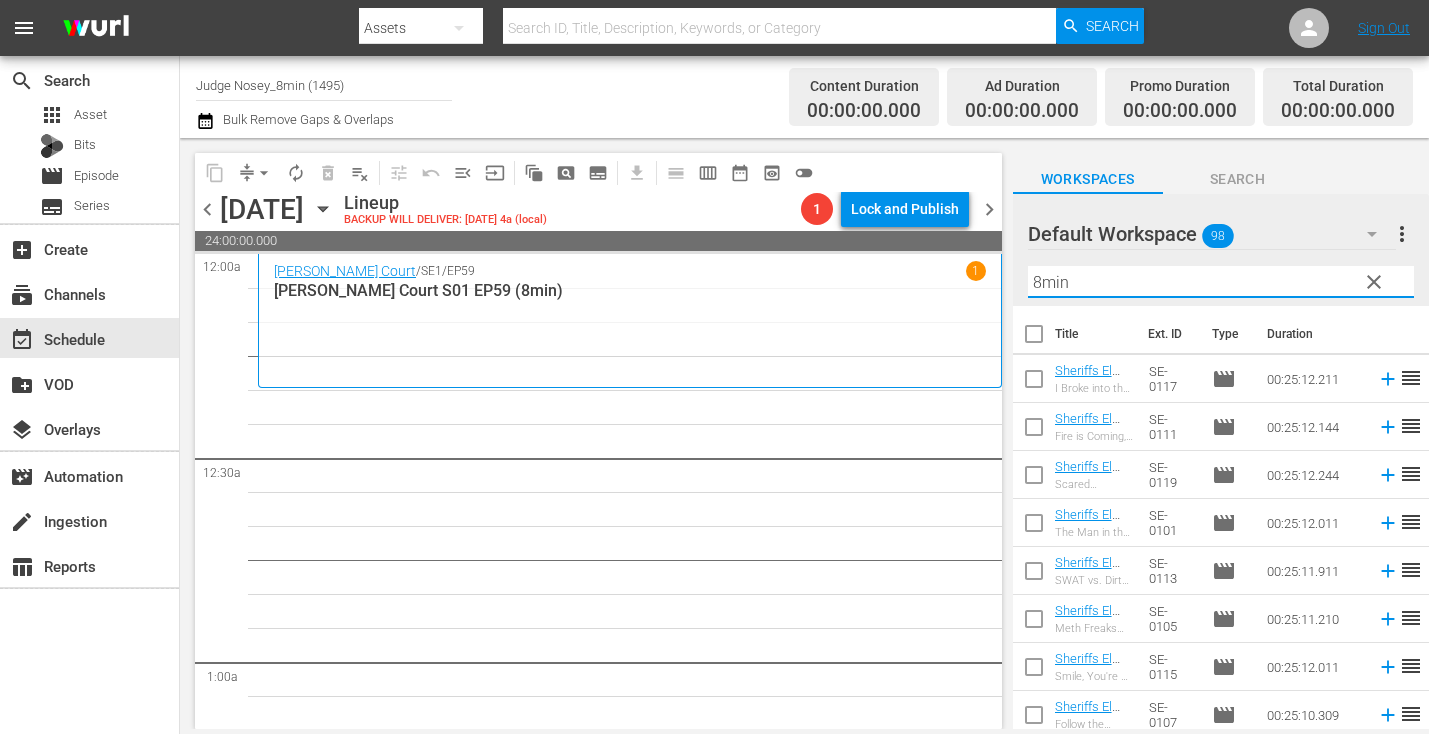 type on "8min" 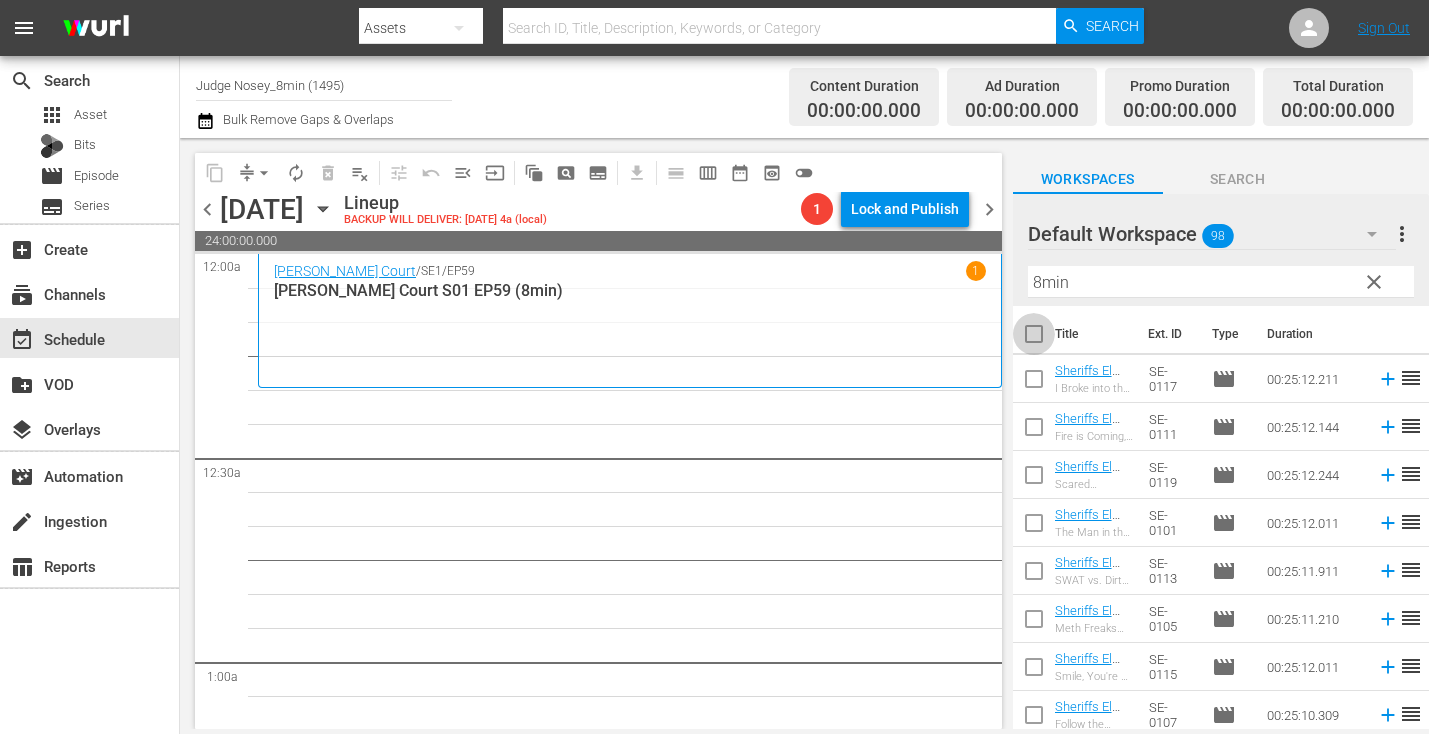 click at bounding box center (1034, 338) 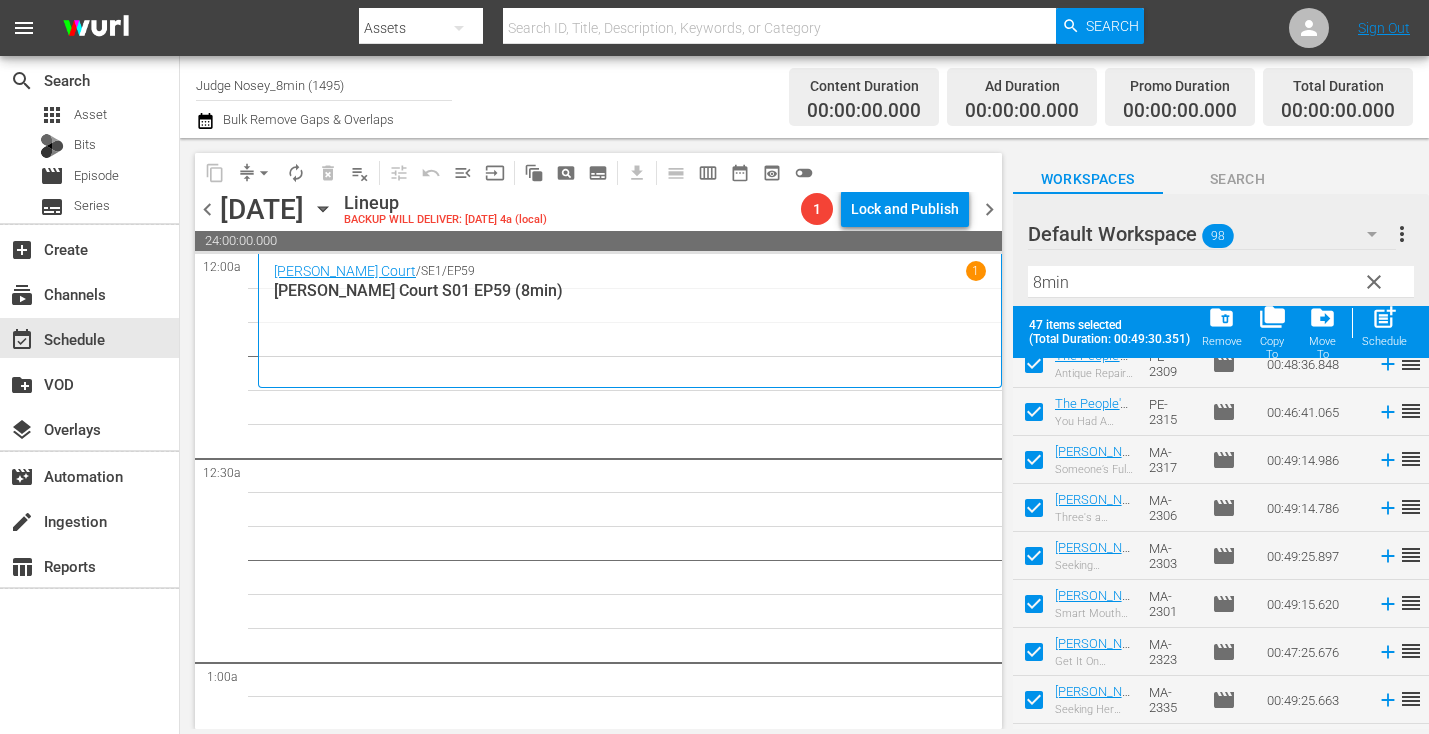 scroll, scrollTop: 0, scrollLeft: 0, axis: both 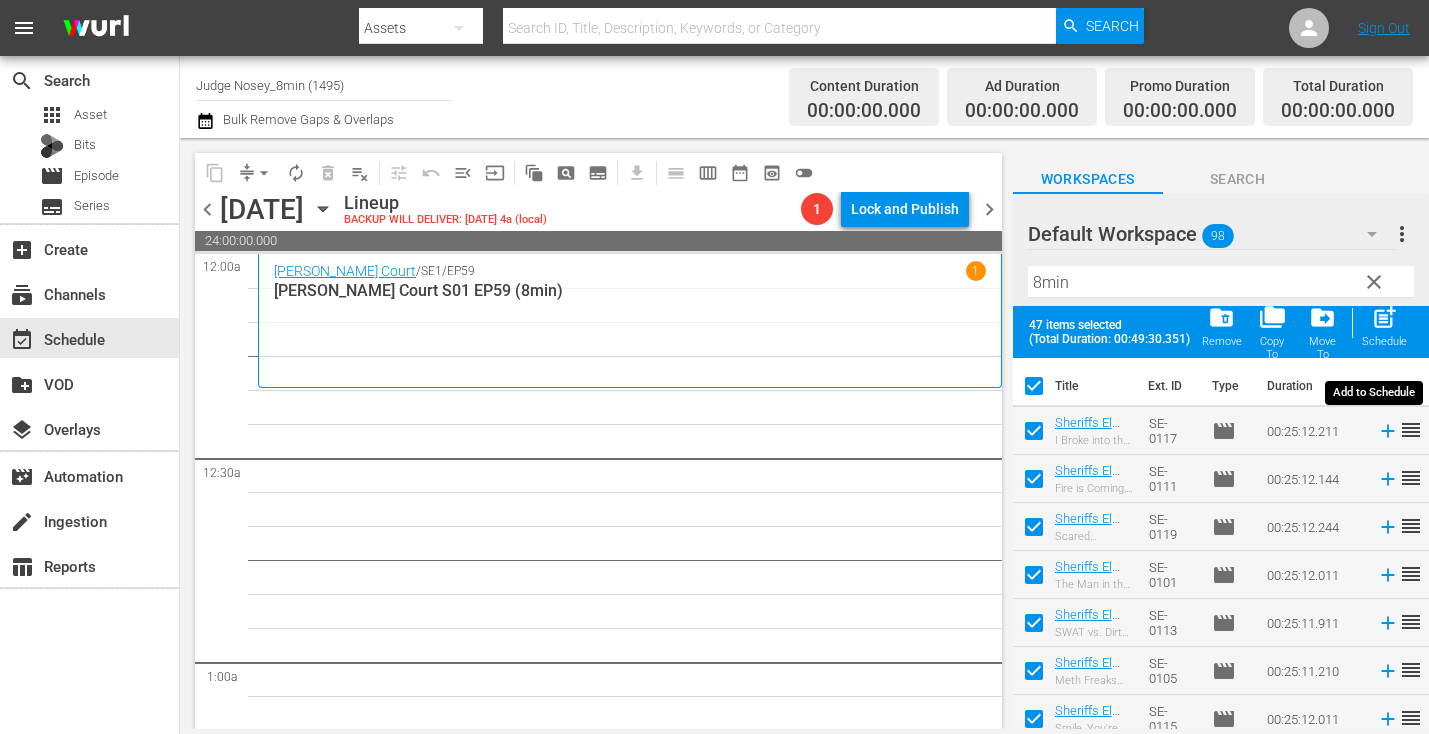 click on "post_add" at bounding box center (1384, 317) 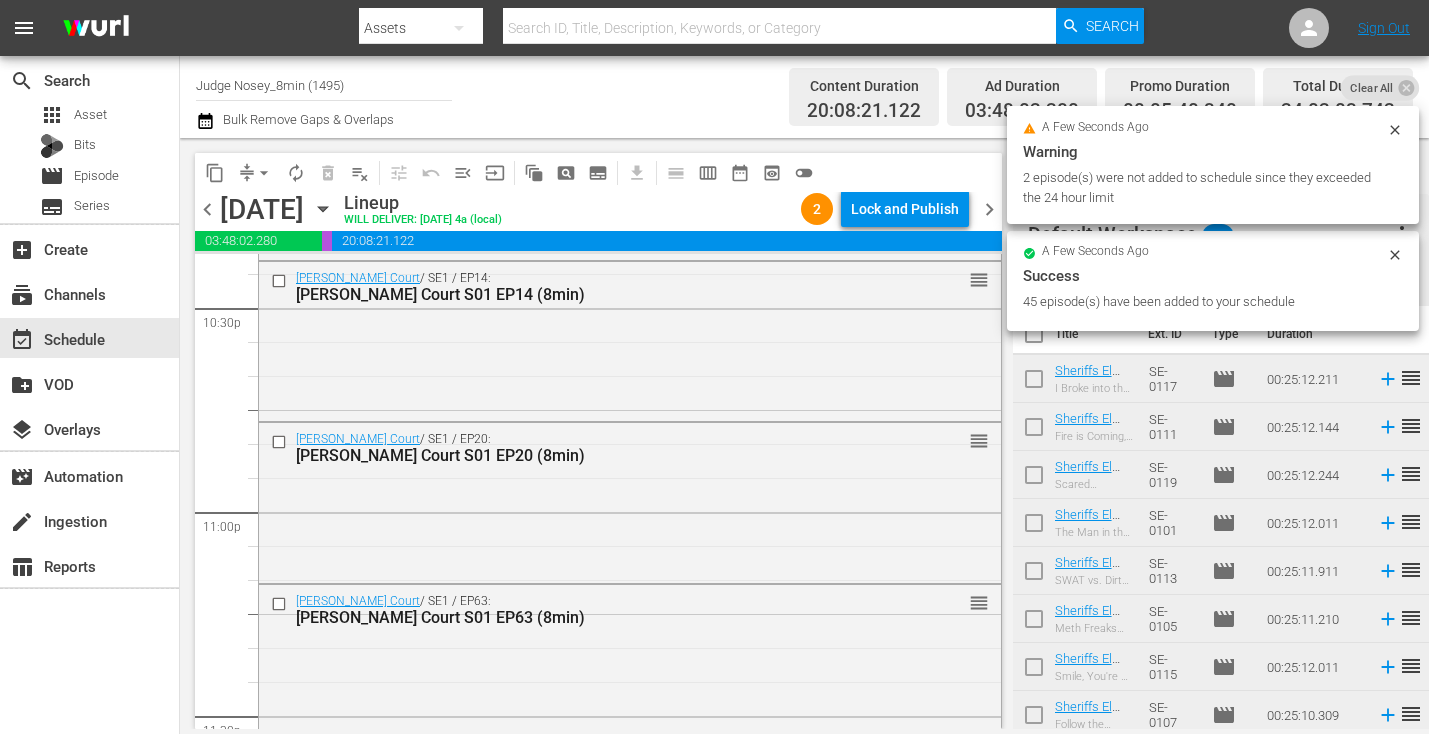 scroll, scrollTop: 9464, scrollLeft: 0, axis: vertical 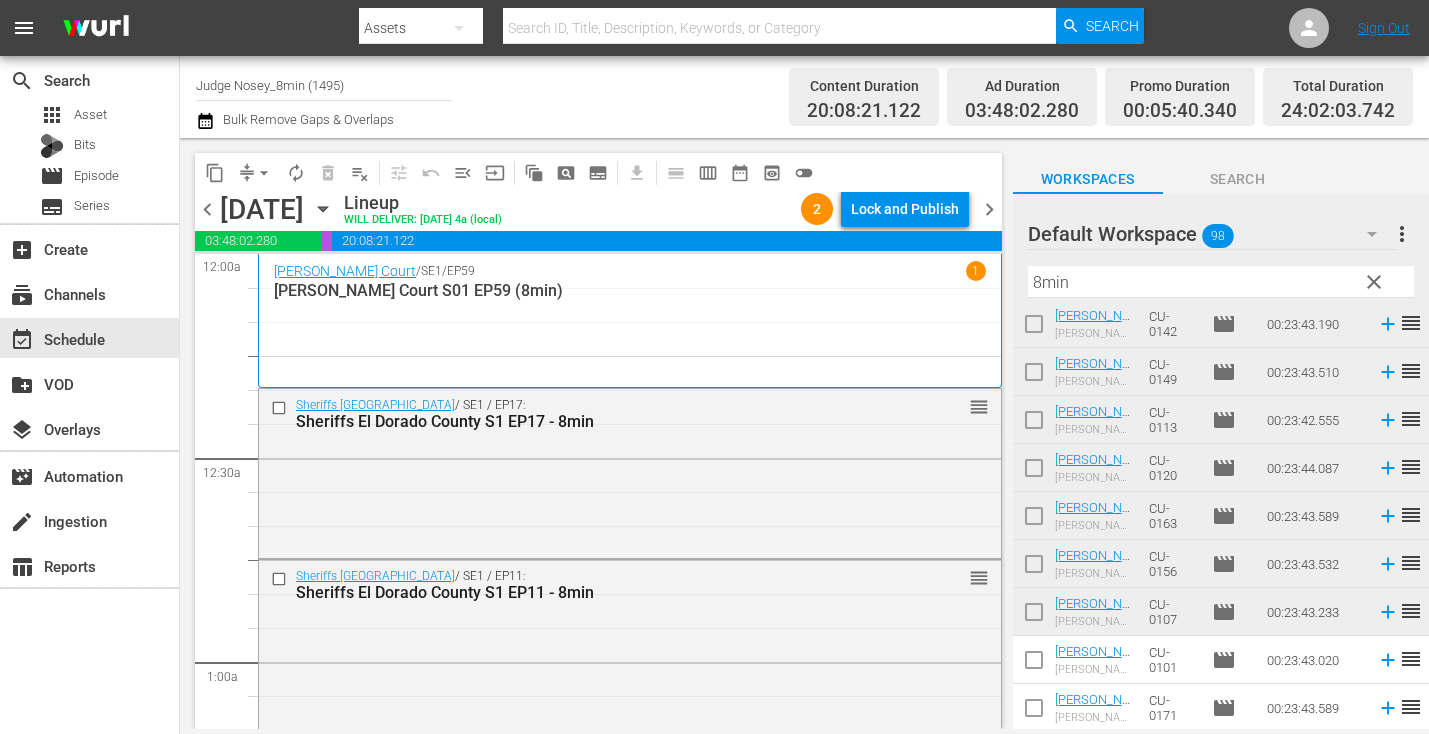 click on "clear" at bounding box center [1374, 282] 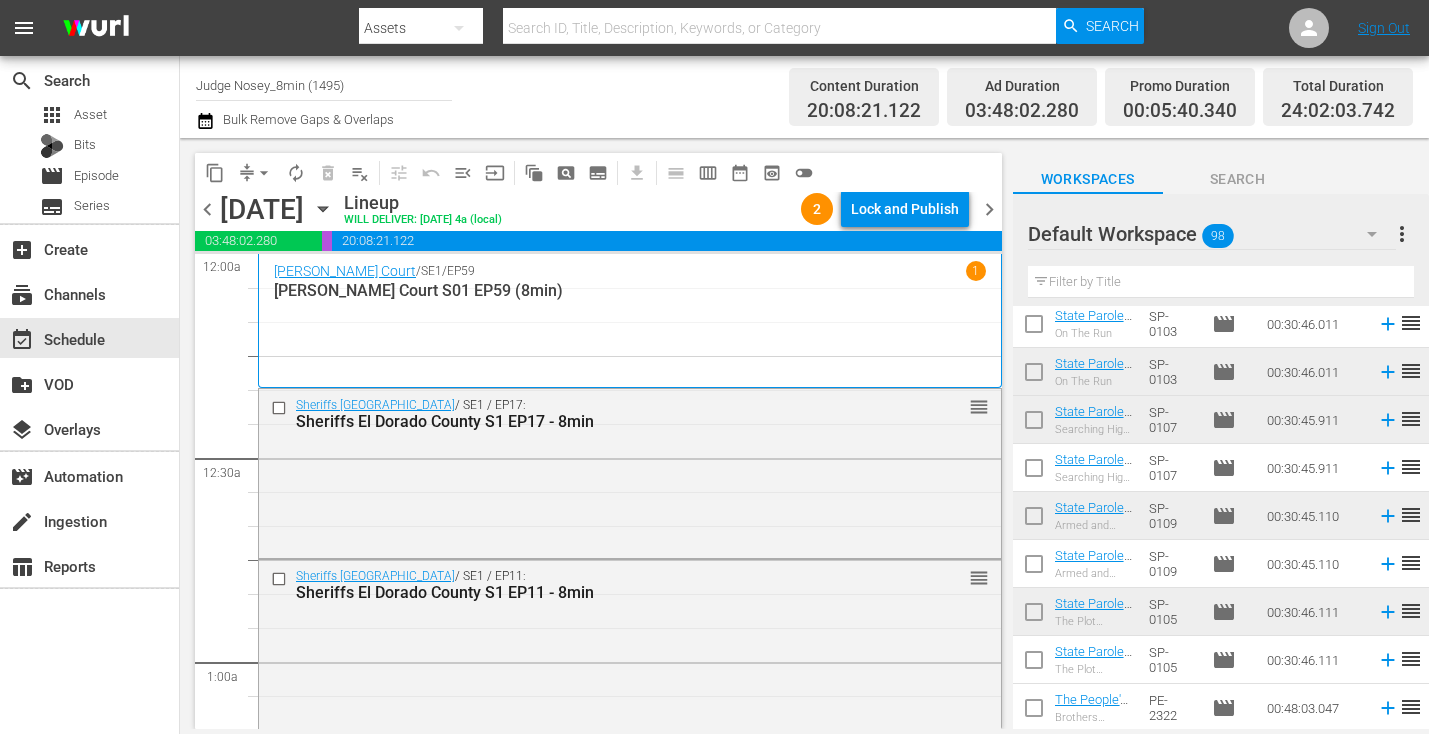 click on "more_vert" at bounding box center (1402, 234) 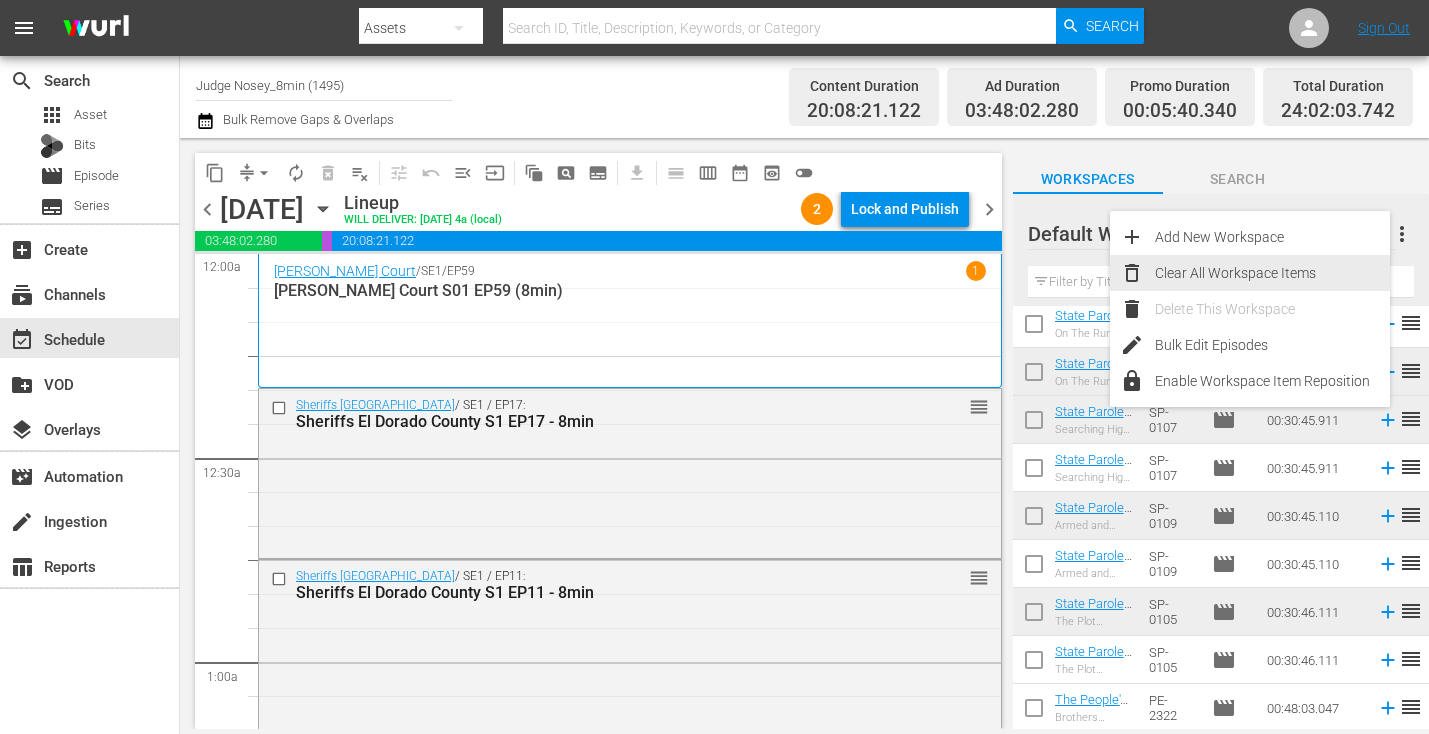 click on "Clear All Workspace Items" at bounding box center (1272, 273) 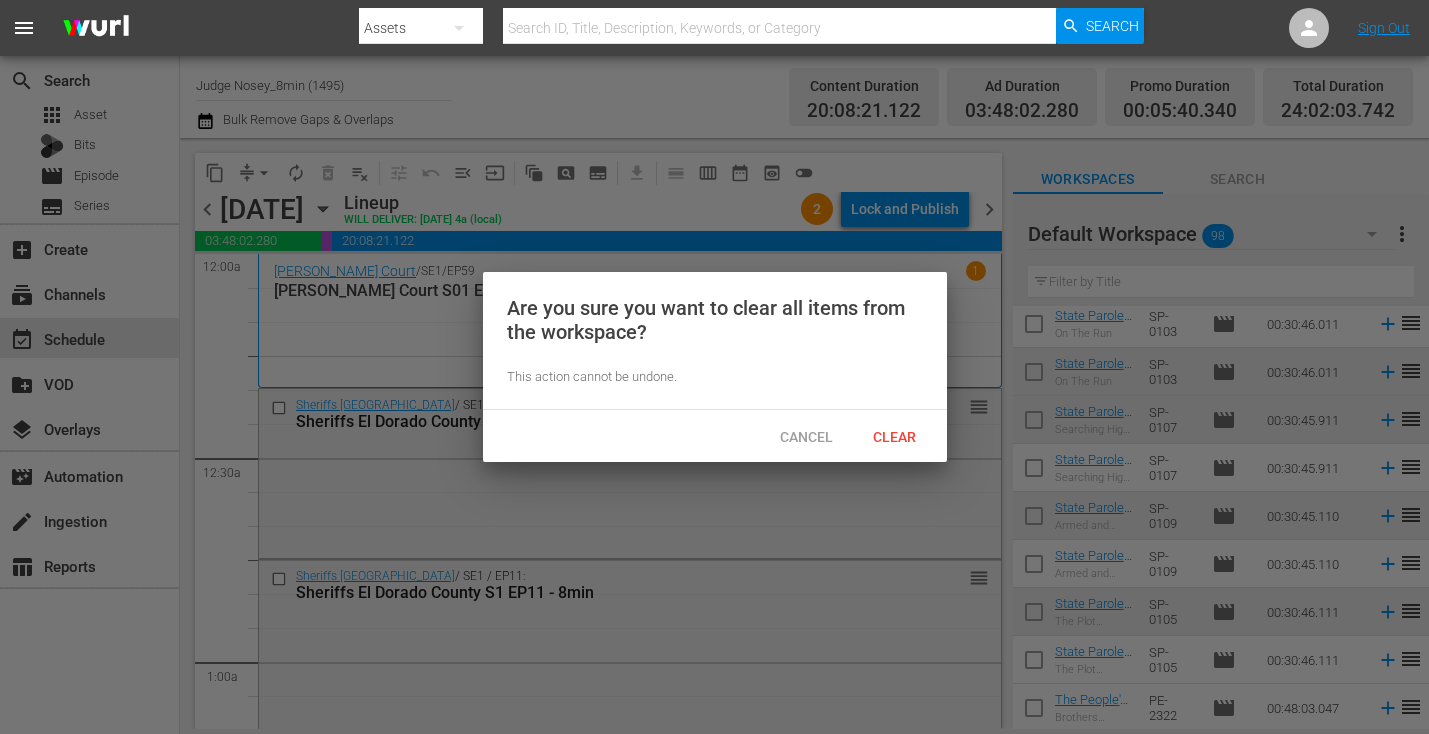 click on "Clear" at bounding box center [894, 437] 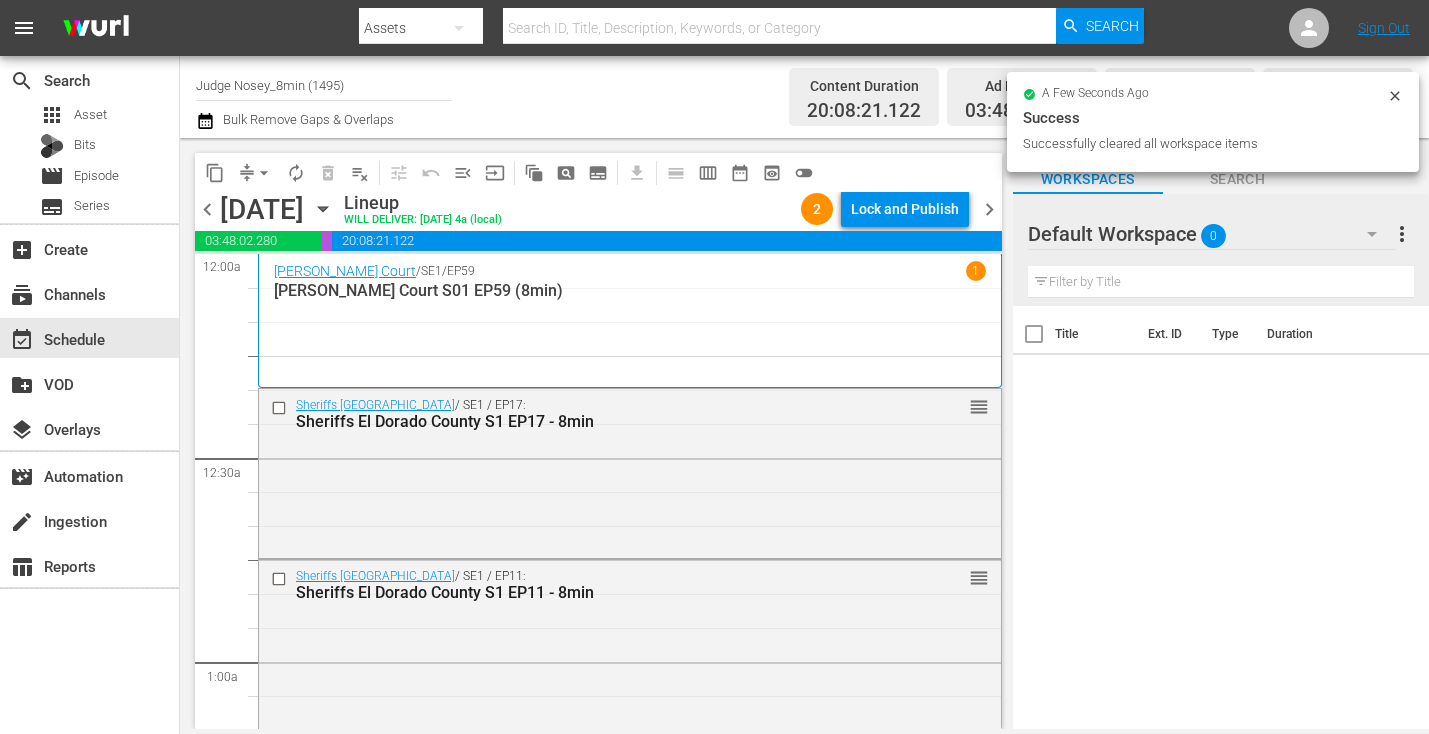 scroll, scrollTop: 0, scrollLeft: 0, axis: both 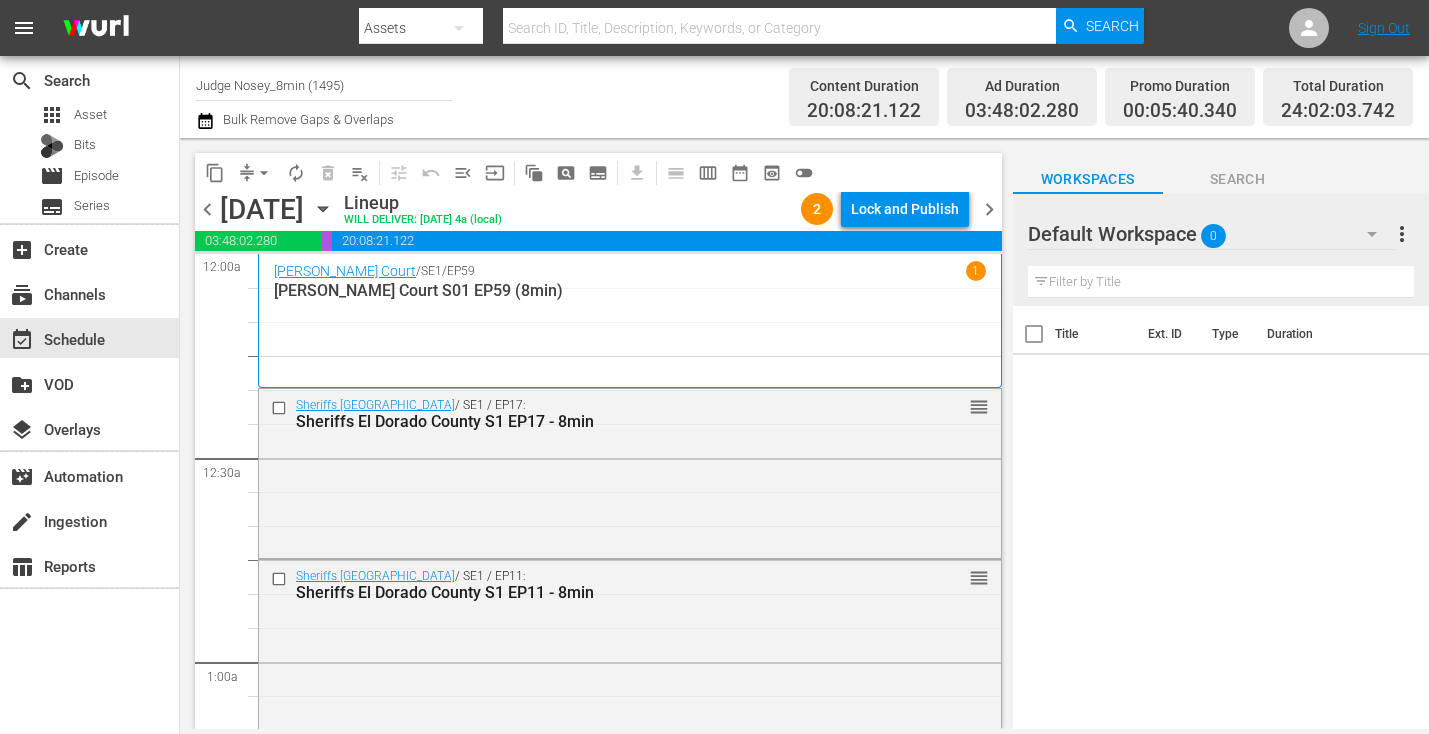 click at bounding box center (459, 28) 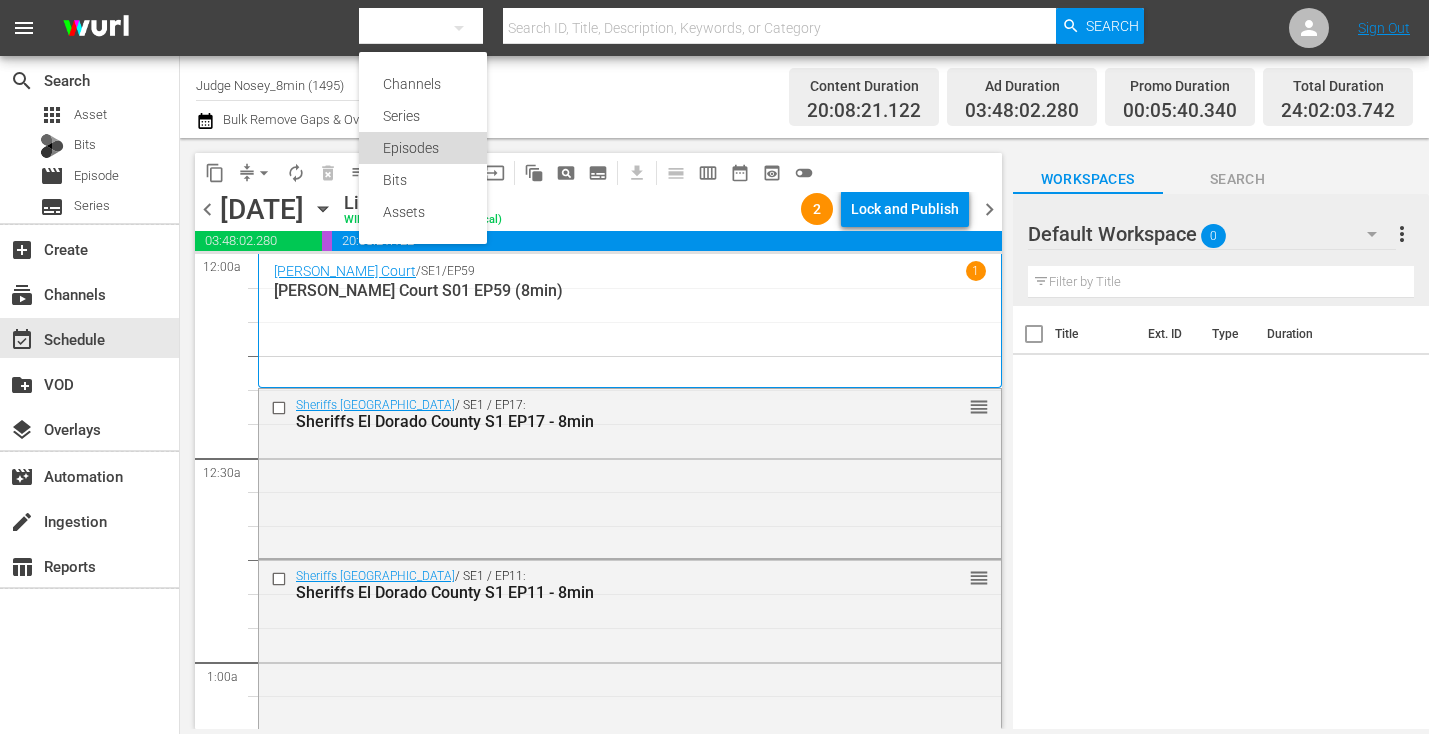 click on "Episodes" at bounding box center (423, 148) 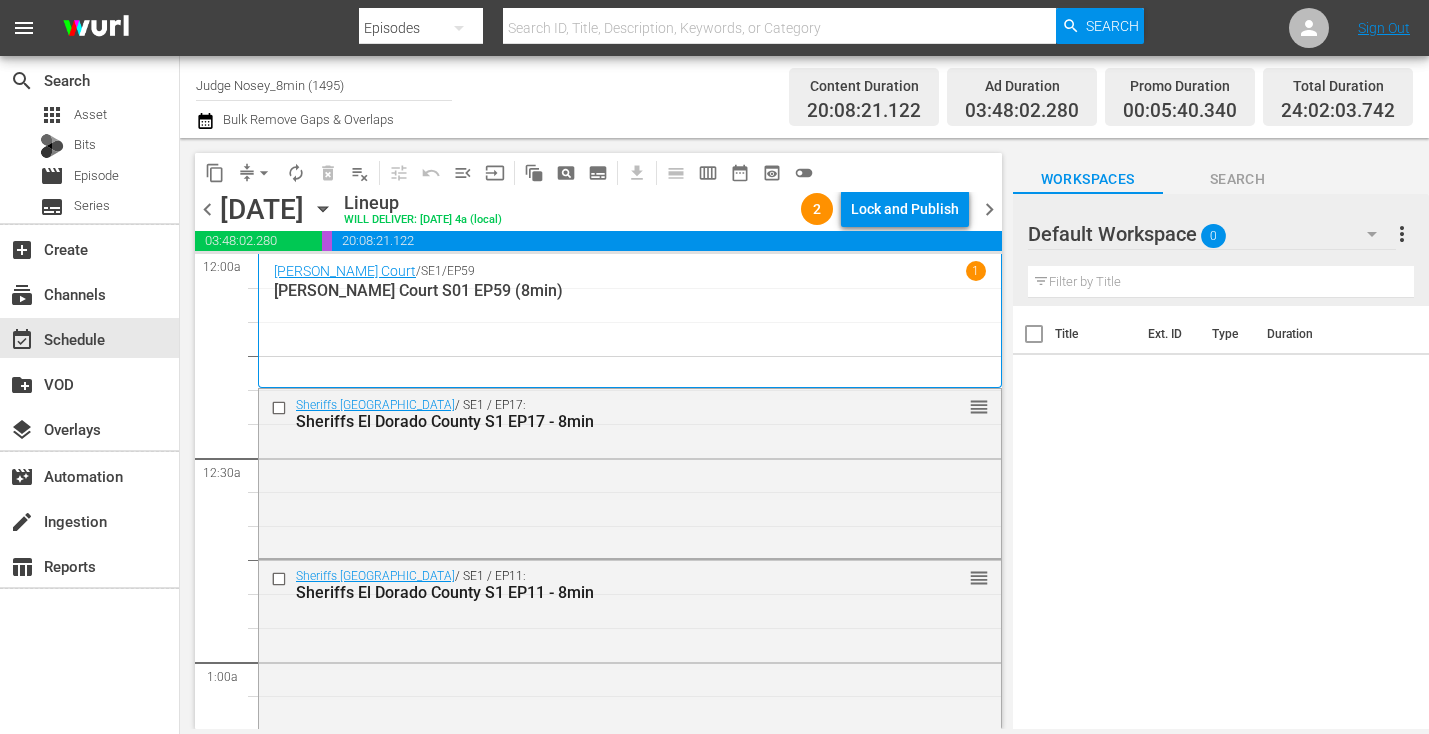 click on "Channels Series Episodes Bits Assets" at bounding box center [714, 367] 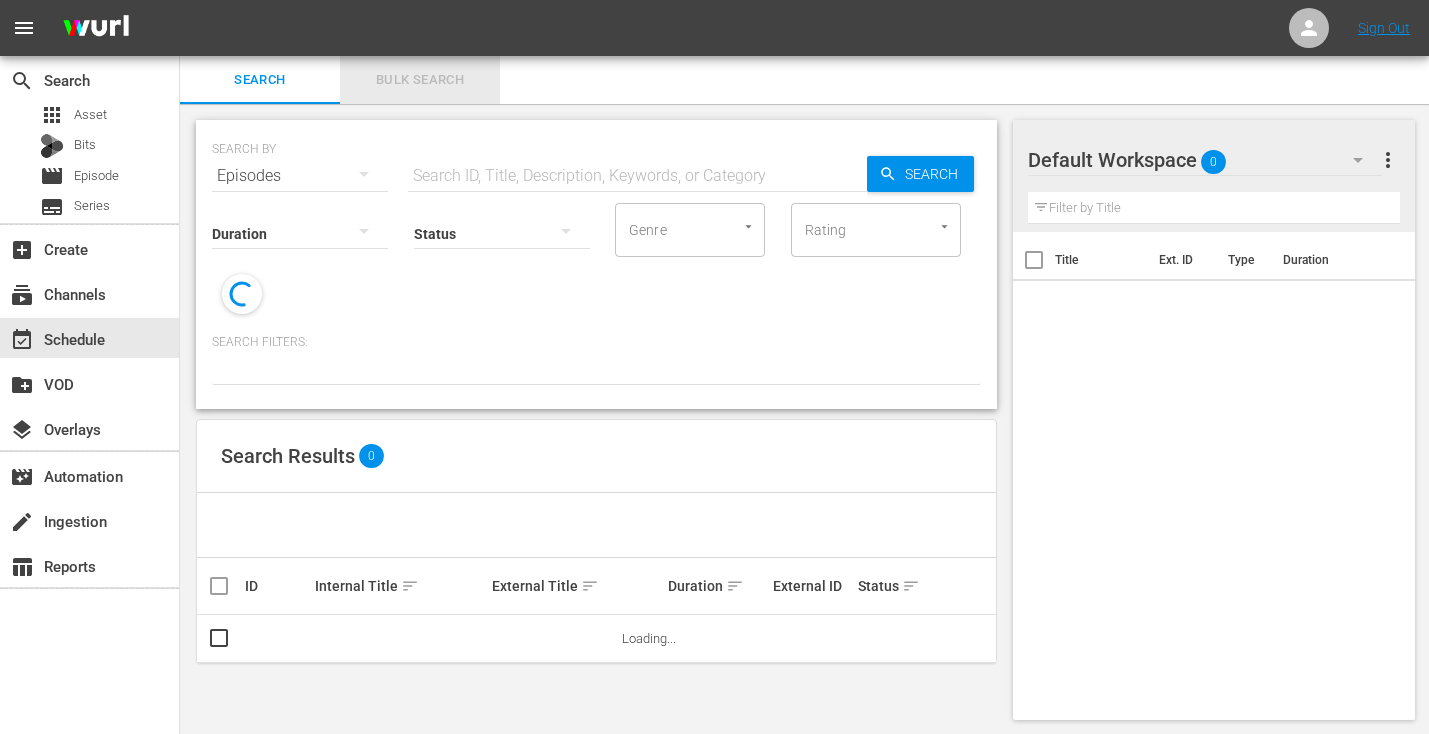 click on "Bulk Search" at bounding box center (420, 80) 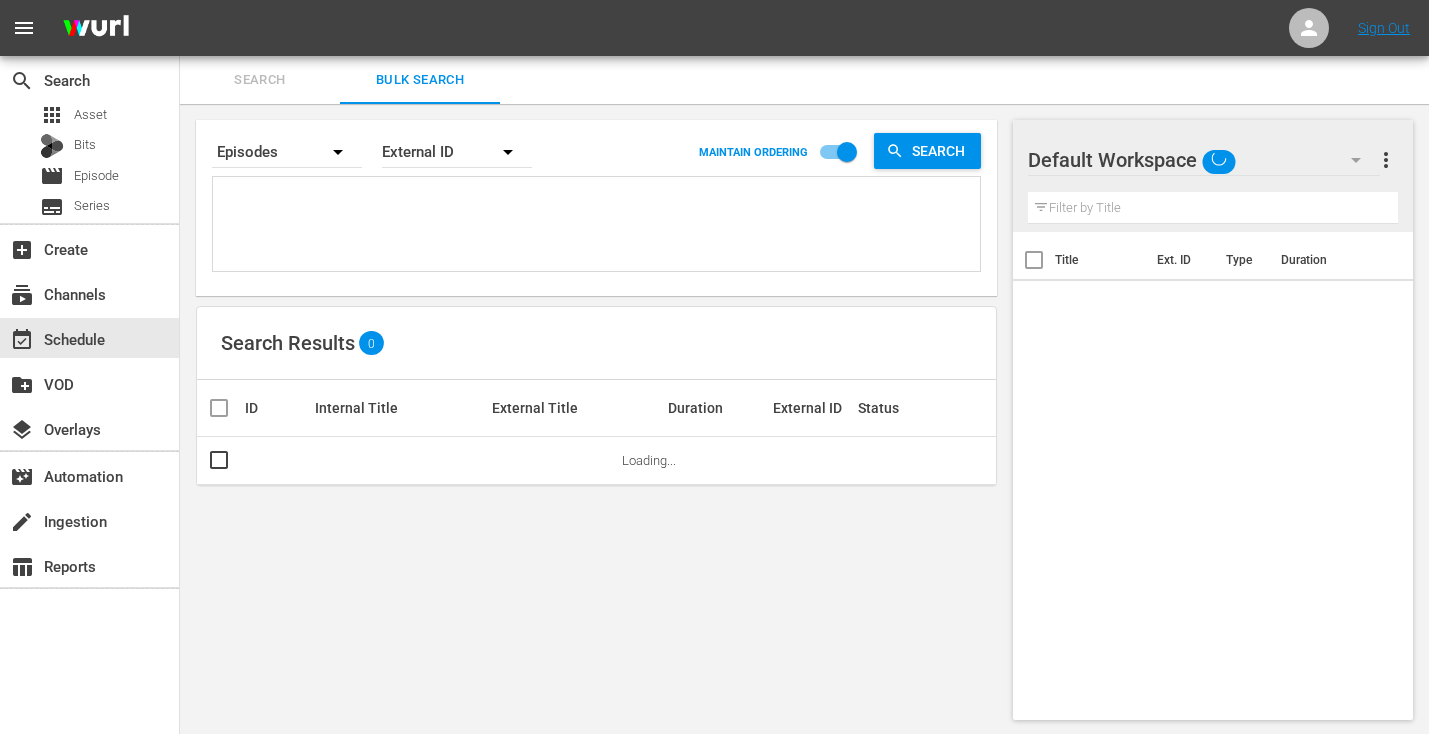 click at bounding box center (599, 227) 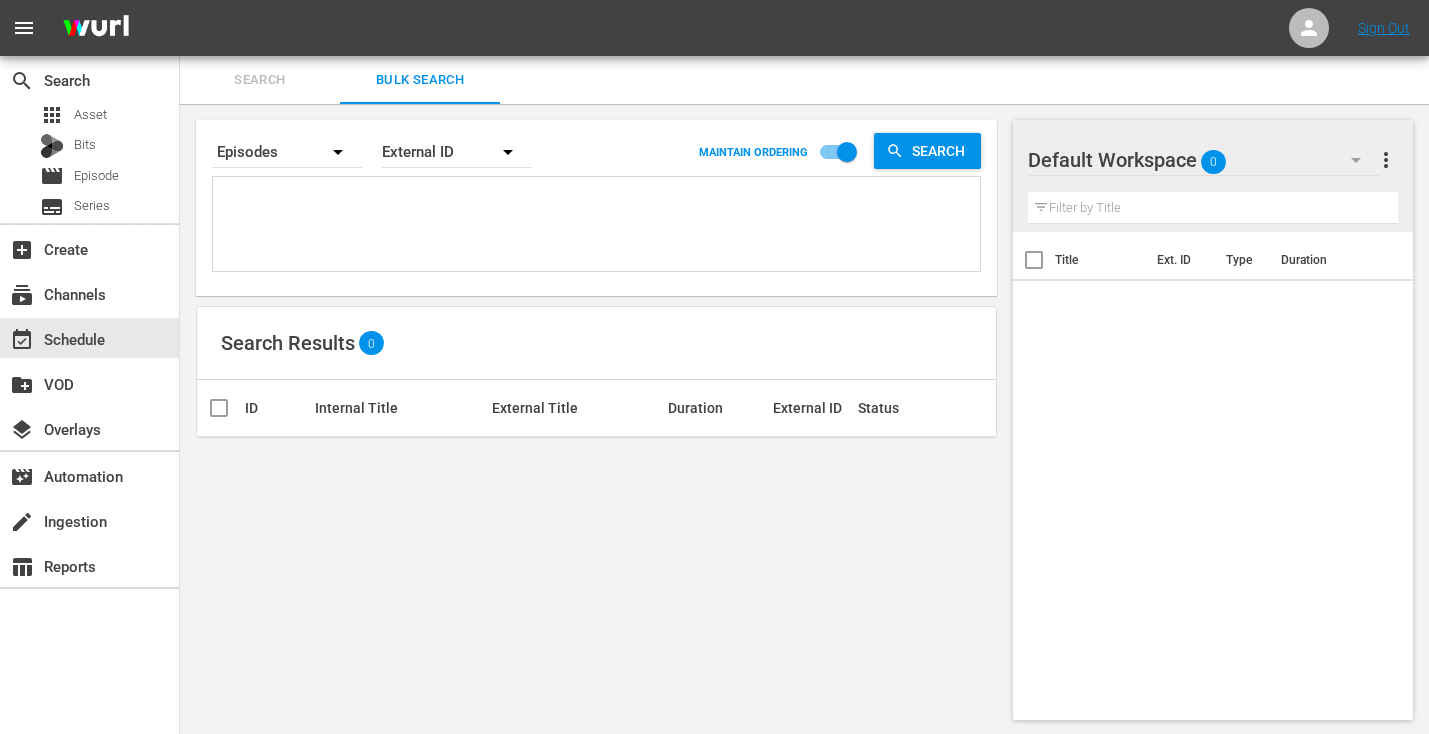 paste on "SE-0118
SE-0112
SE-0120
SE-0102
SE-0114
SE-0106
SE-0116
SE-0108
SE-0110
SE-0104
JK-1018
JK-1009
JK-1021
JK-1003
JK-1015
JK-1012
JK-1024
JK-1006
SP-0102
SP-0104
SP-0108
SP-0110
SP-0106
PE-2323
PE-2304
PE-2302
PE-2310
PE-2316
MA-2318
MA-2307
MA-2304
MA-2302
MA-2324
MA-2336
MA-2312
MA-2330
CU-0140
CU-0143
CU-0150
CU-0114
CU-0121
CU-0164
CU-0157
CU-0108
CU-0102
CU-0172" 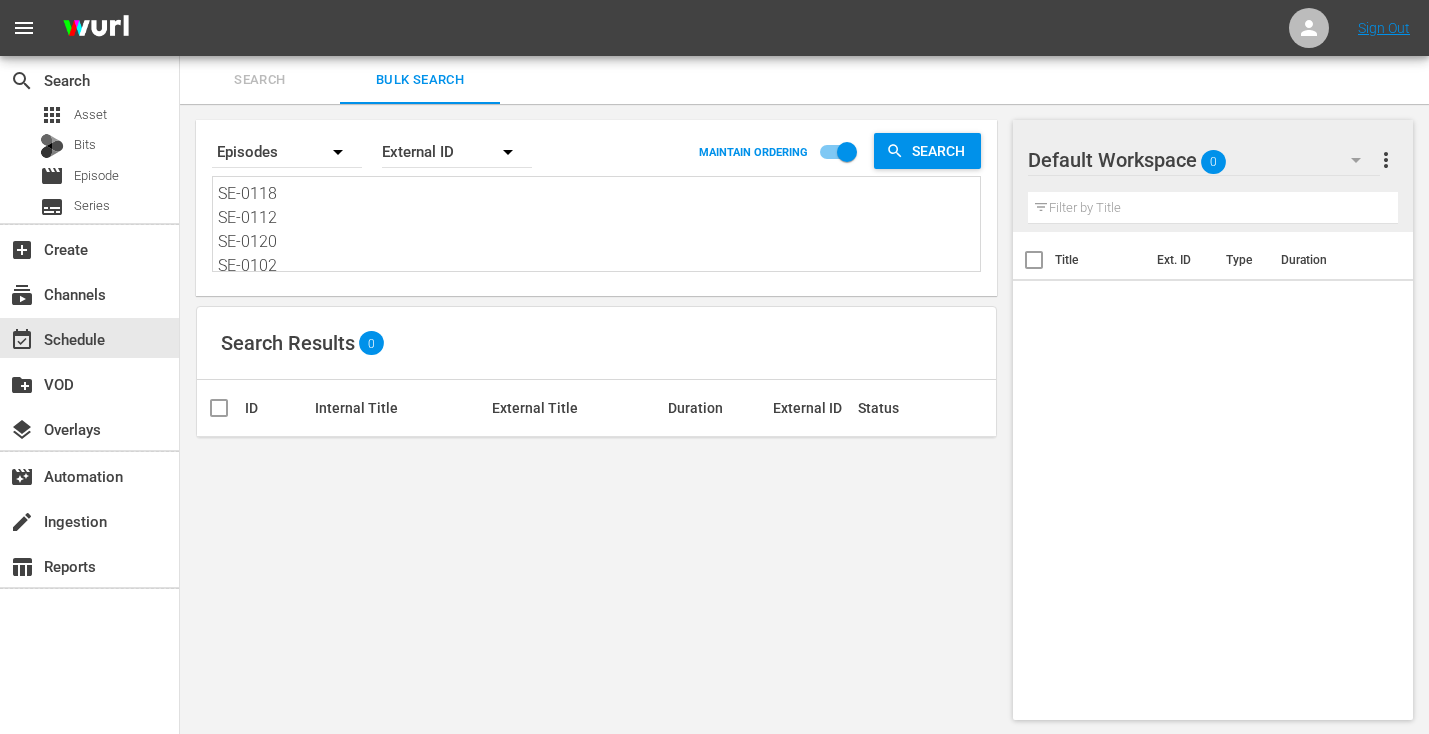 scroll, scrollTop: 1010, scrollLeft: 0, axis: vertical 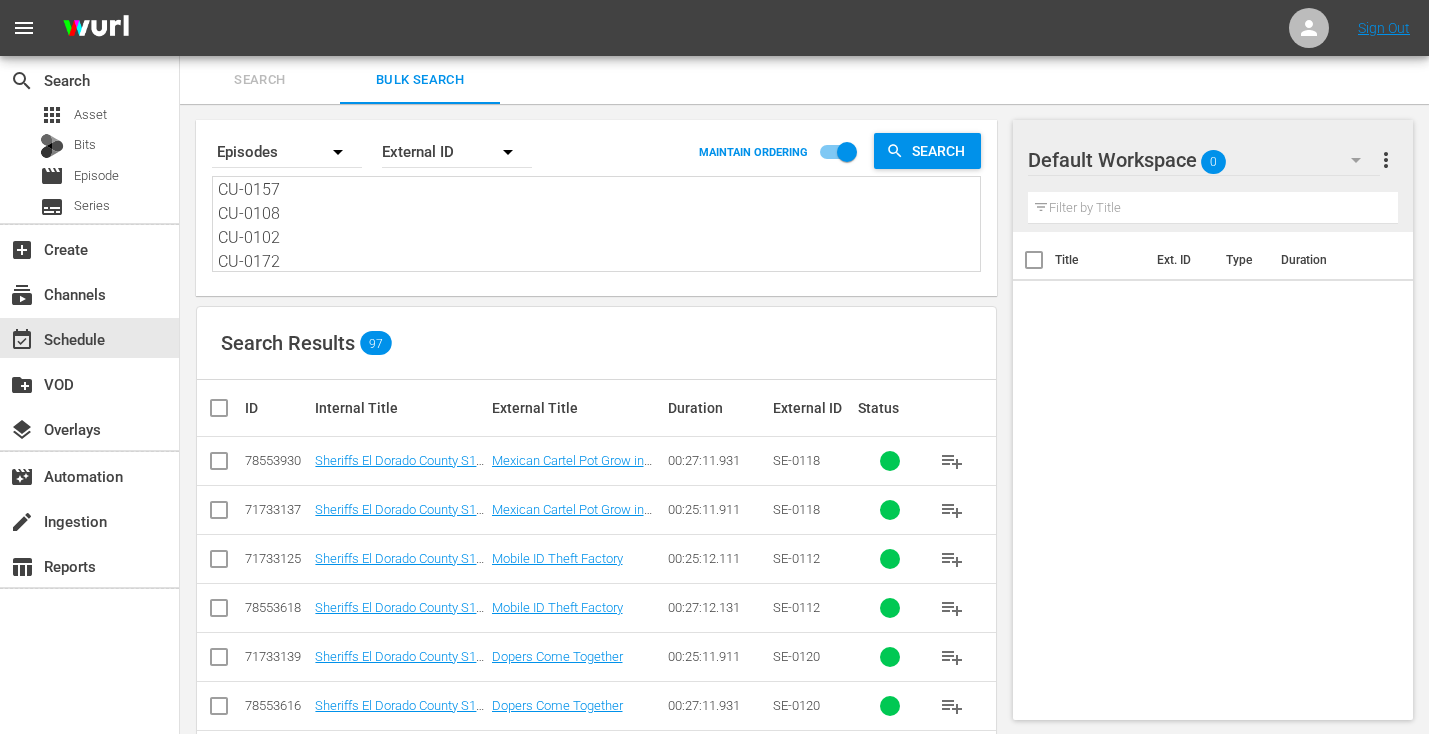 type on "SE-0118
SE-0112
SE-0120
SE-0102
SE-0114
SE-0106
SE-0116
SE-0108
SE-0110
SE-0104
JK-1018
JK-1009
JK-1021
JK-1003
JK-1015
JK-1012
JK-1024
JK-1006
SP-0102
SP-0104
SP-0108
SP-0110
SP-0106
PE-2323
PE-2304
PE-2302
PE-2310
PE-2316
MA-2318
MA-2307
MA-2304
MA-2302
MA-2324
MA-2336
MA-2312
MA-2330
CU-0140
CU-0143
CU-0150
CU-0114
CU-0121
CU-0164
CU-0157
CU-0108
CU-0102
CU-0172" 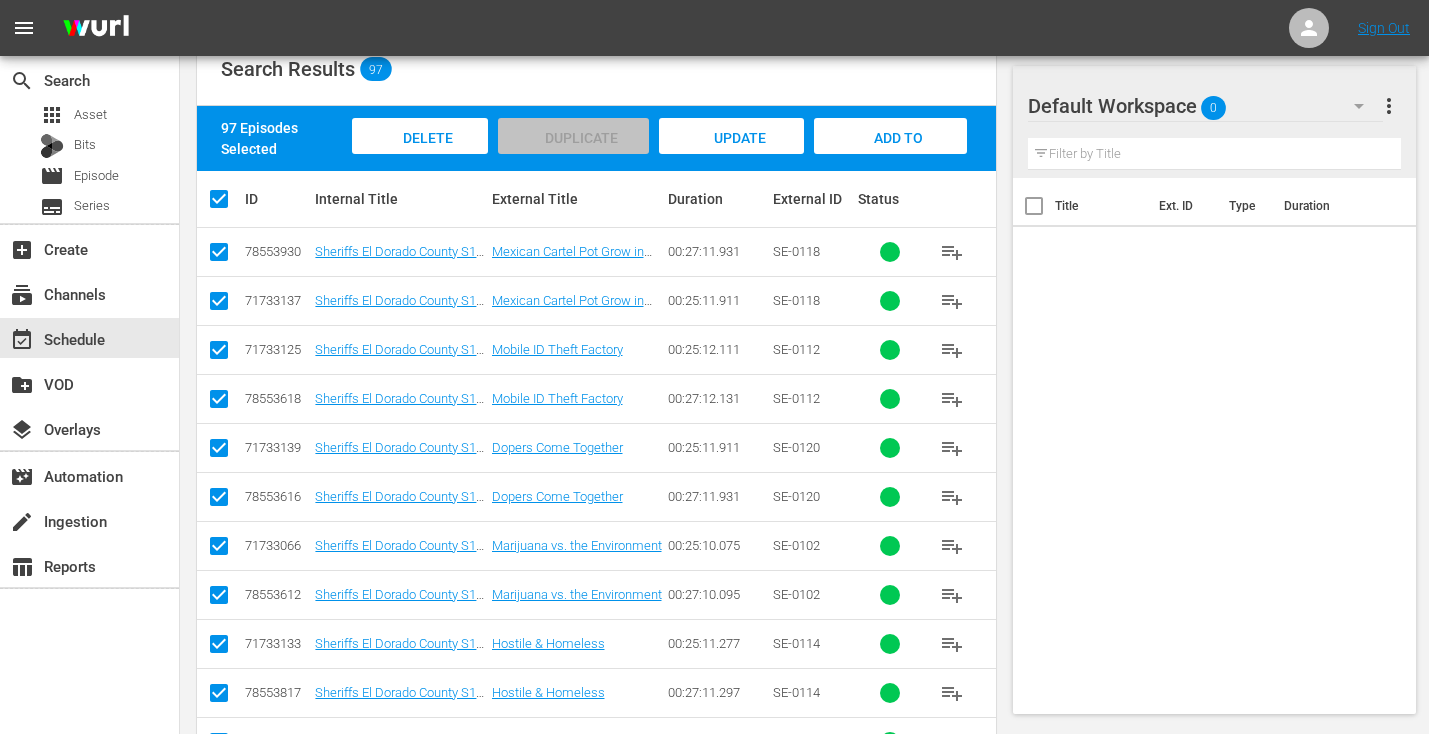 scroll, scrollTop: 0, scrollLeft: 0, axis: both 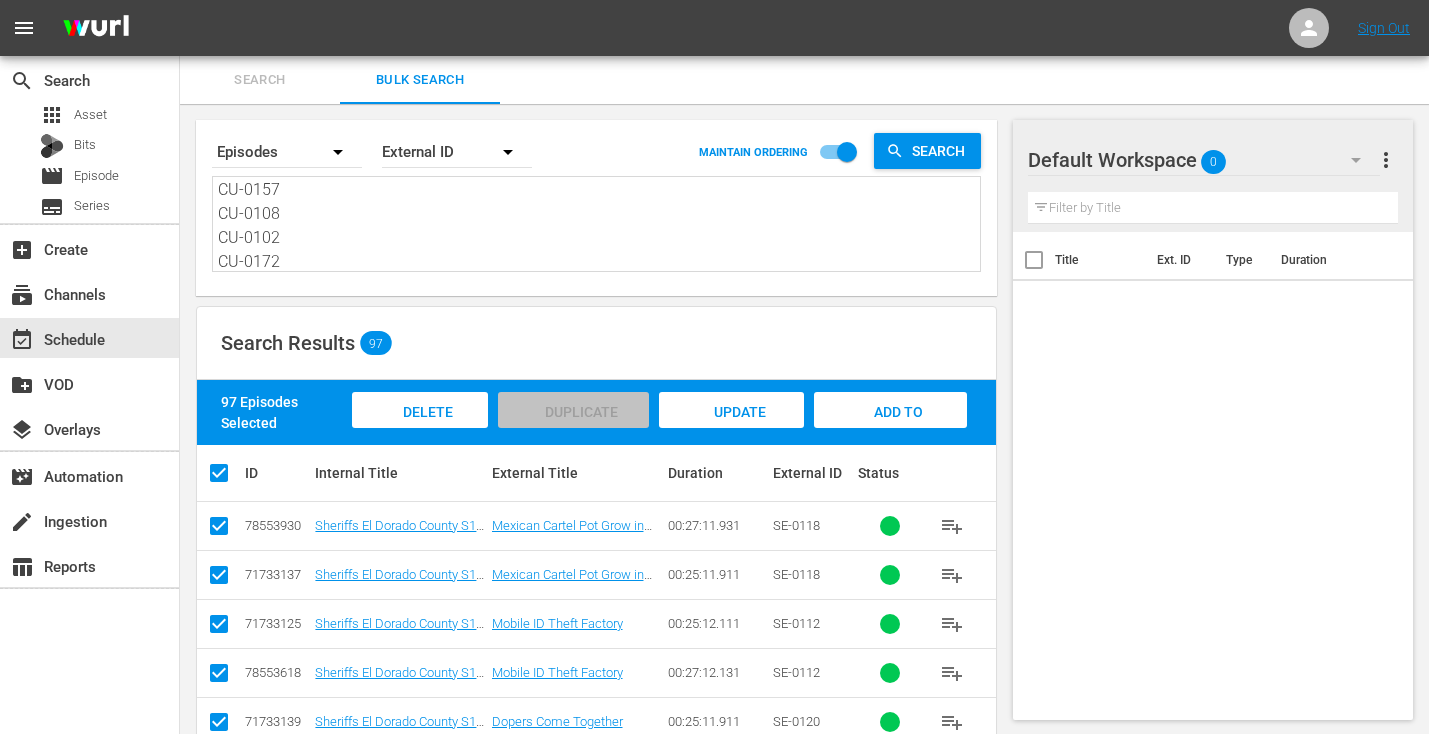 click on "Add to Workspace" at bounding box center [890, 429] 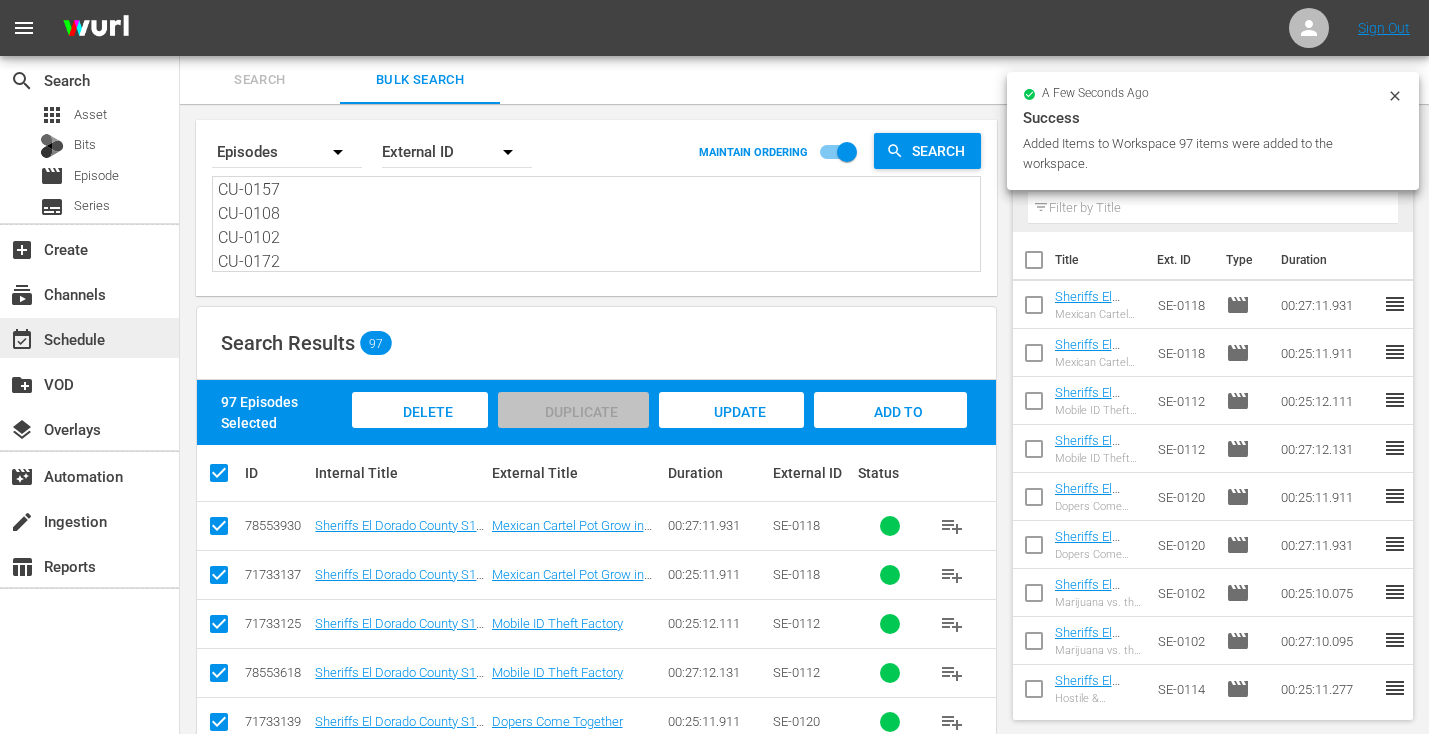 click on "event_available   Schedule" at bounding box center (56, 336) 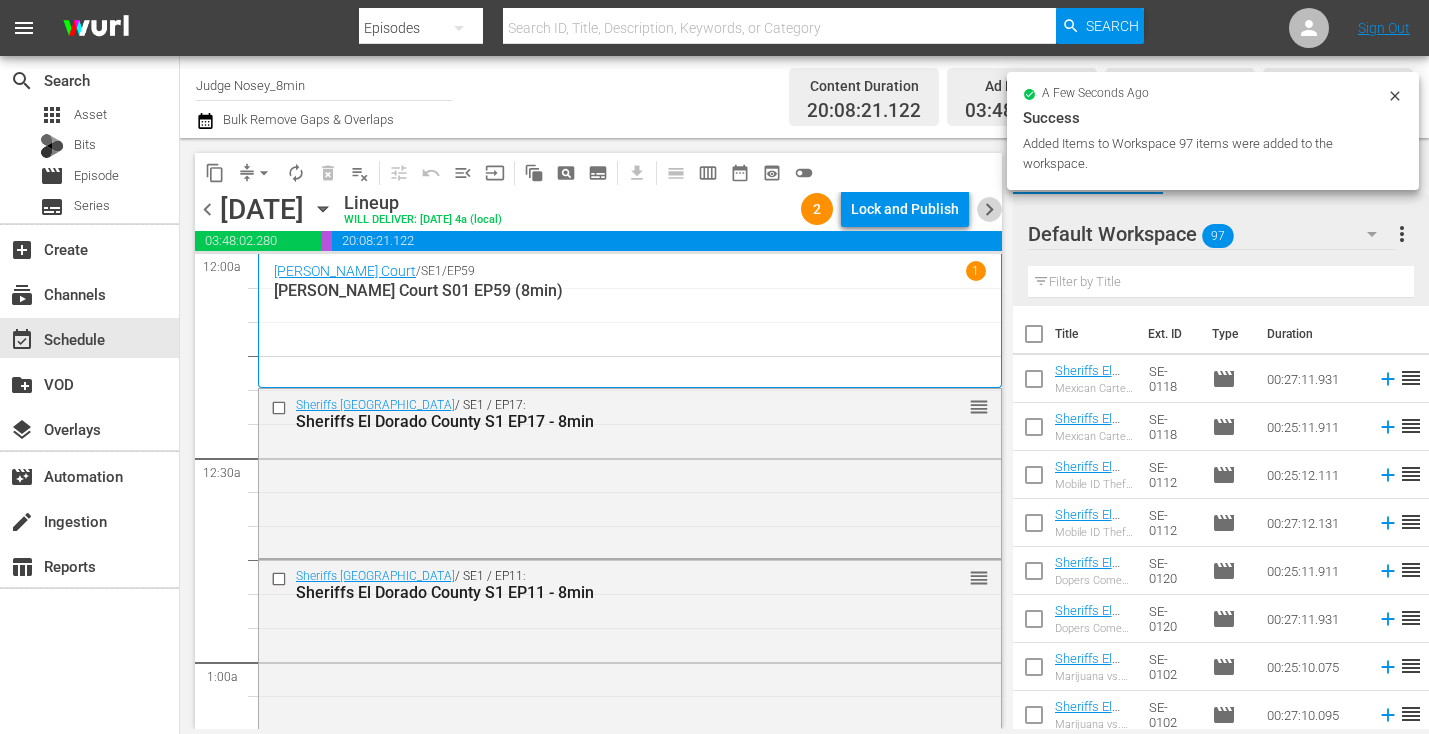 click on "chevron_right" at bounding box center [989, 209] 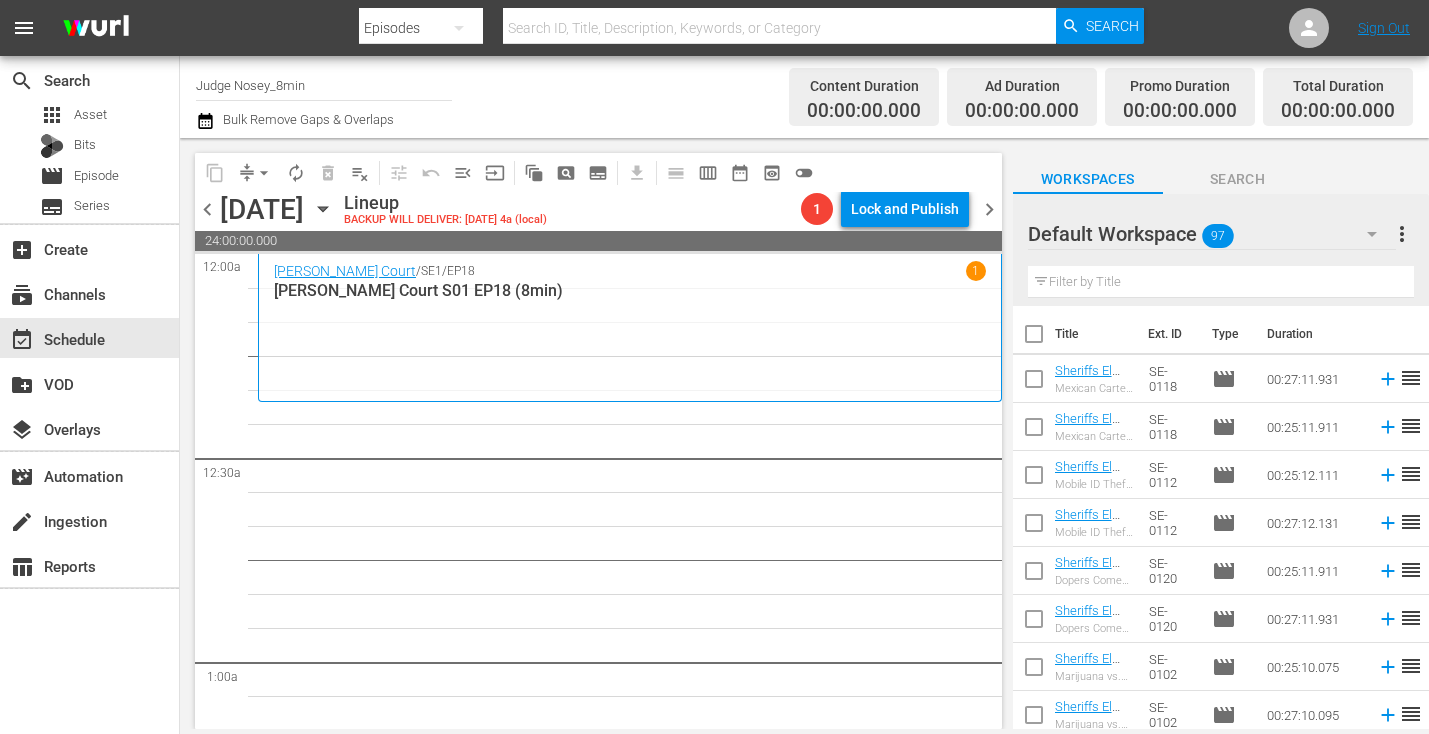 click at bounding box center [1034, 338] 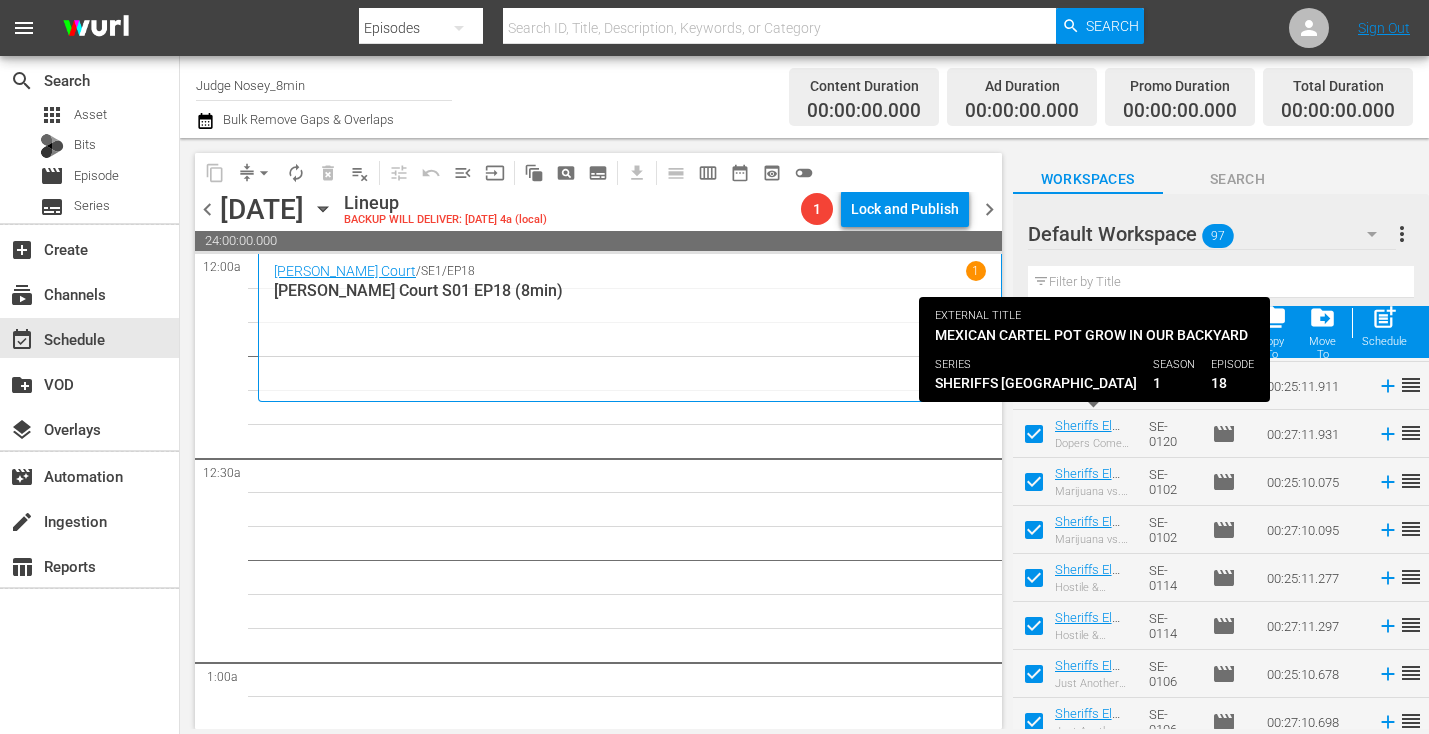 scroll, scrollTop: 0, scrollLeft: 0, axis: both 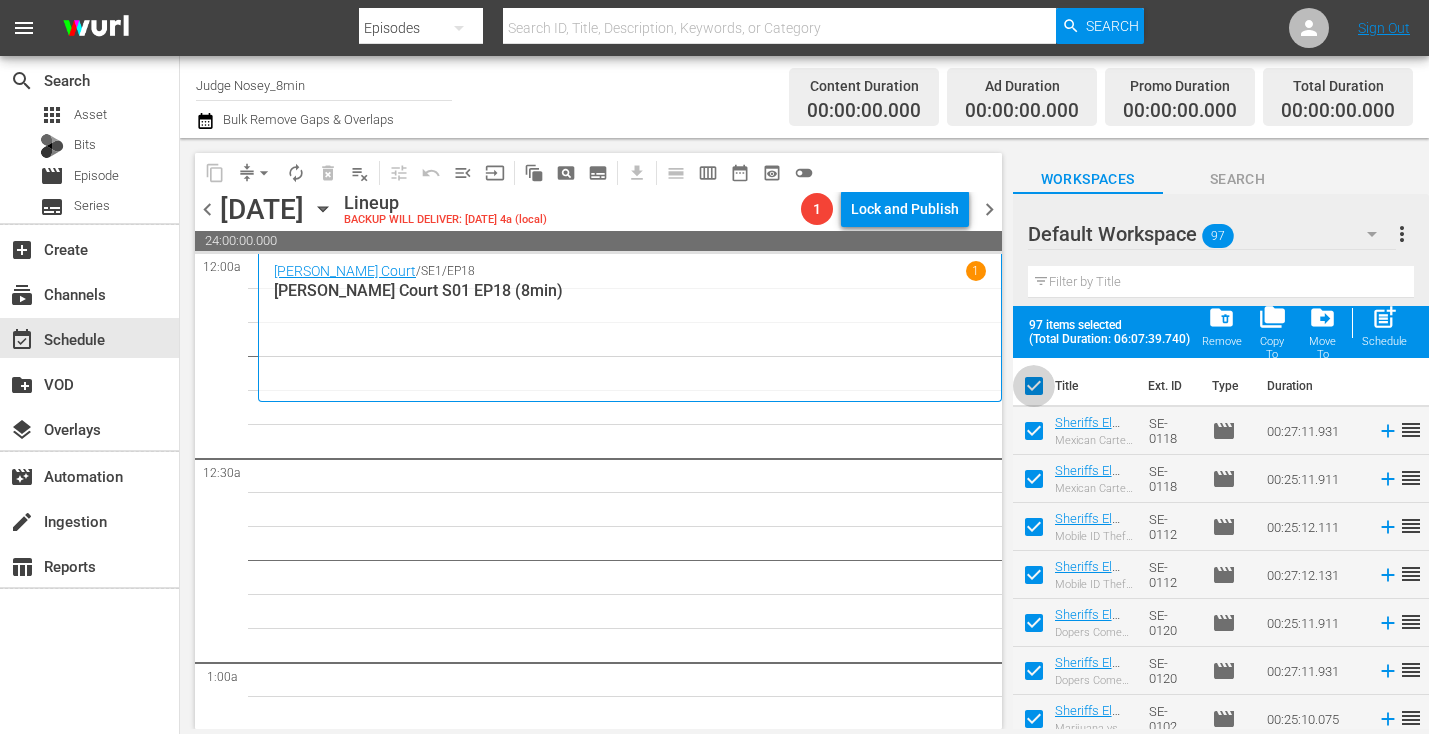 click at bounding box center (1034, 390) 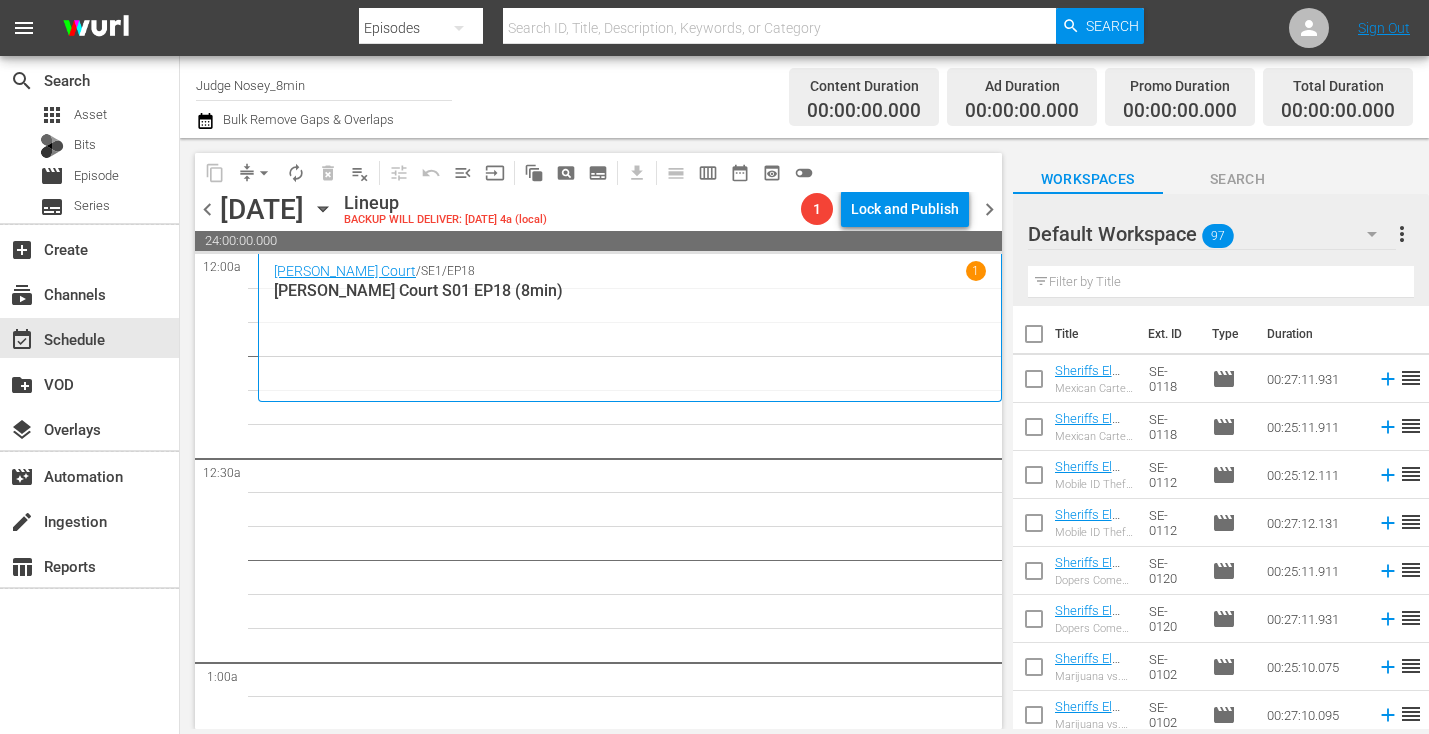 click on "Filter by Title" at bounding box center (1221, 282) 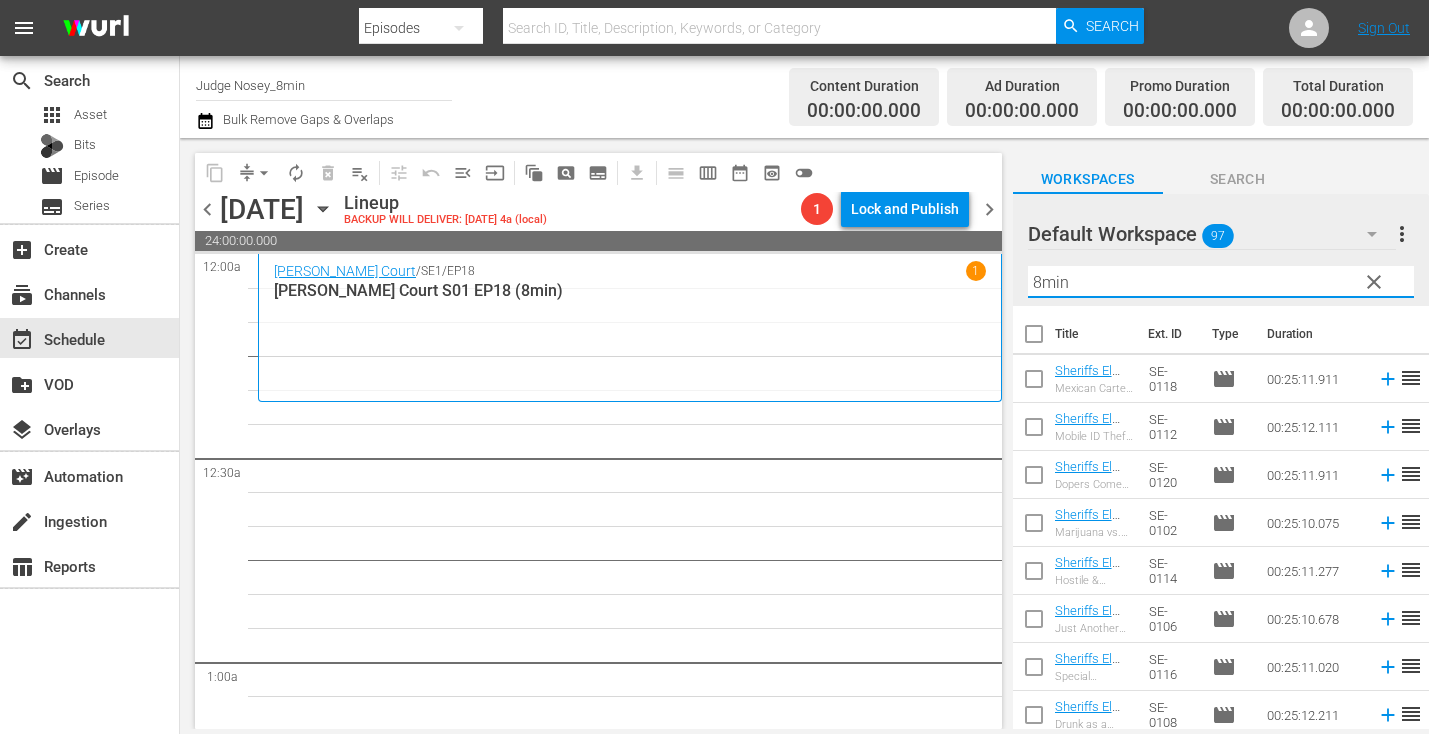 click at bounding box center [1034, 338] 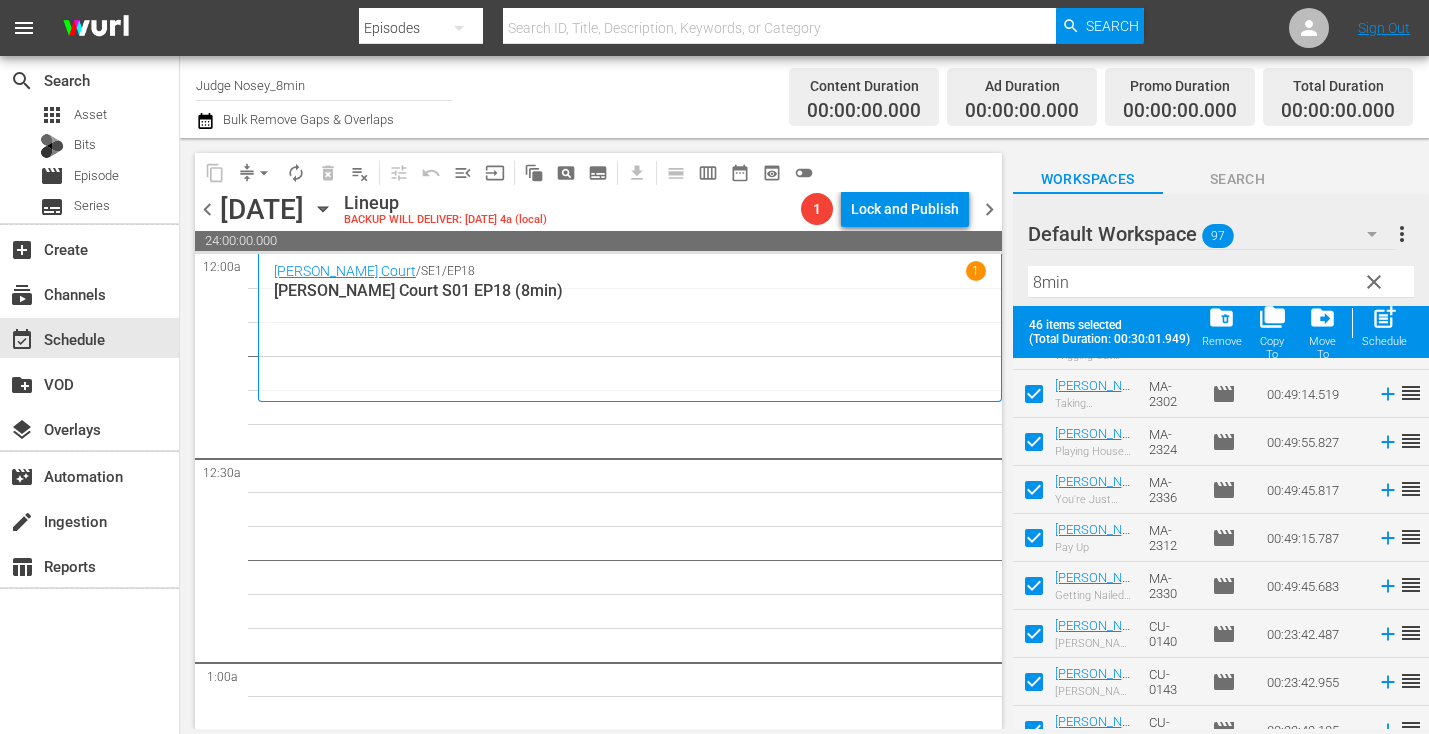scroll, scrollTop: 1883, scrollLeft: 0, axis: vertical 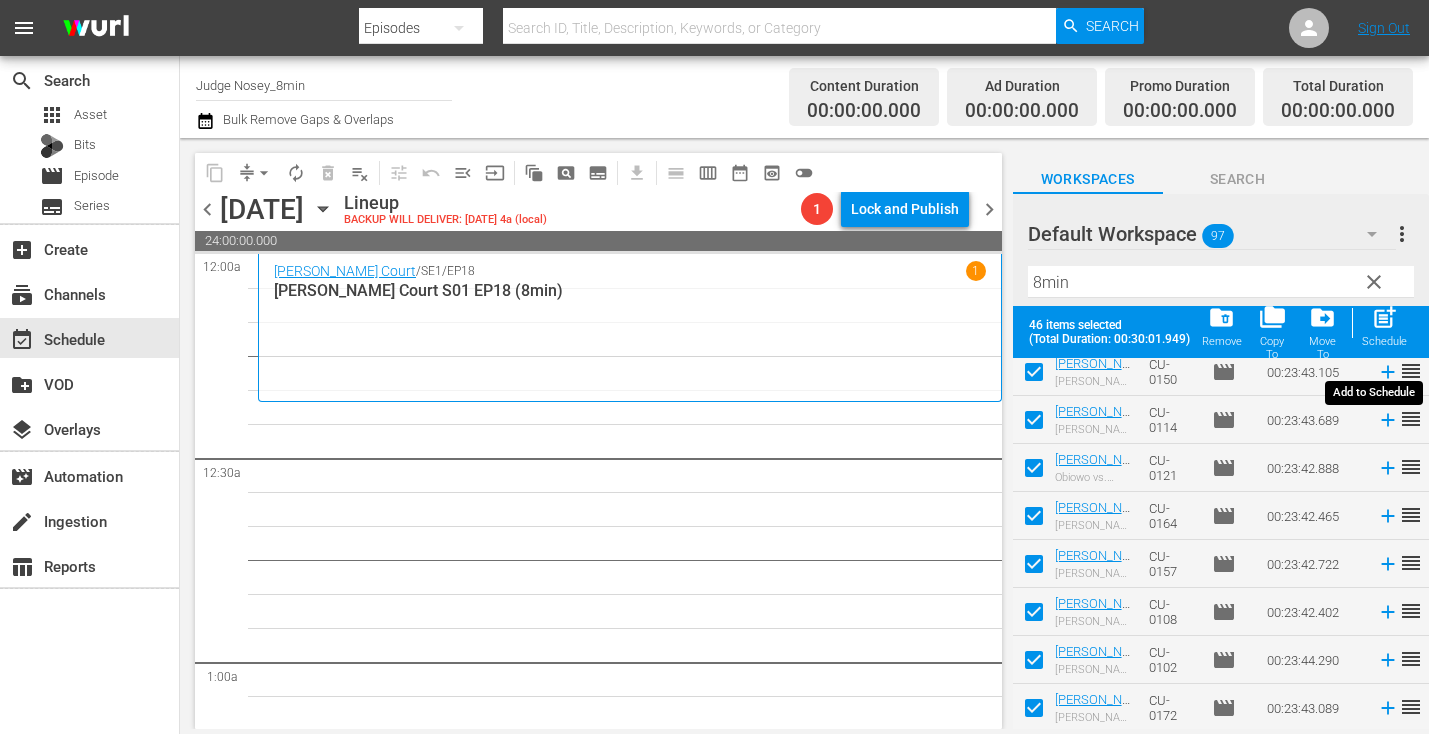 click on "post_add" at bounding box center (1384, 317) 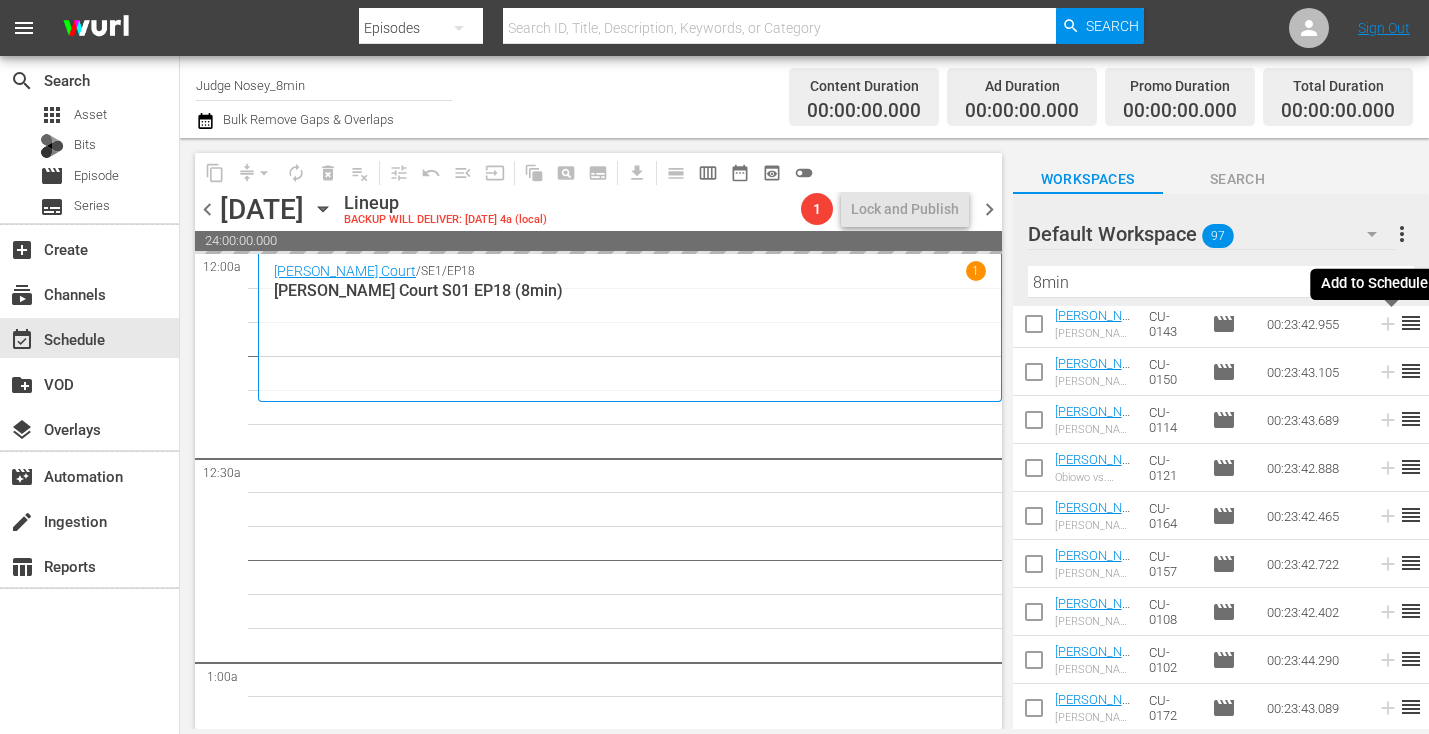 scroll, scrollTop: 1831, scrollLeft: 0, axis: vertical 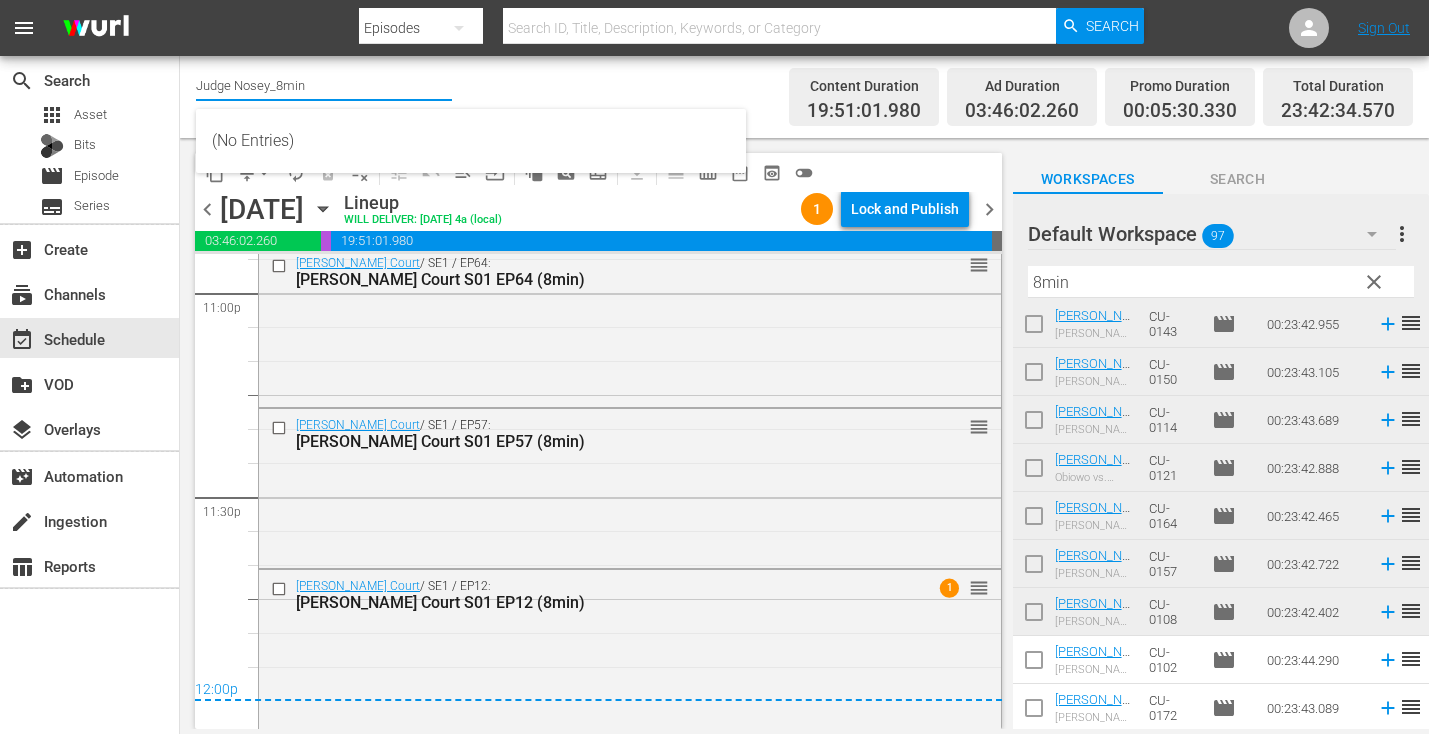 drag, startPoint x: 328, startPoint y: 86, endPoint x: 364, endPoint y: 86, distance: 36 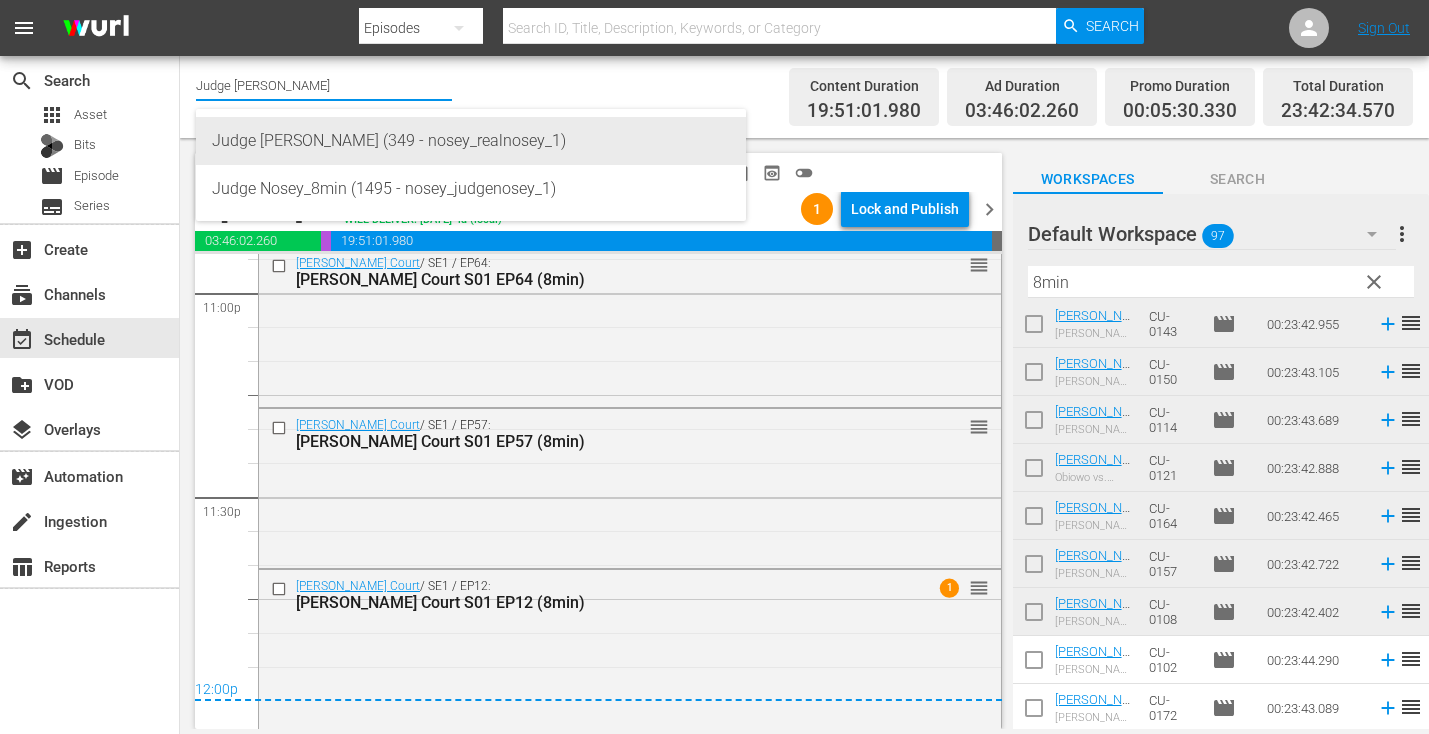 click on "Judge Nosey (349 - nosey_realnosey_1)" at bounding box center (471, 141) 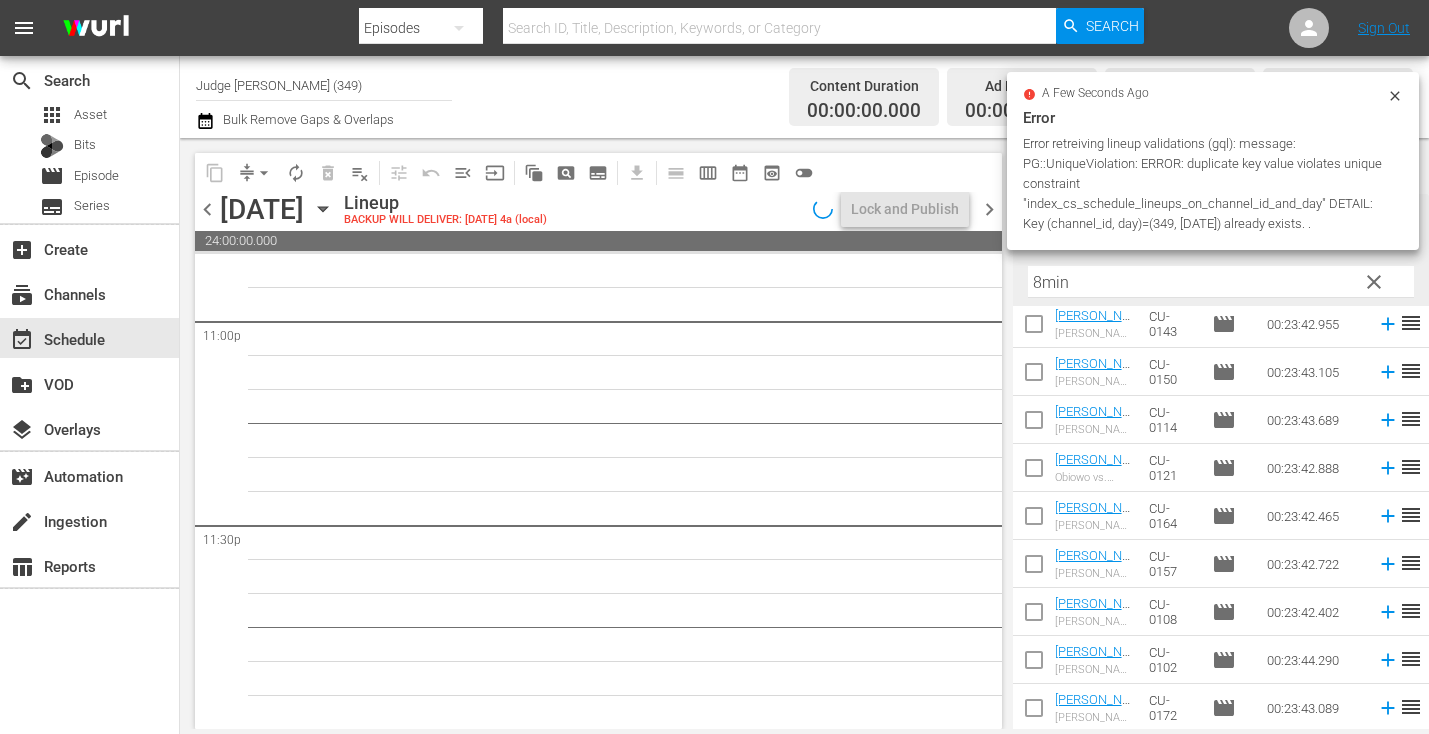 scroll, scrollTop: 9317, scrollLeft: 0, axis: vertical 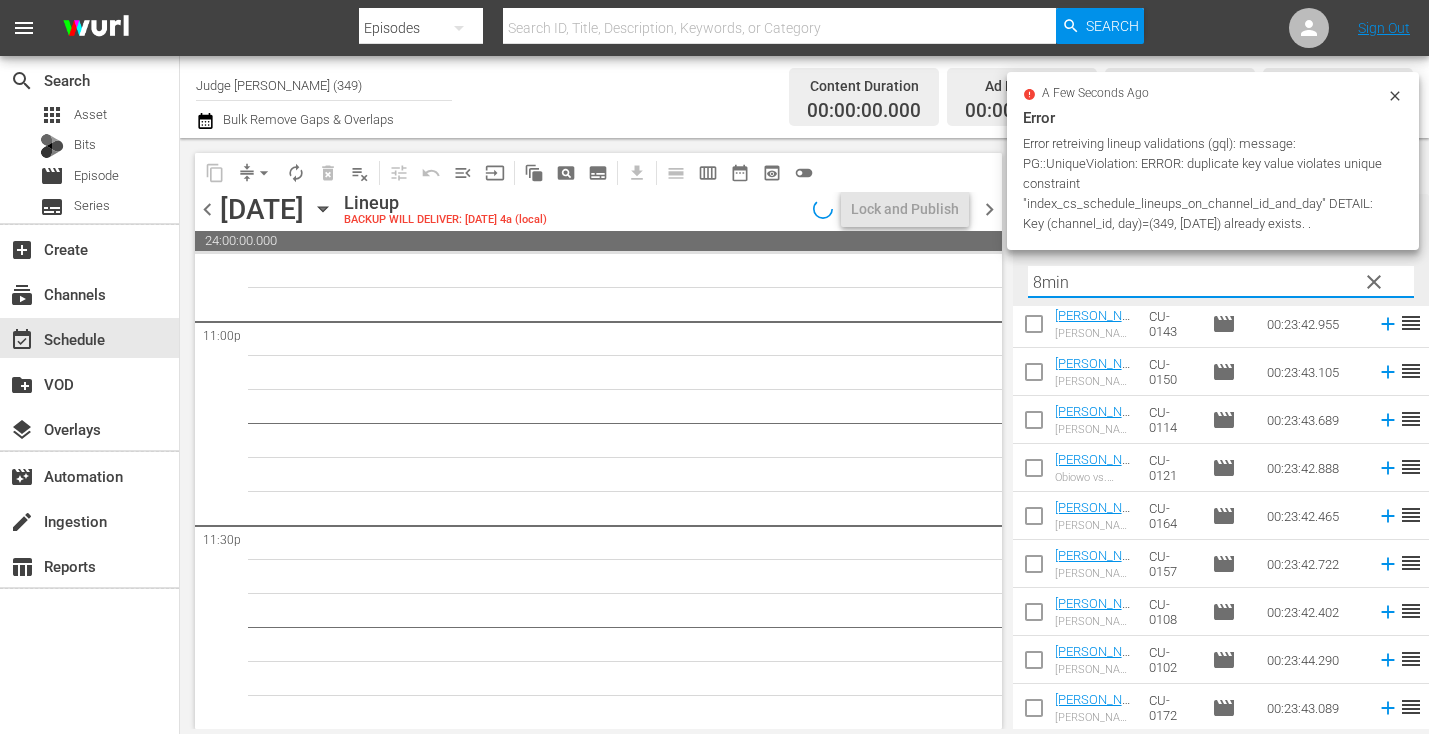 drag, startPoint x: 1060, startPoint y: 288, endPoint x: 985, endPoint y: 286, distance: 75.026665 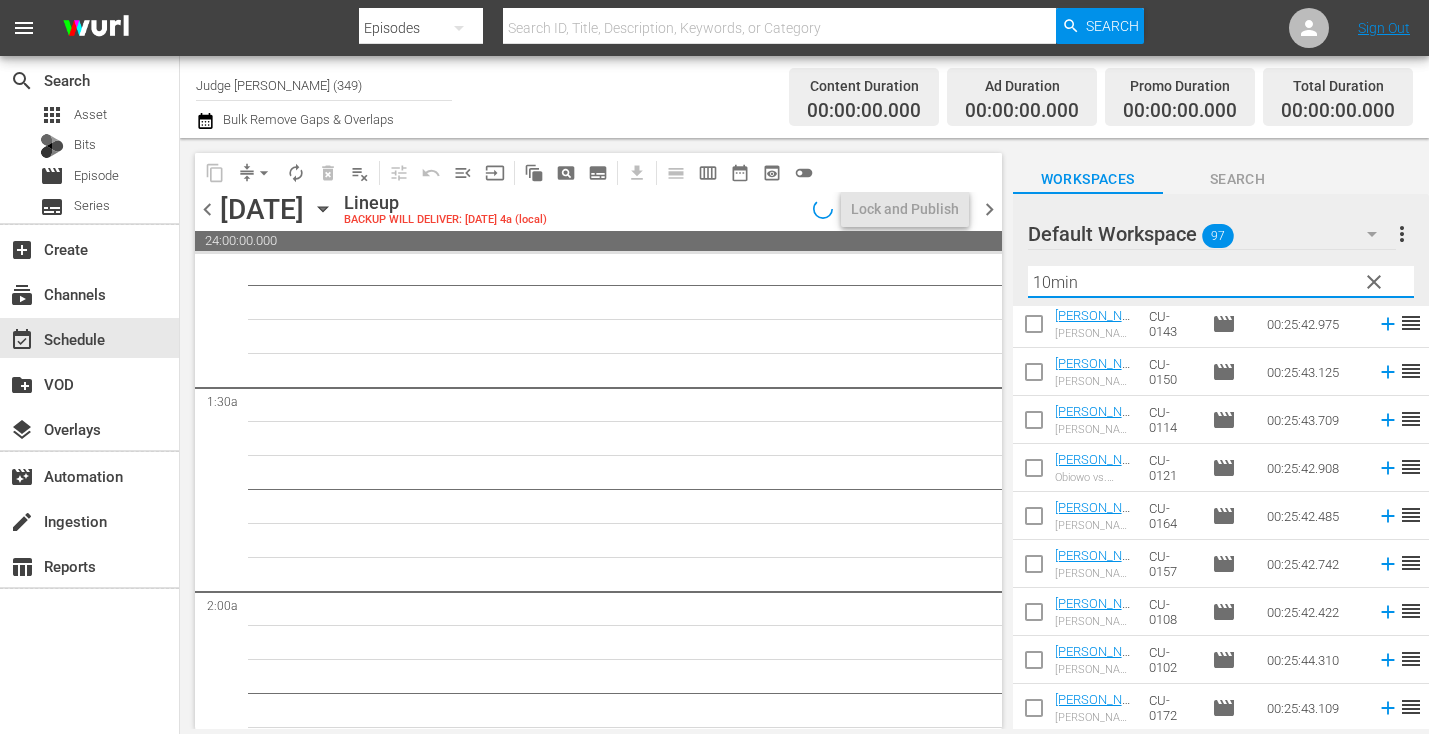 scroll, scrollTop: 0, scrollLeft: 0, axis: both 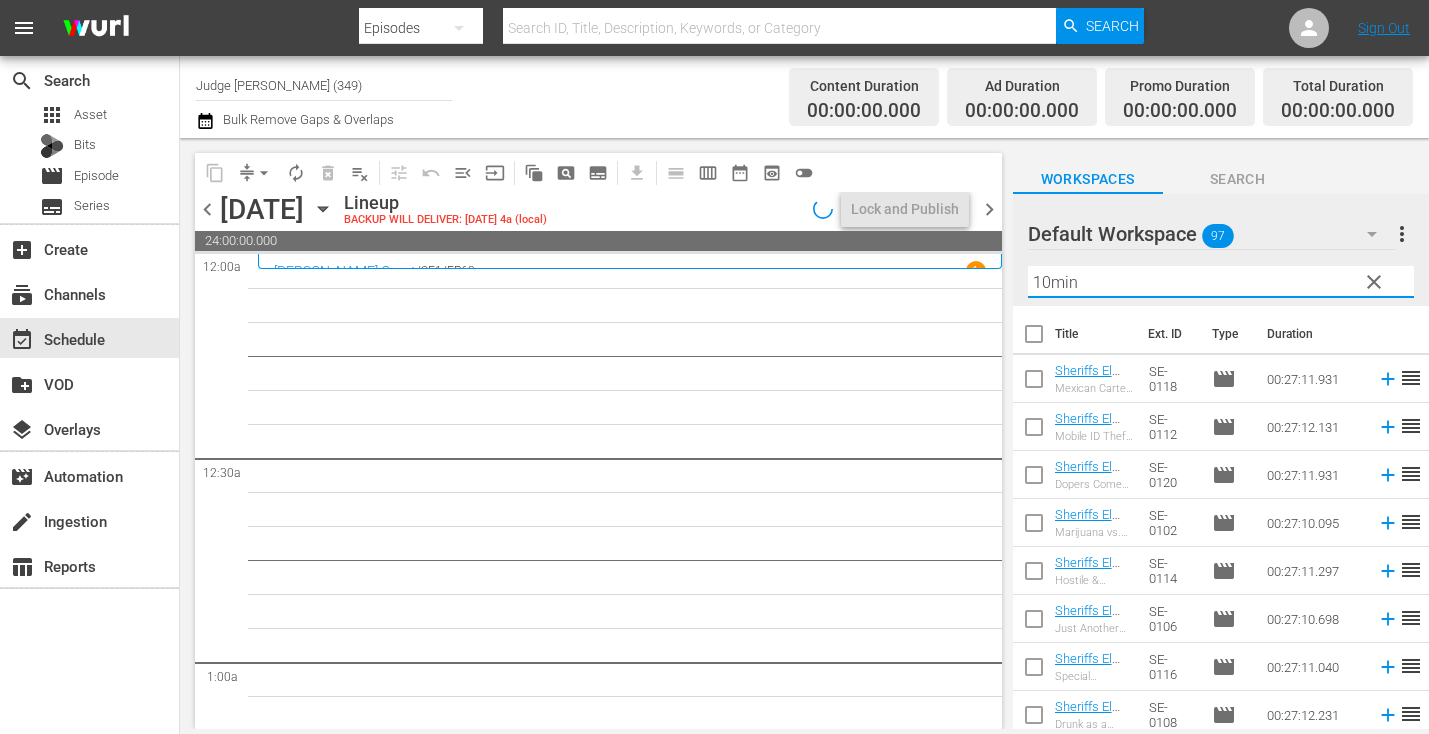 click at bounding box center [1034, 338] 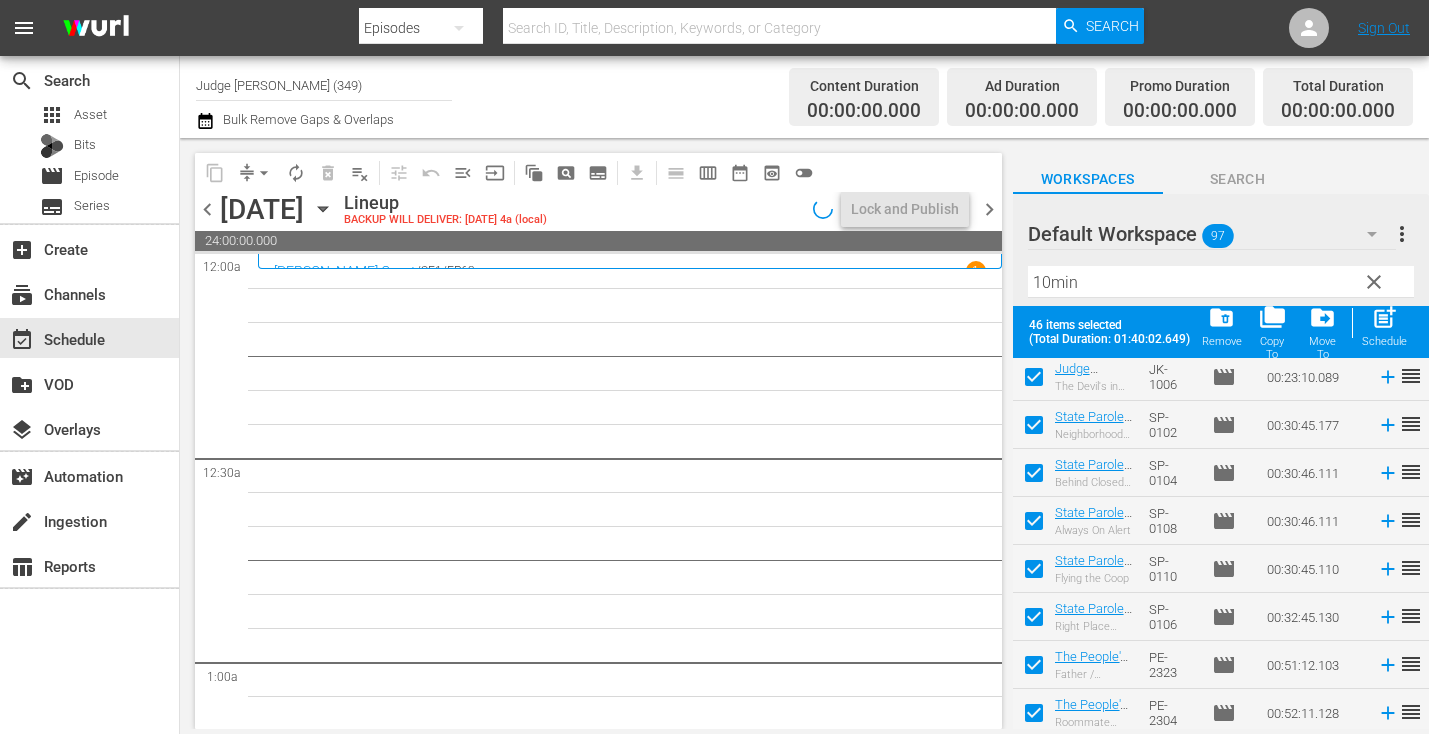 scroll, scrollTop: 603, scrollLeft: 0, axis: vertical 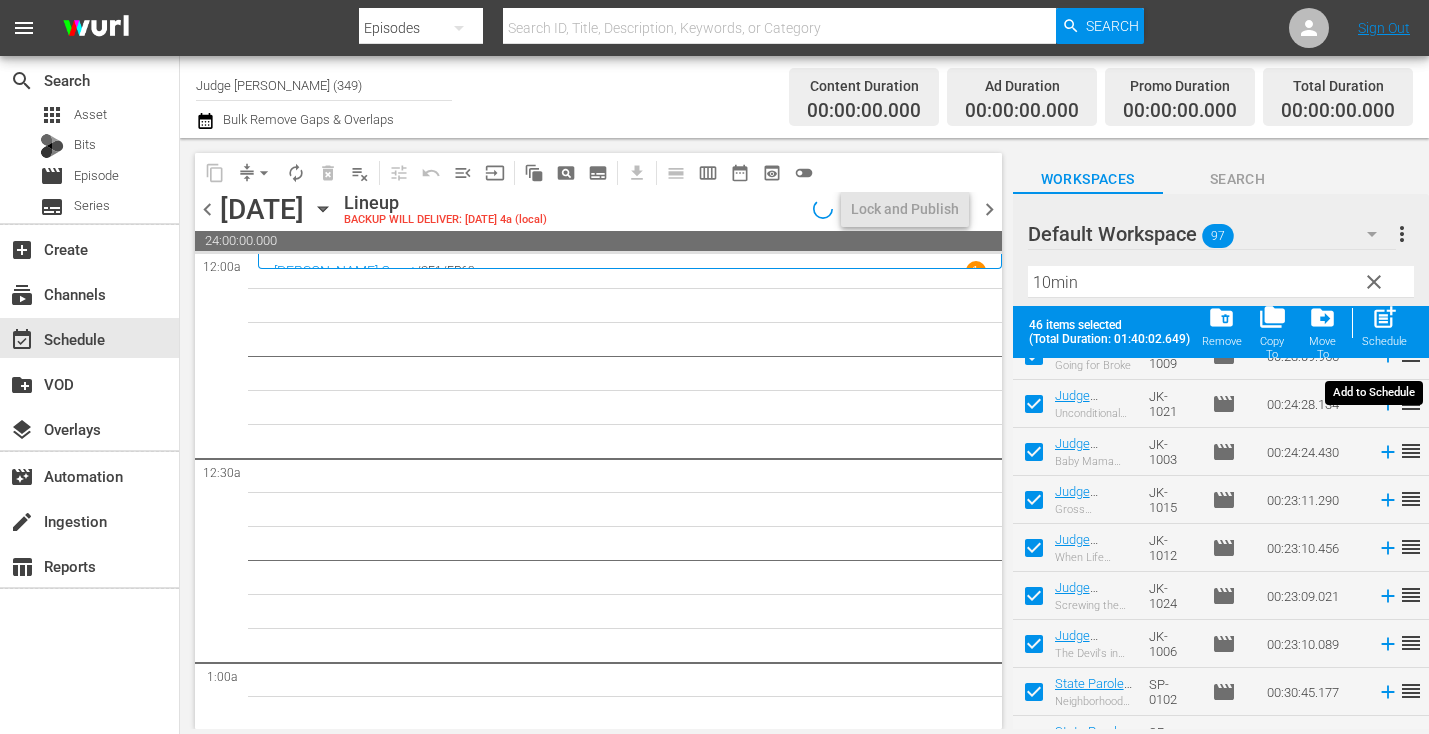 click on "post_add Schedule" at bounding box center [1384, 326] 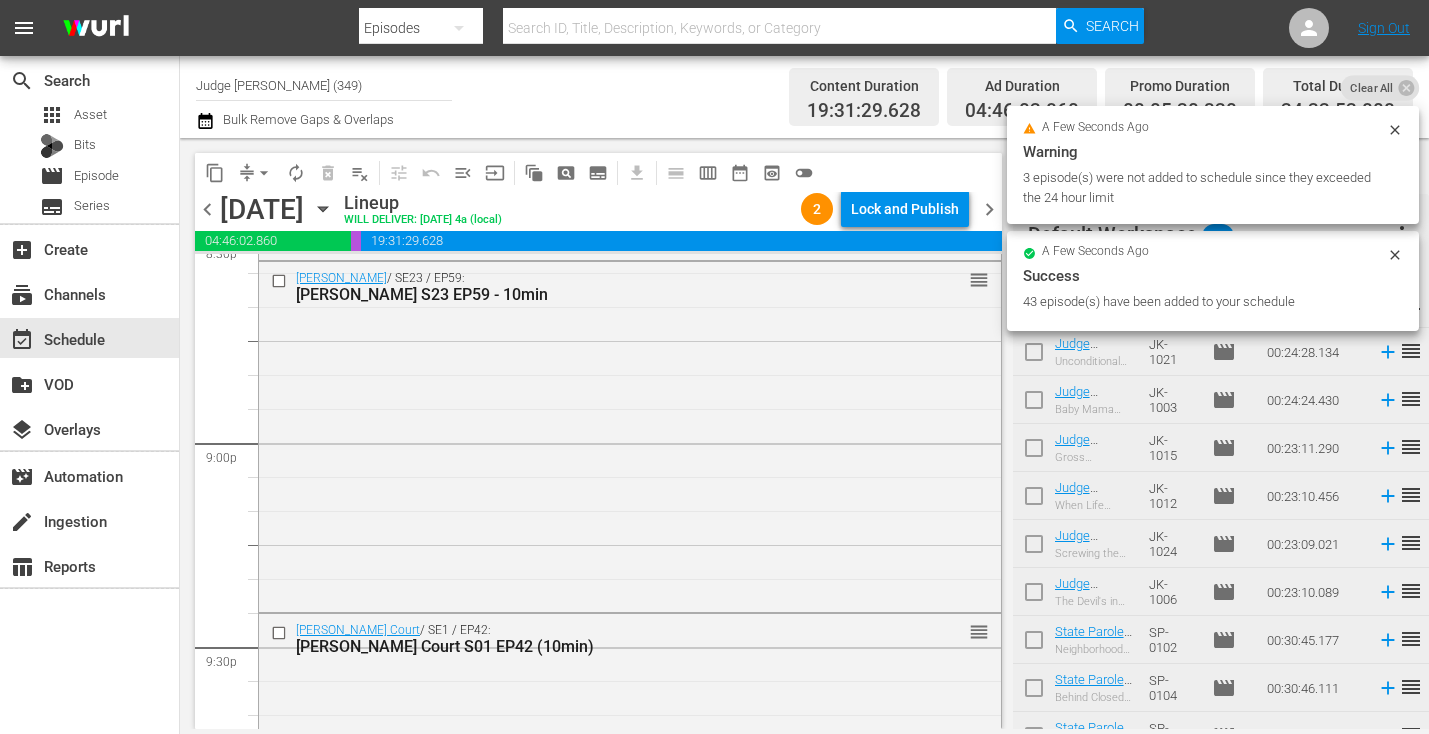 scroll, scrollTop: 9487, scrollLeft: 0, axis: vertical 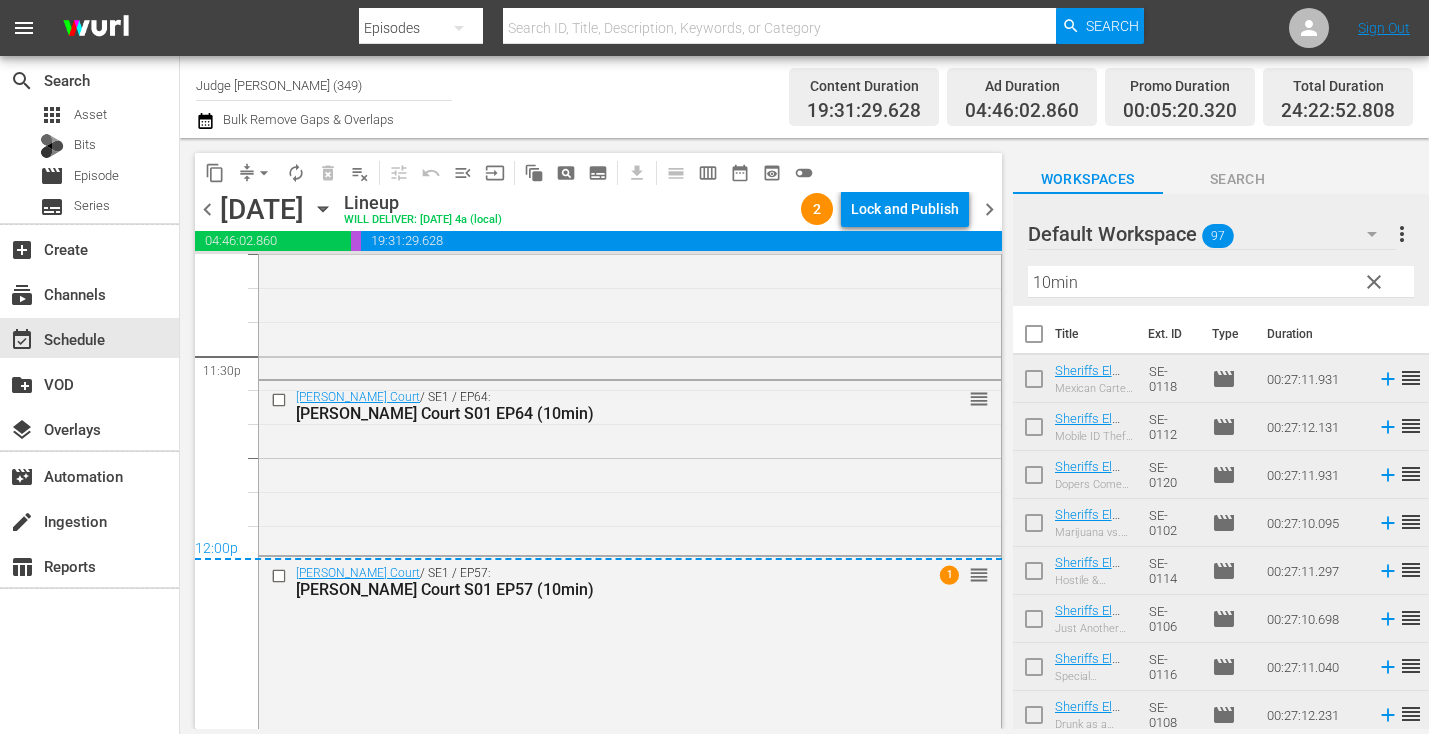 click on "clear" at bounding box center (1374, 282) 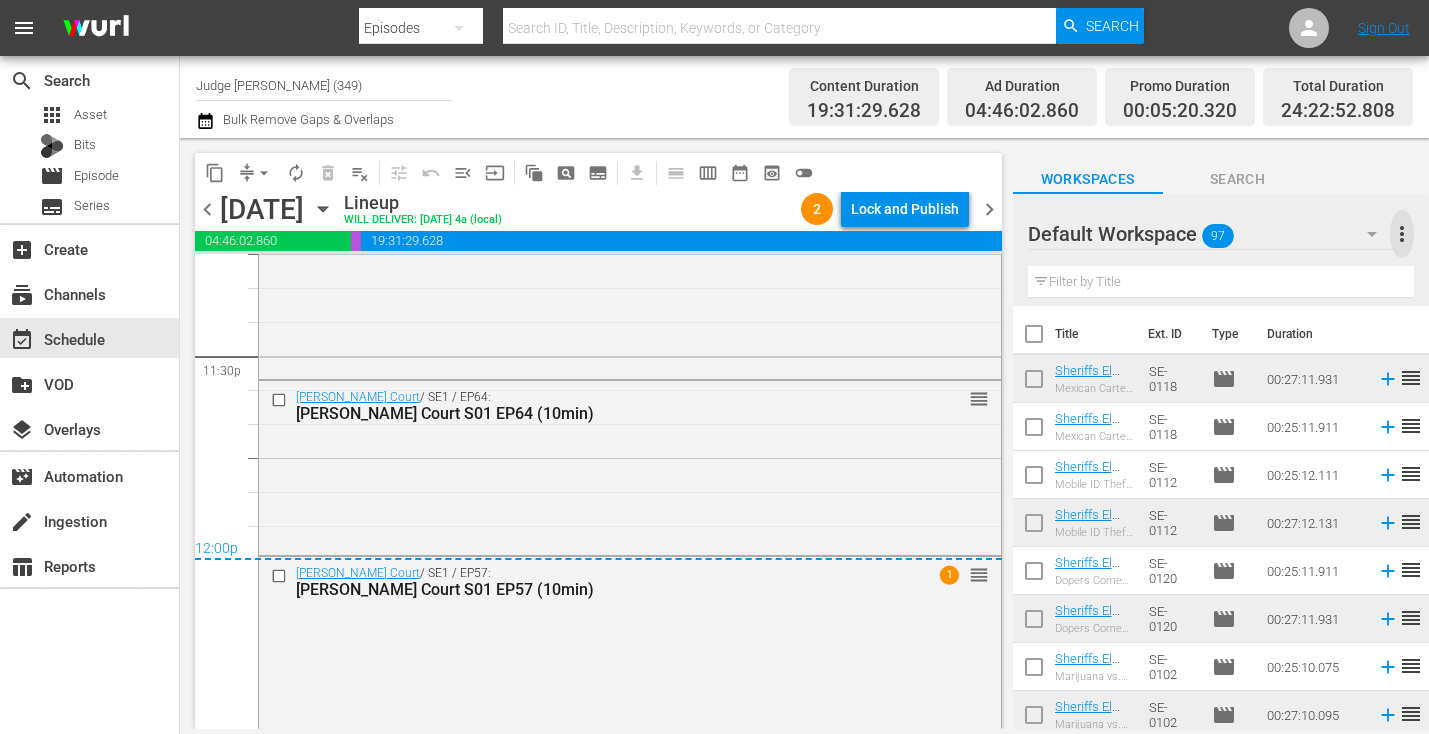 click on "more_vert" at bounding box center [1402, 234] 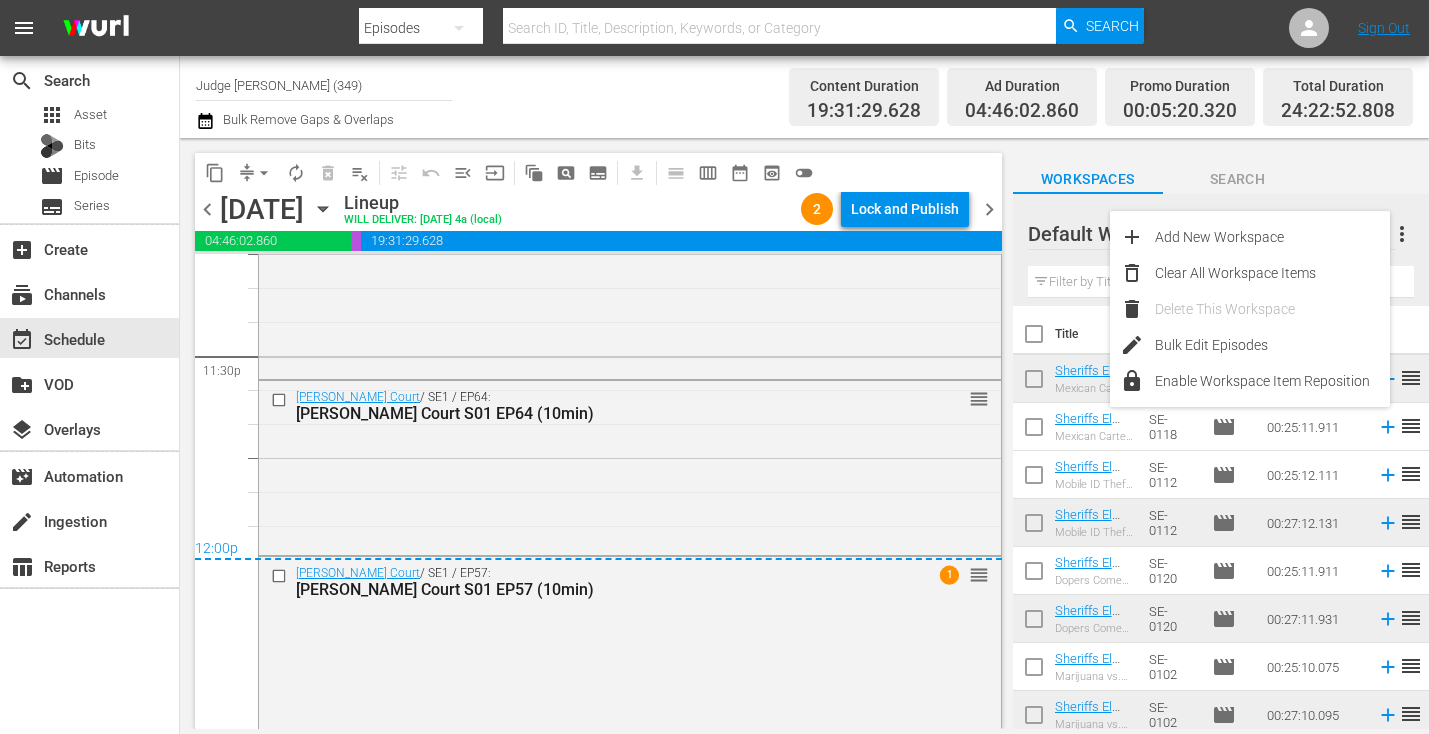 click on "Delete This Workspace" at bounding box center (1272, 309) 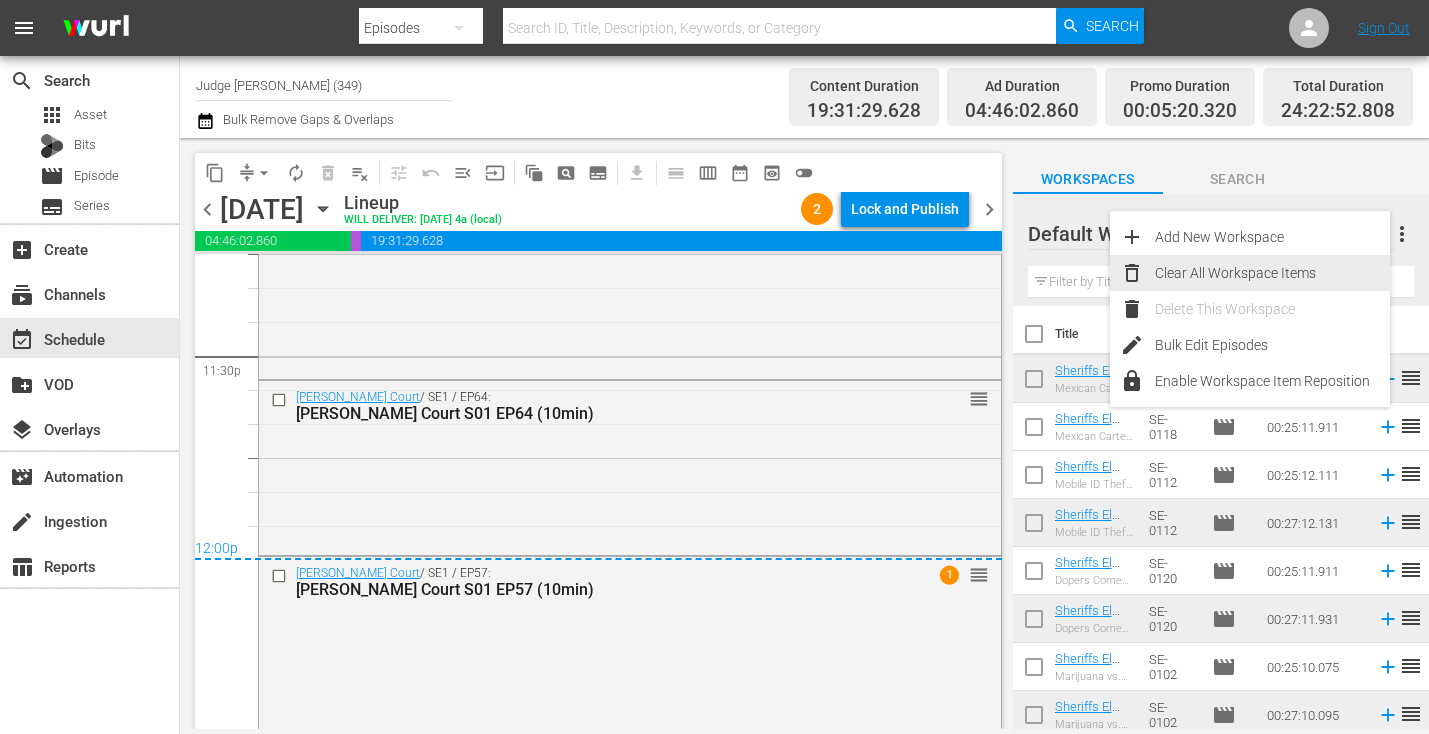 click on "Clear All Workspace Items" at bounding box center (1272, 273) 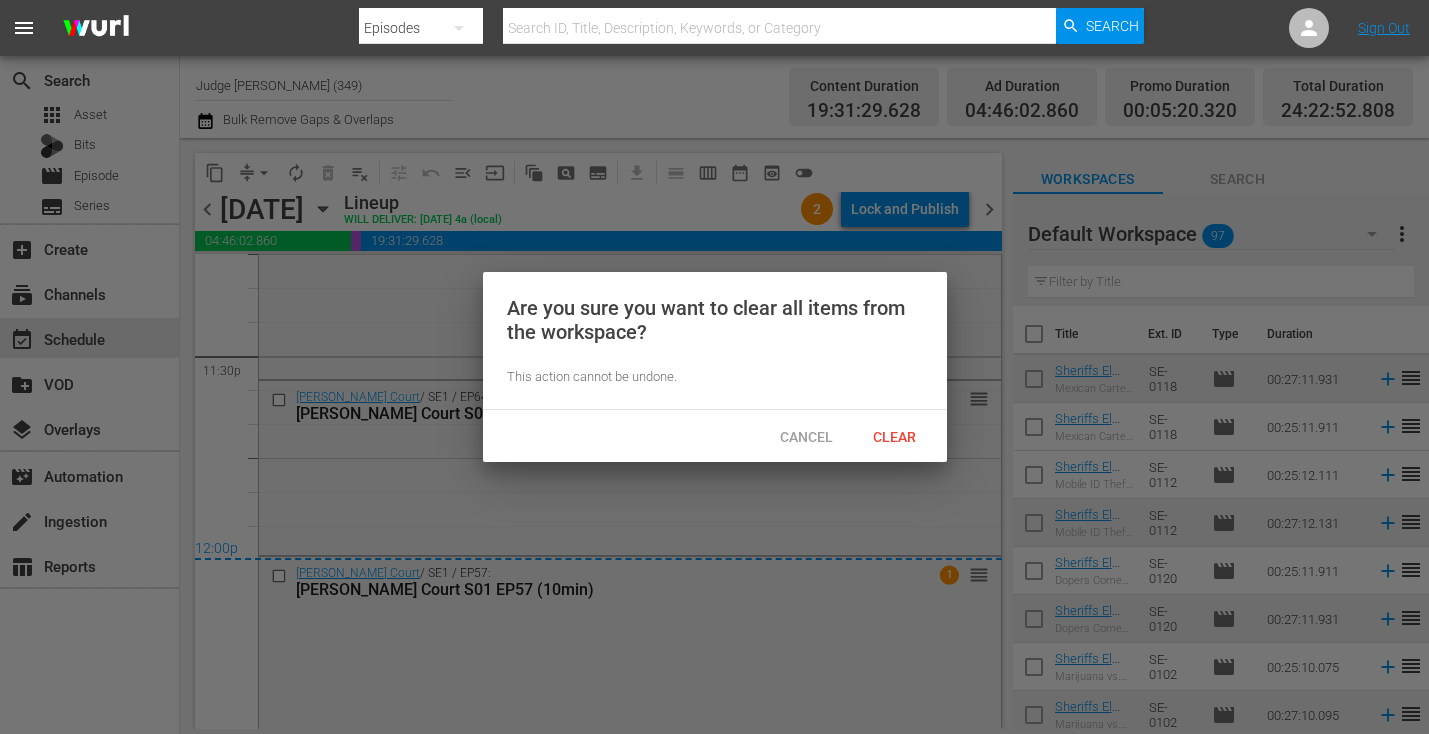 click on "Clear" at bounding box center [895, 436] 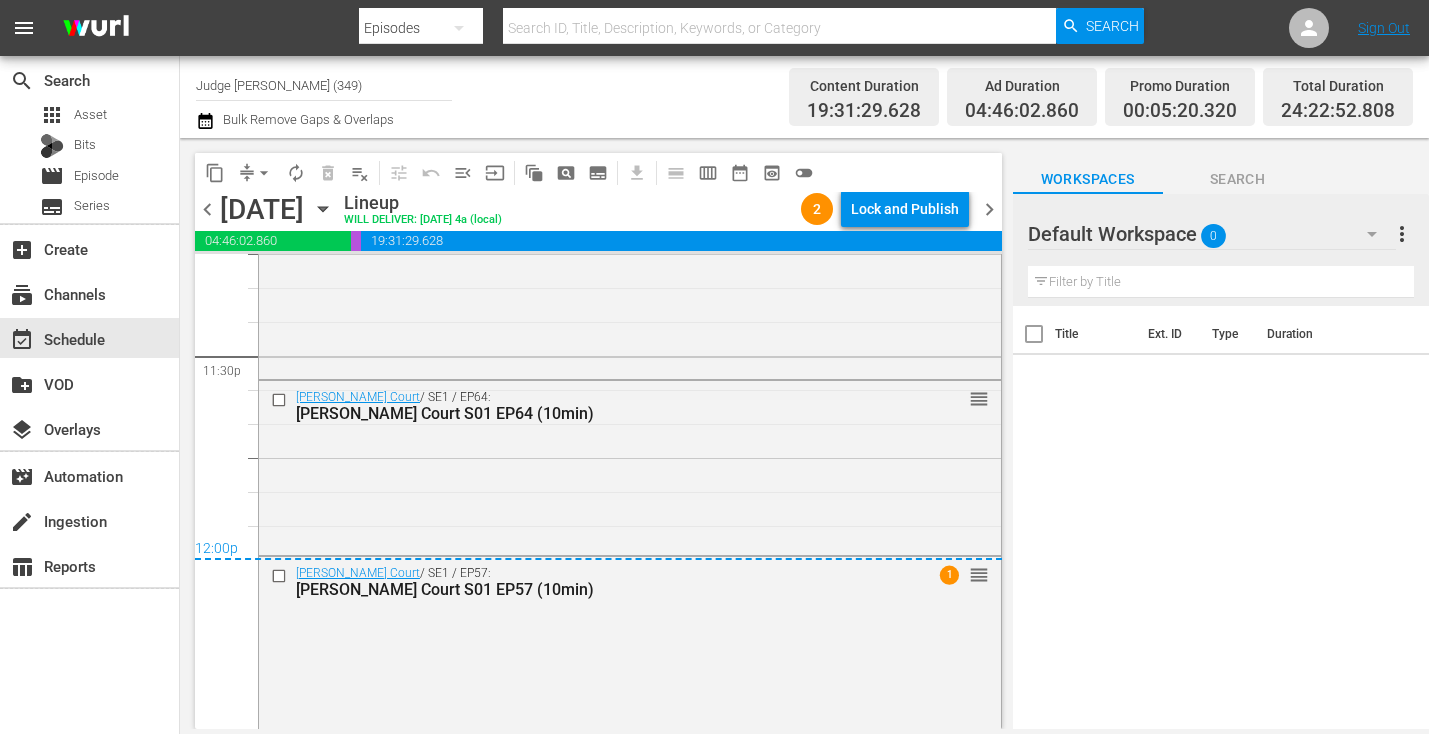 click 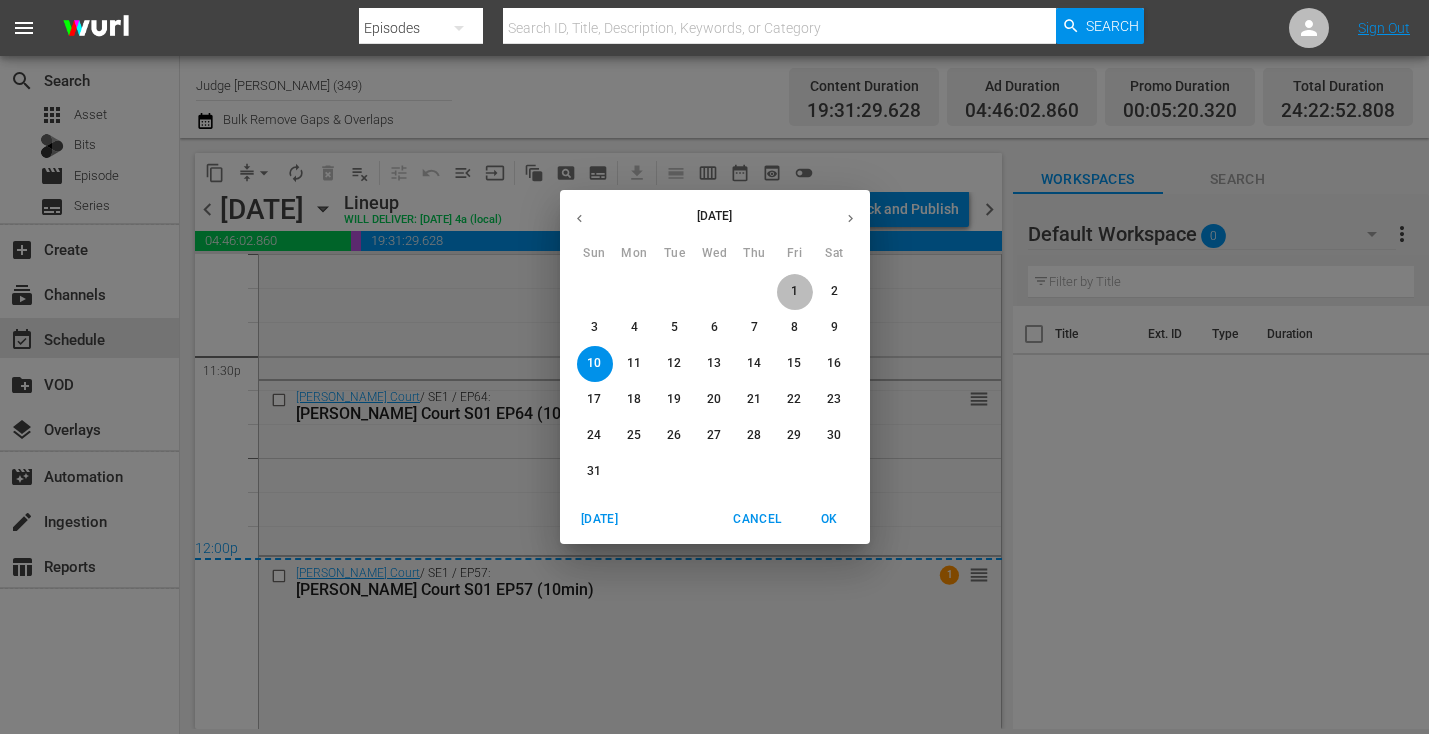 click on "1" at bounding box center [794, 291] 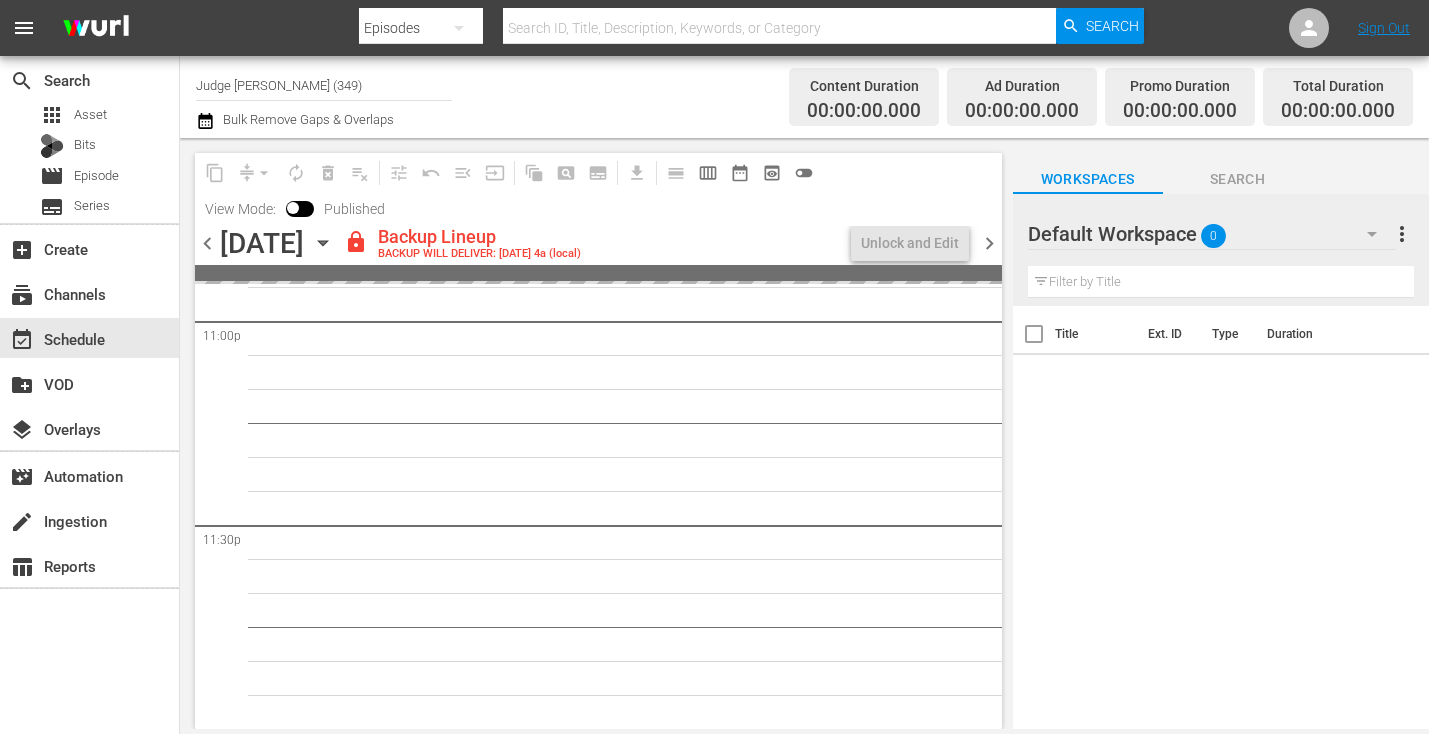 scroll, scrollTop: 9351, scrollLeft: 0, axis: vertical 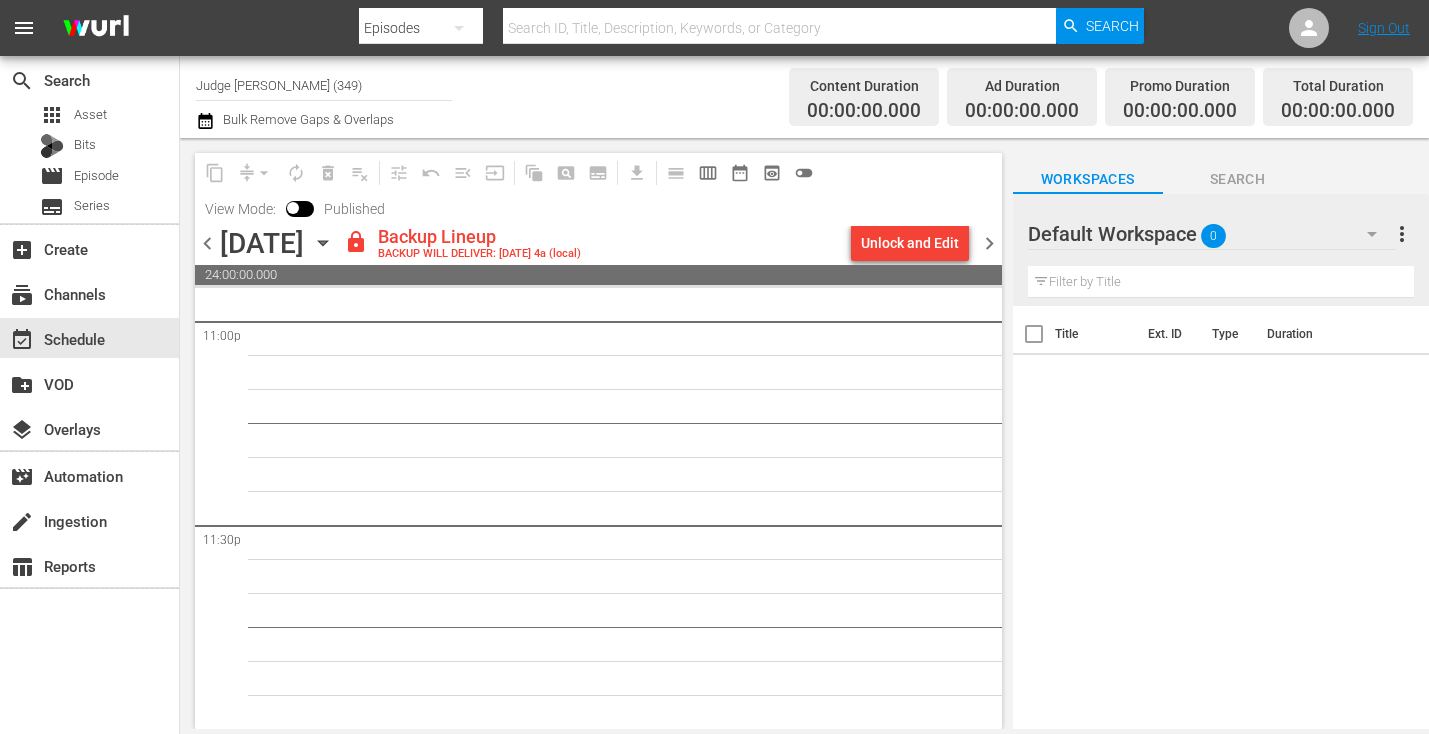 click 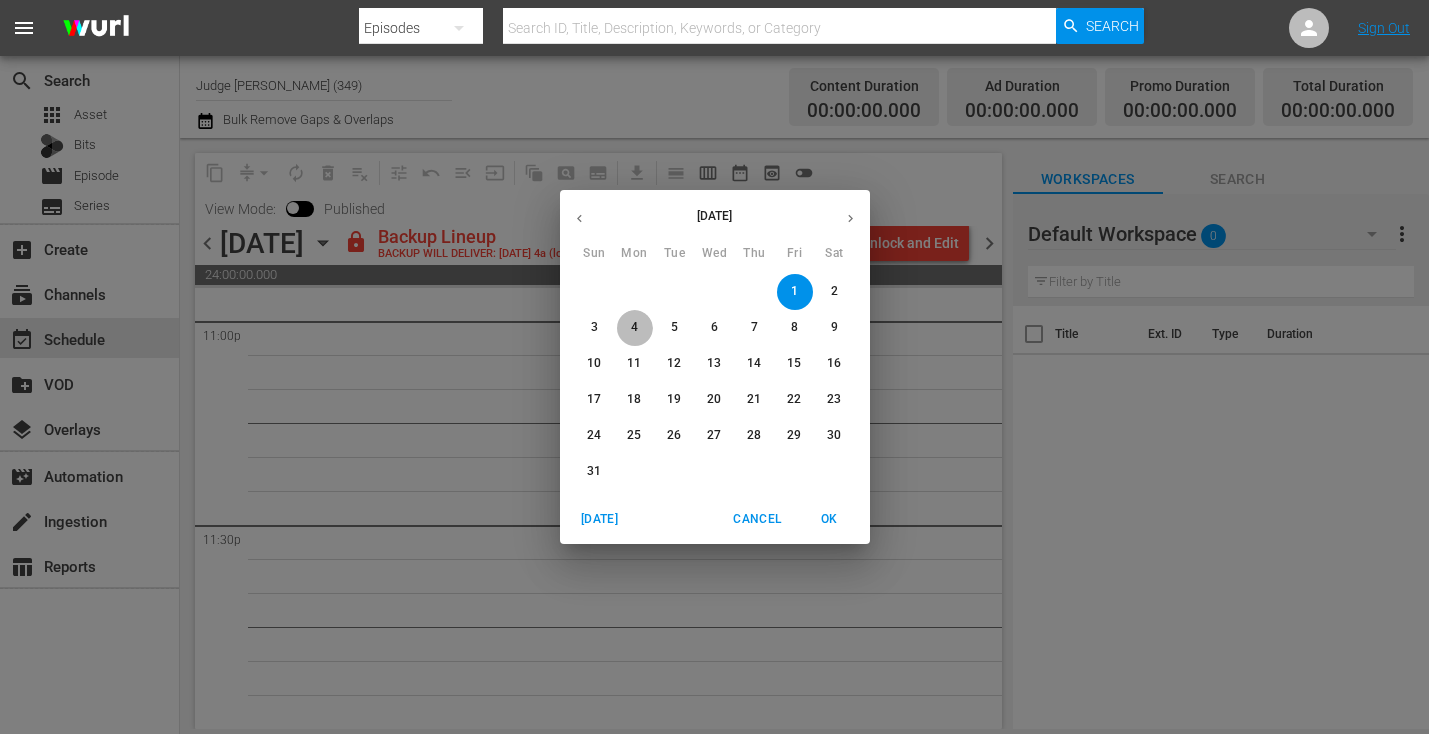 click on "4" at bounding box center [634, 327] 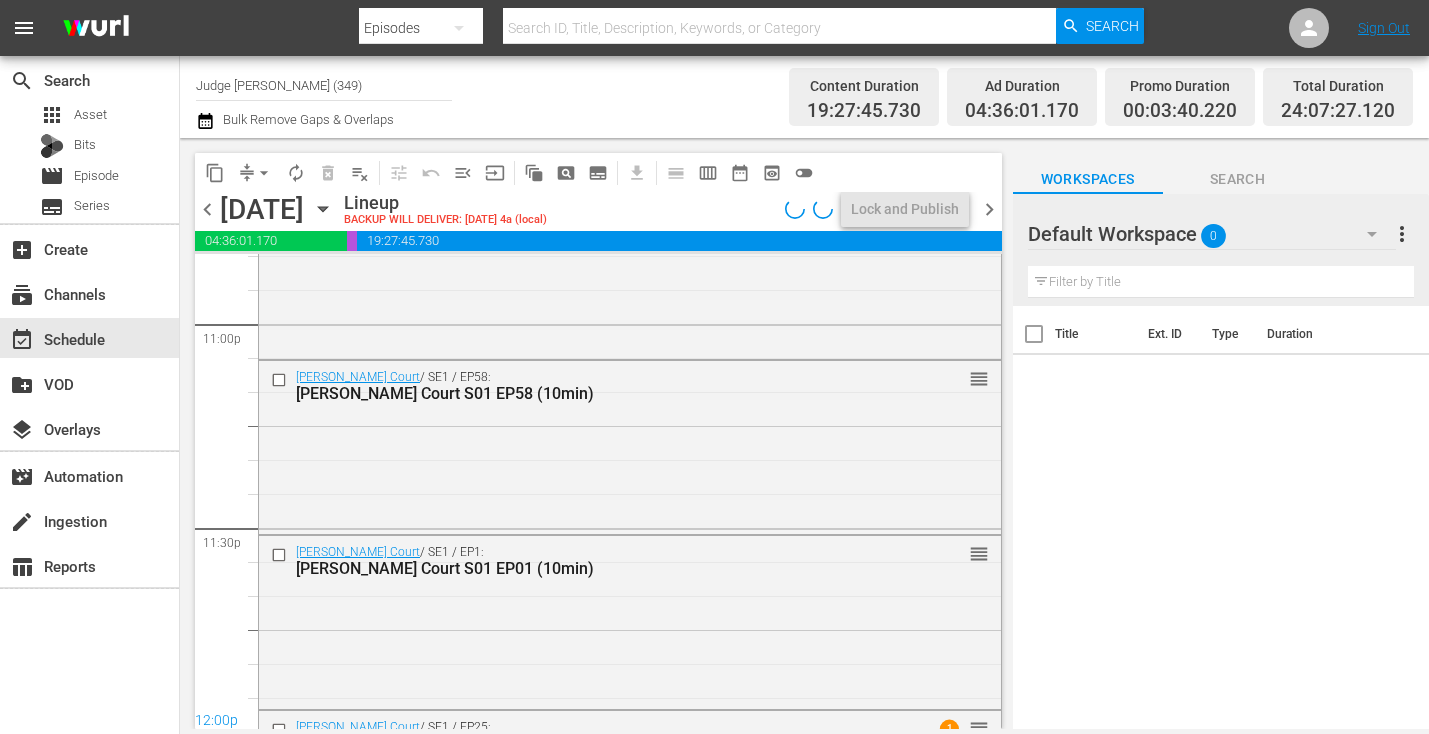 scroll, scrollTop: 9470, scrollLeft: 0, axis: vertical 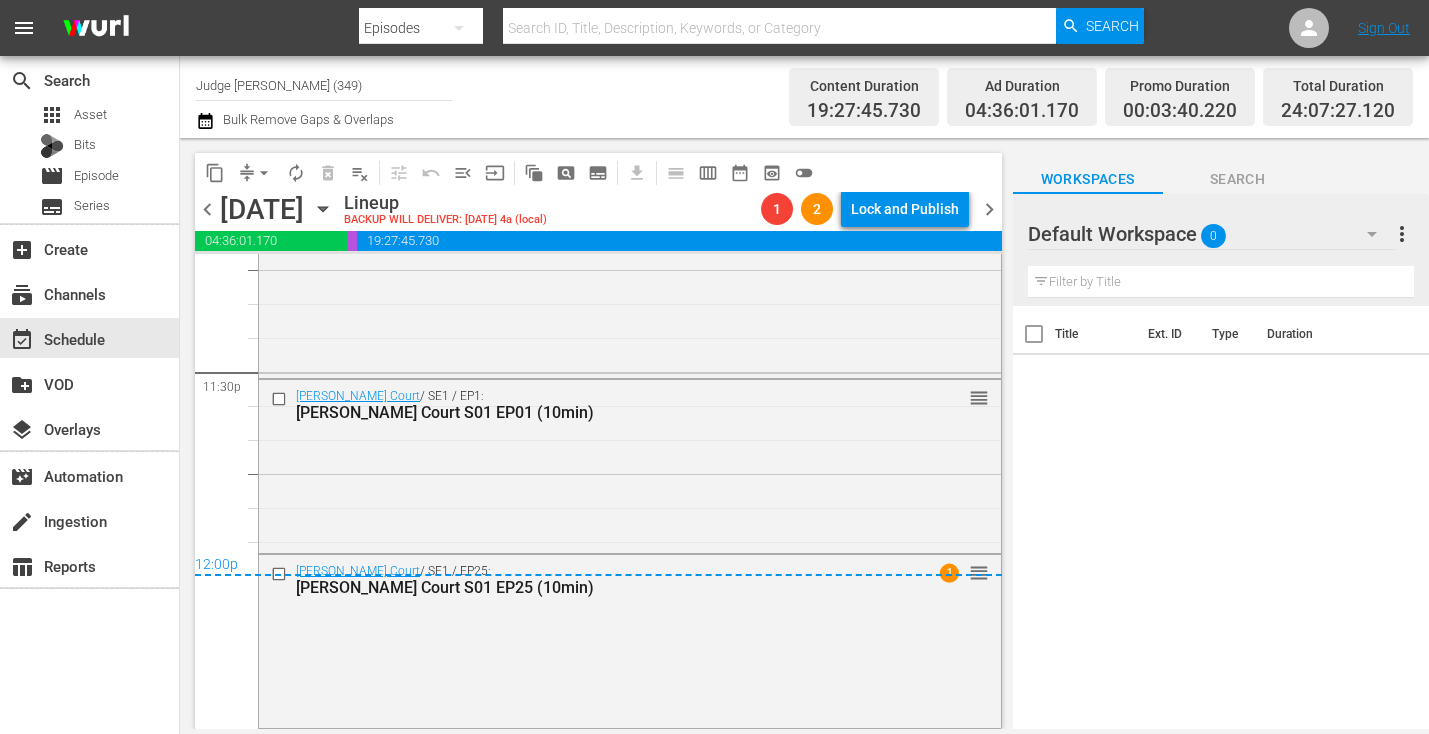 click on "chevron_left" at bounding box center [207, 209] 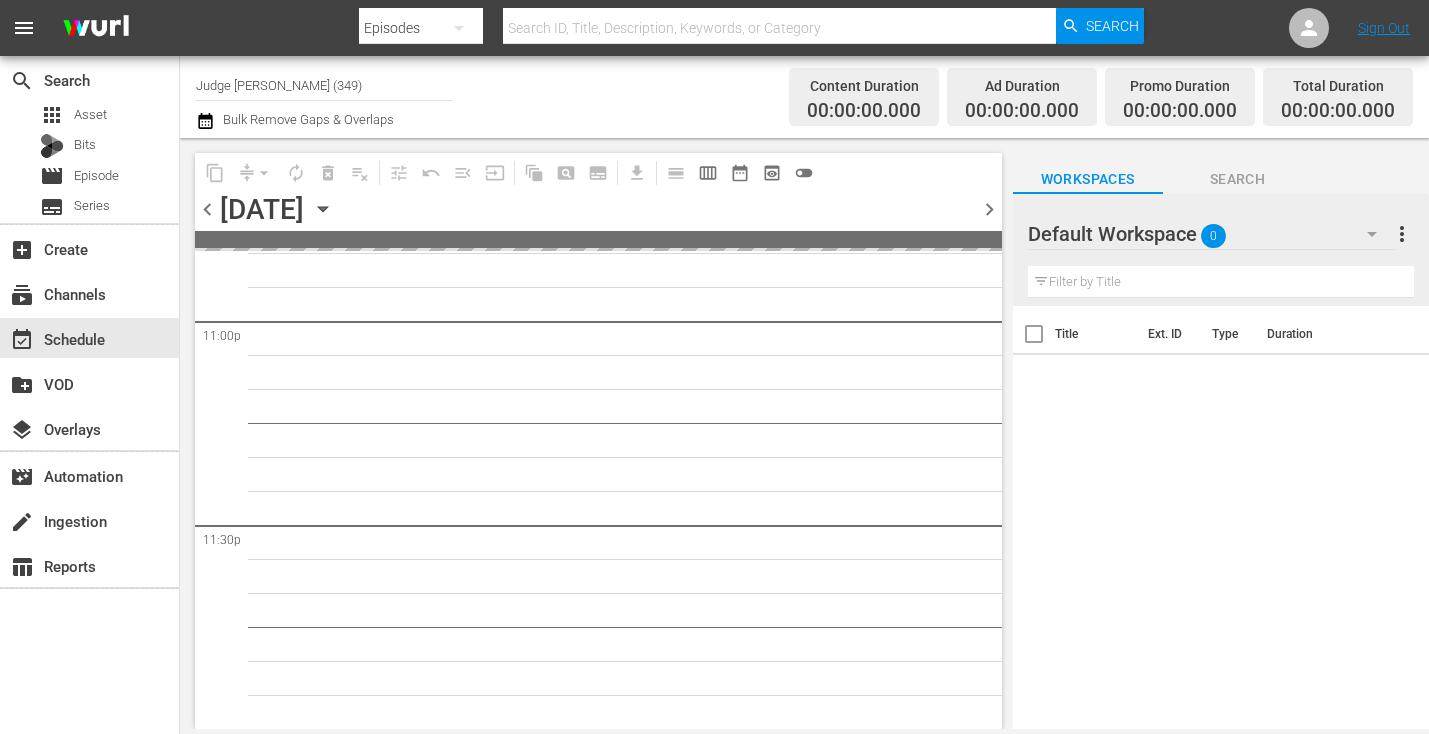 scroll, scrollTop: 9317, scrollLeft: 0, axis: vertical 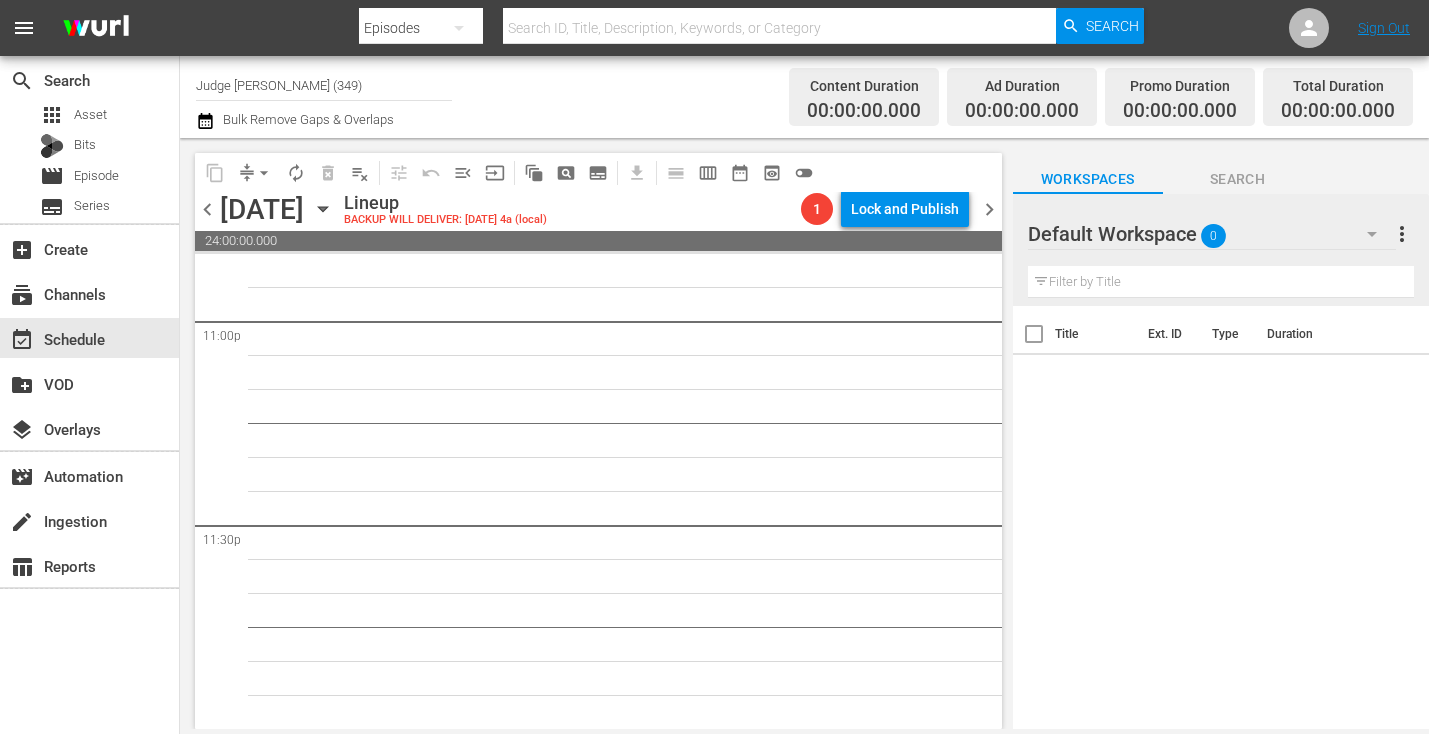 click 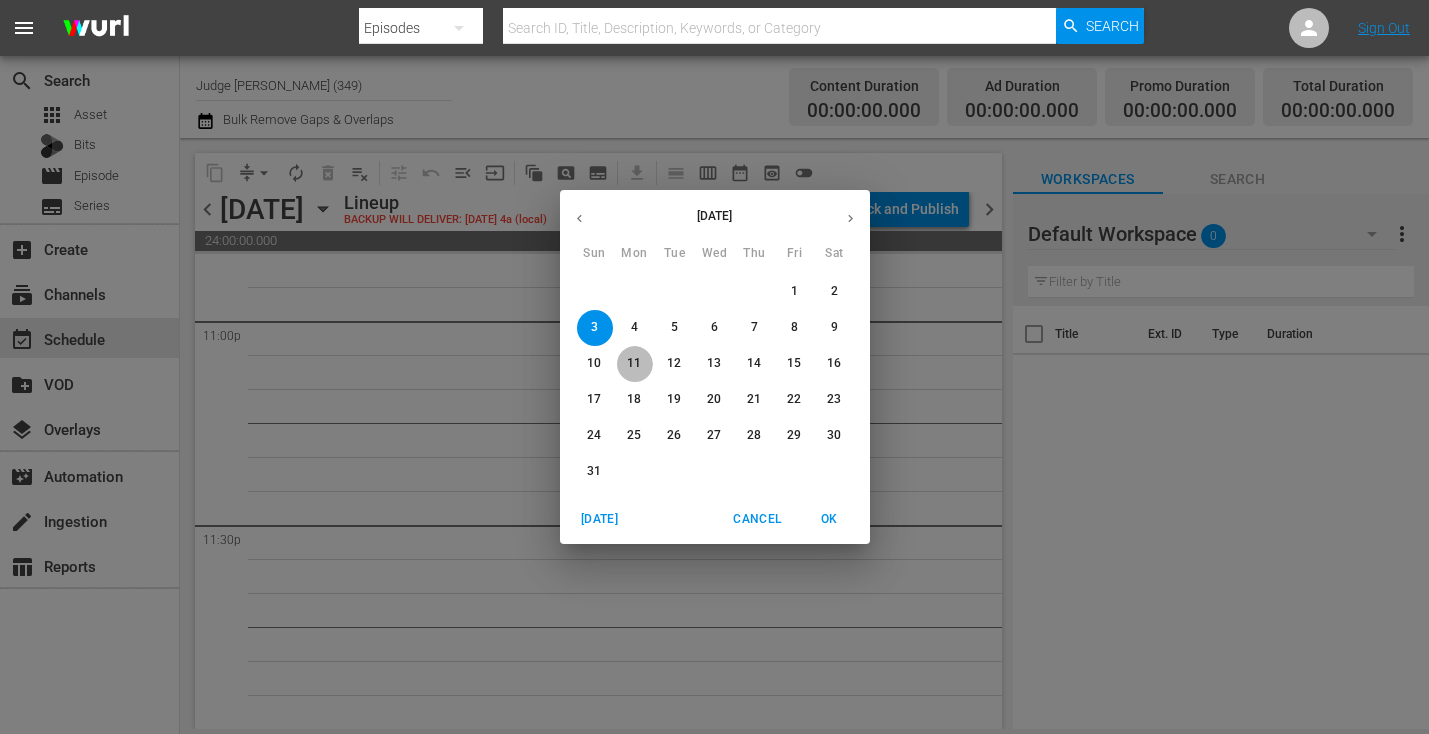 click on "11" at bounding box center (635, 364) 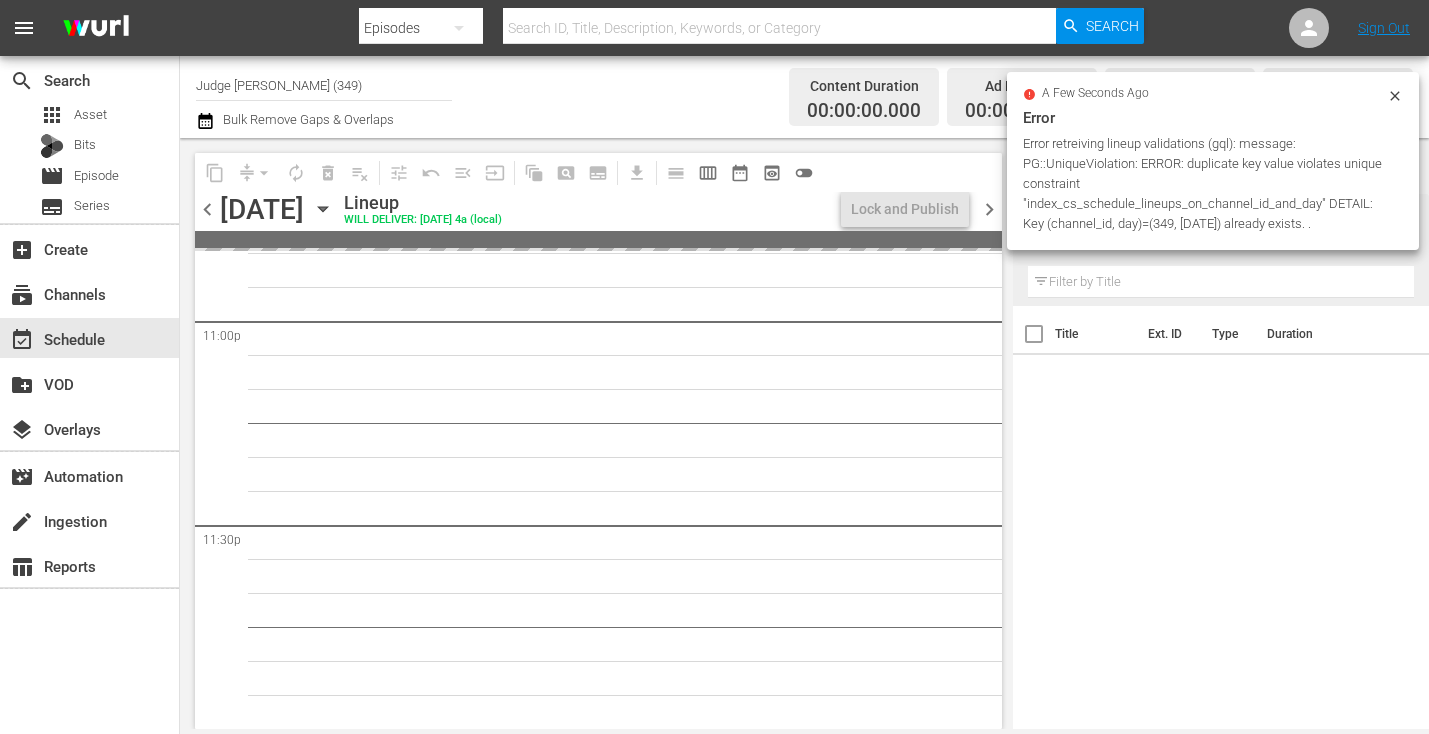 scroll, scrollTop: 9317, scrollLeft: 0, axis: vertical 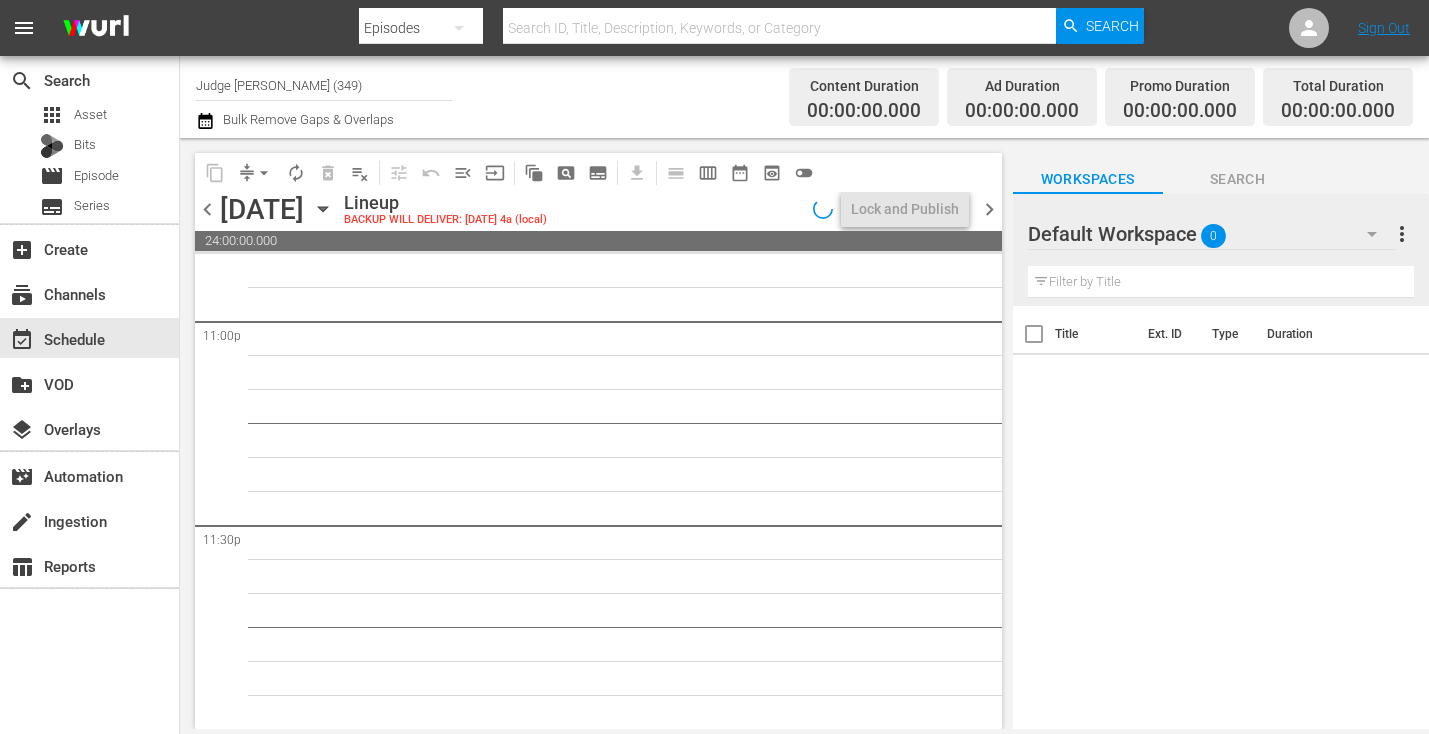 click 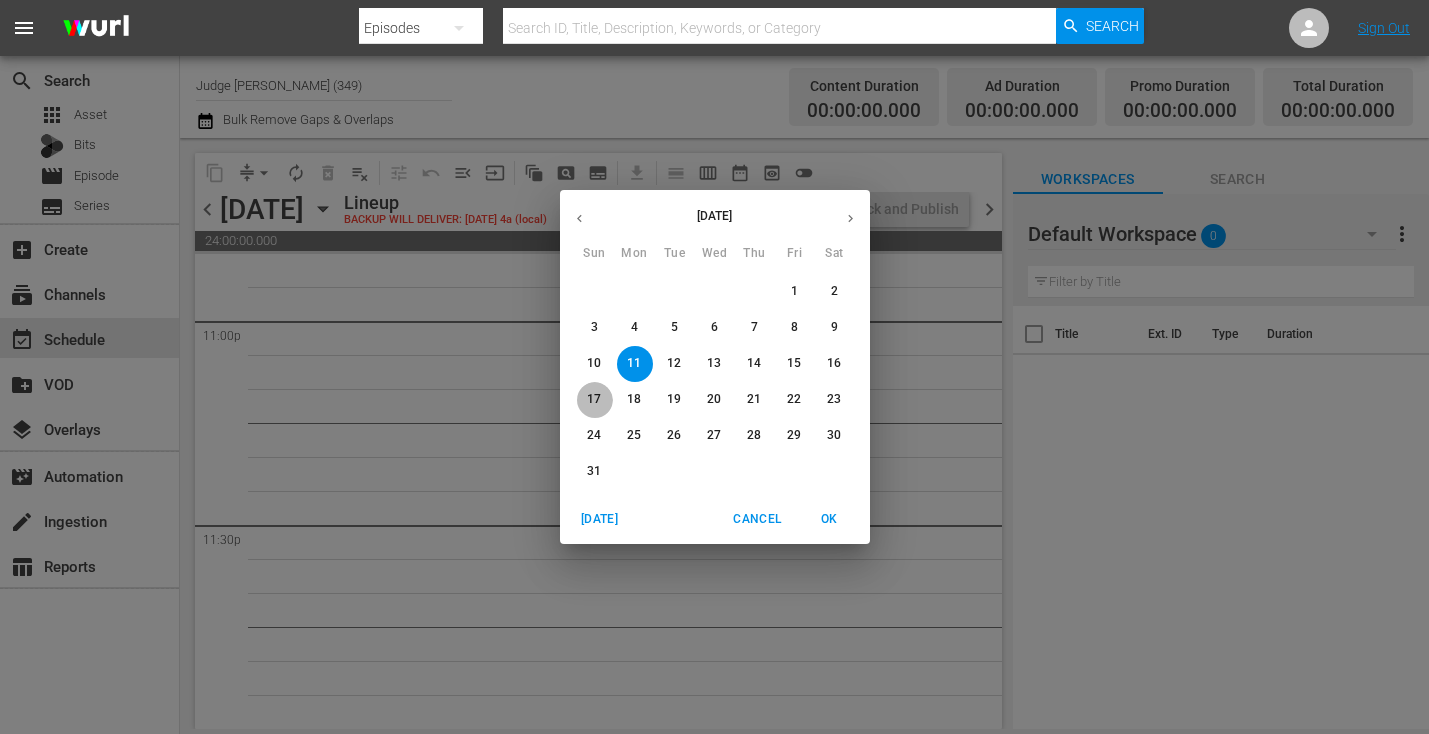 click on "17" at bounding box center [595, 399] 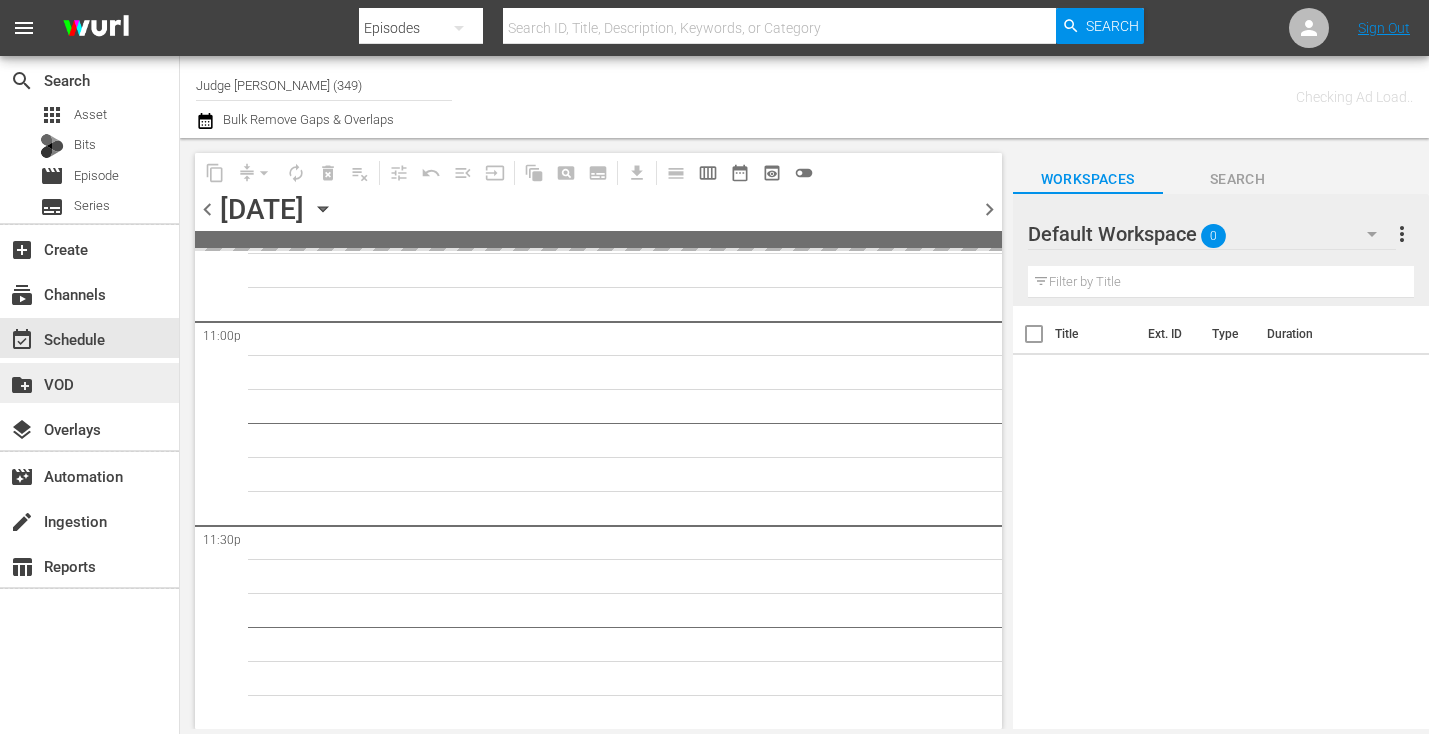 scroll, scrollTop: 9314, scrollLeft: 0, axis: vertical 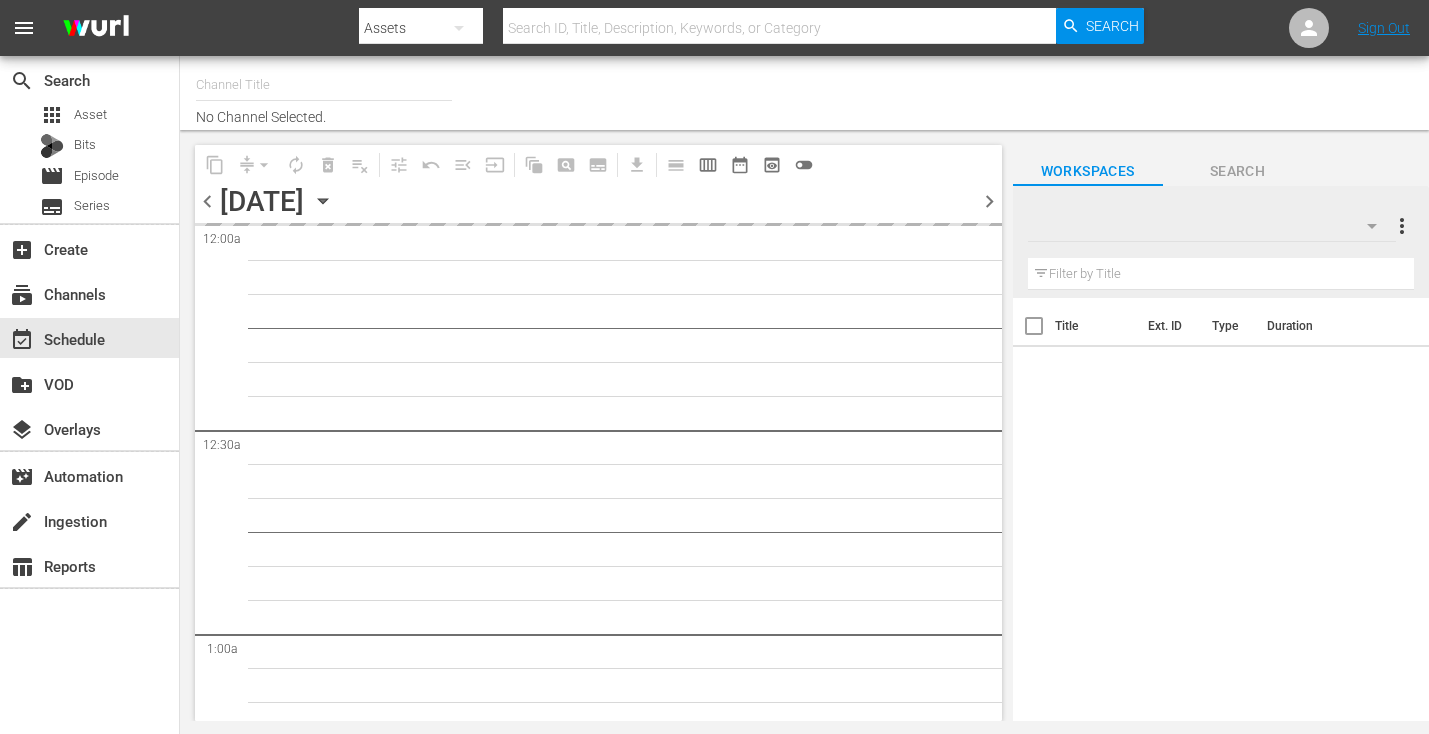 type on "Judge [PERSON_NAME] (349)" 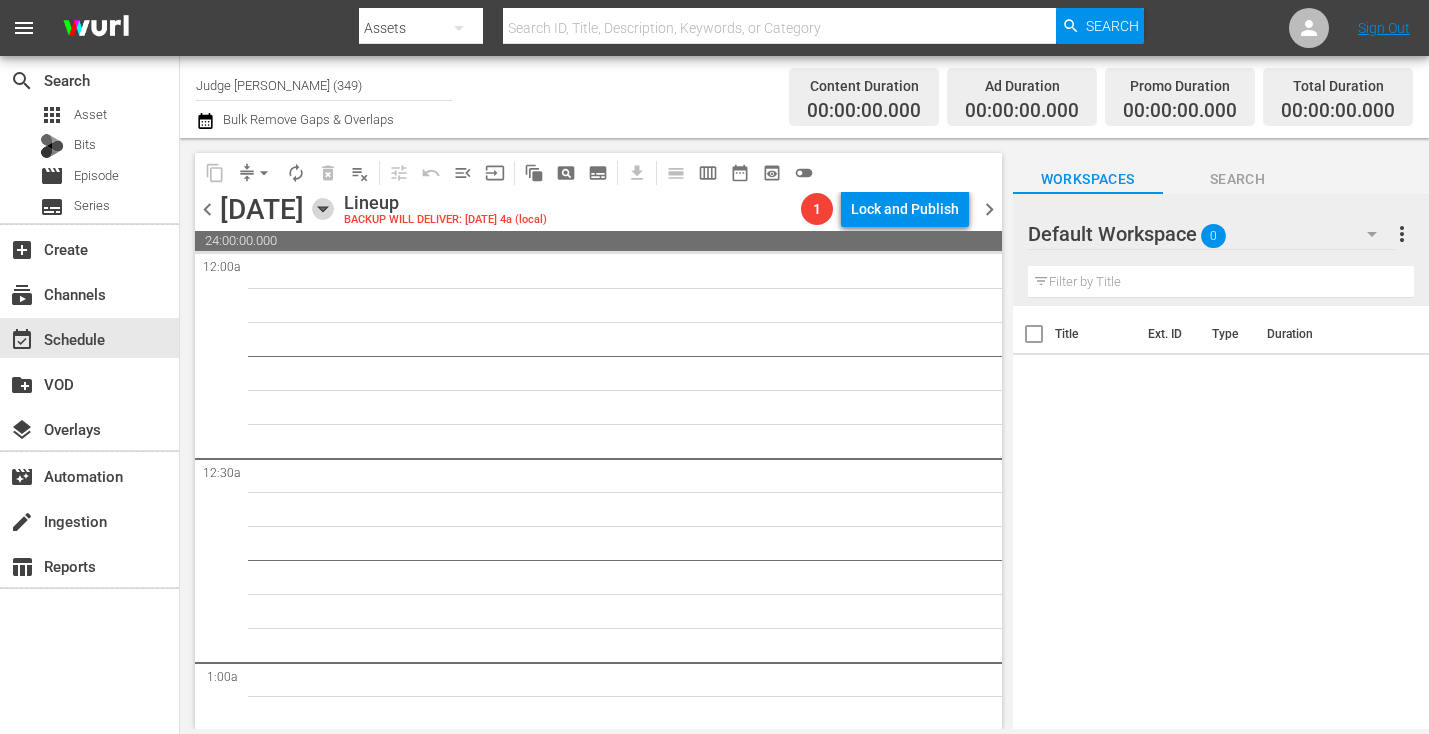 click 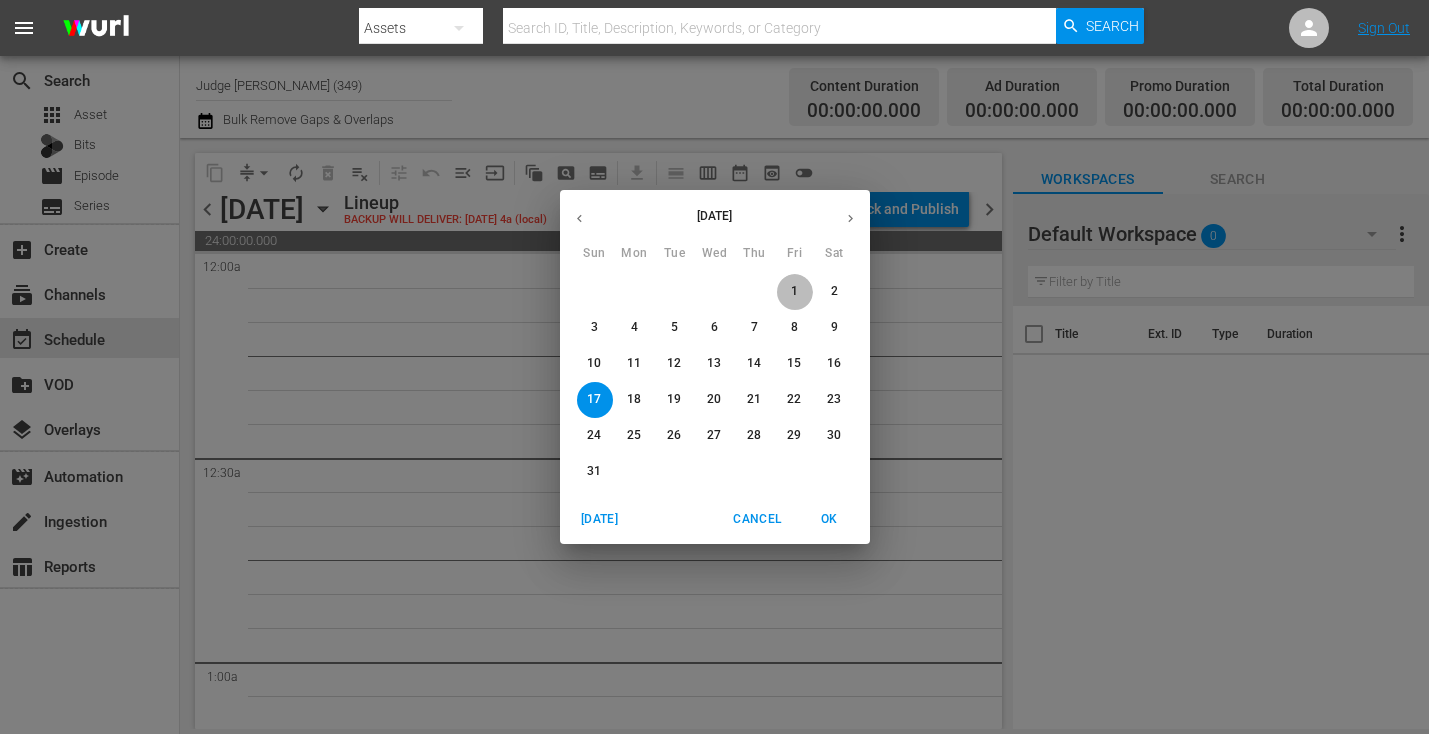 click on "1" at bounding box center [794, 291] 